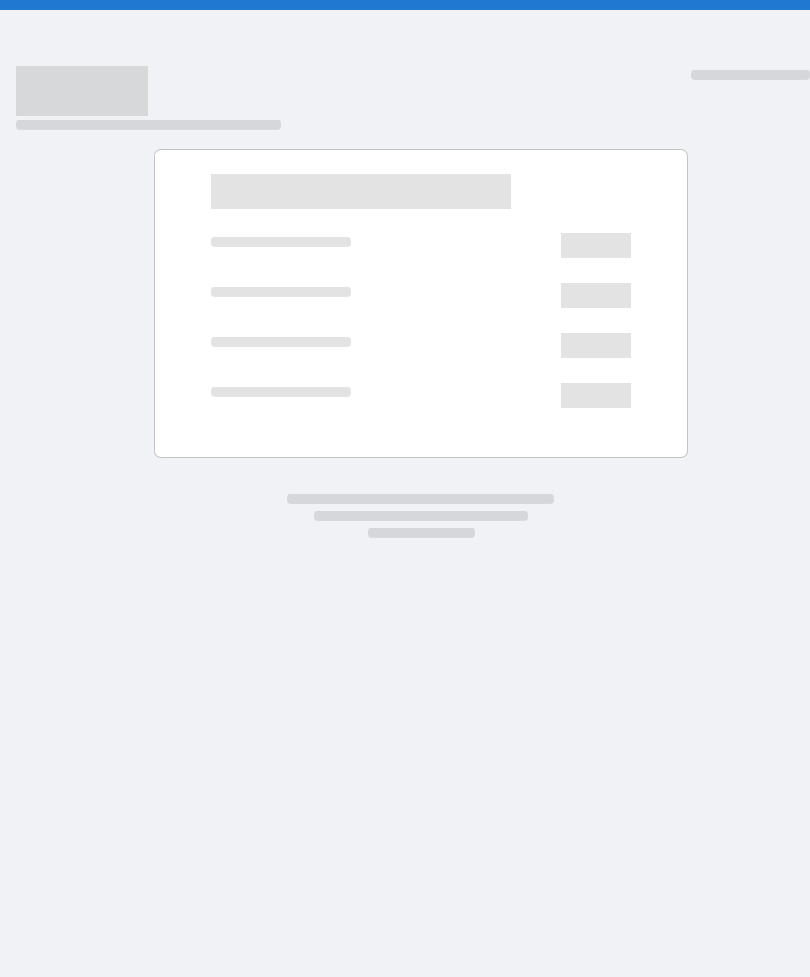 scroll, scrollTop: 0, scrollLeft: 0, axis: both 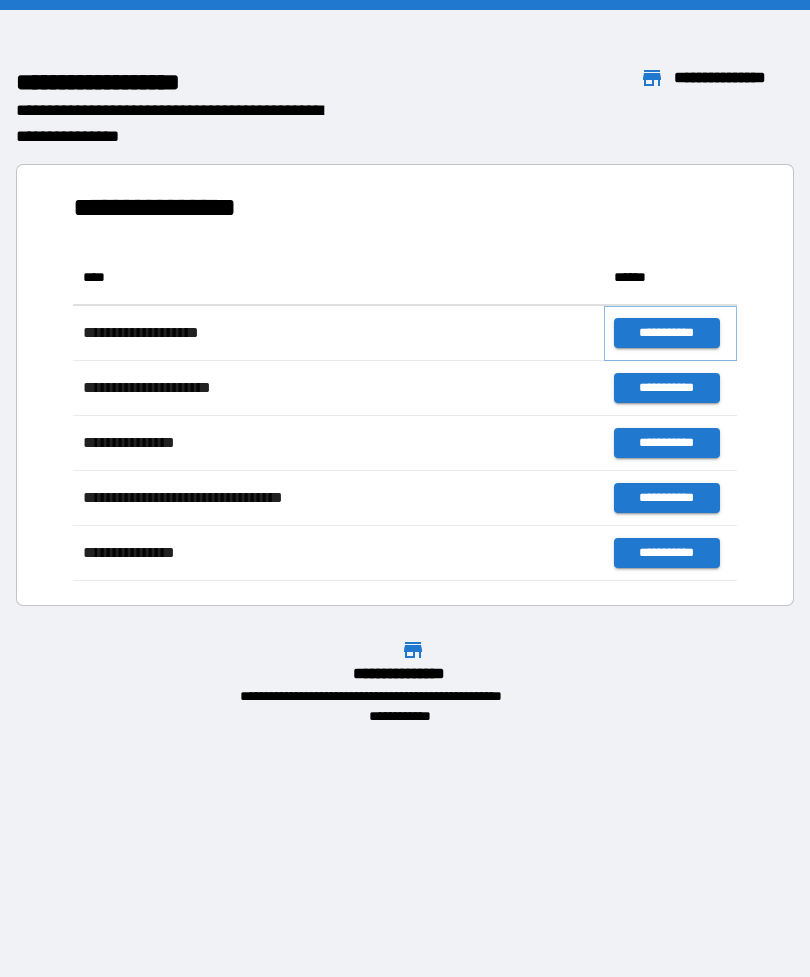 click on "**********" at bounding box center [666, 333] 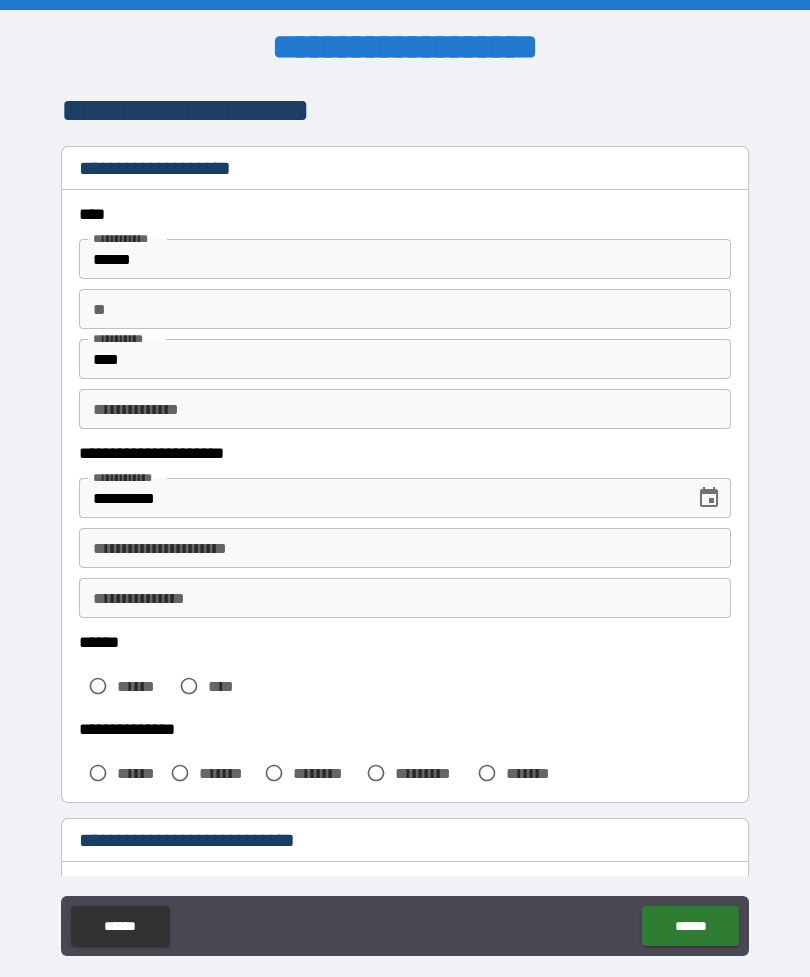 click on "**********" at bounding box center (380, 498) 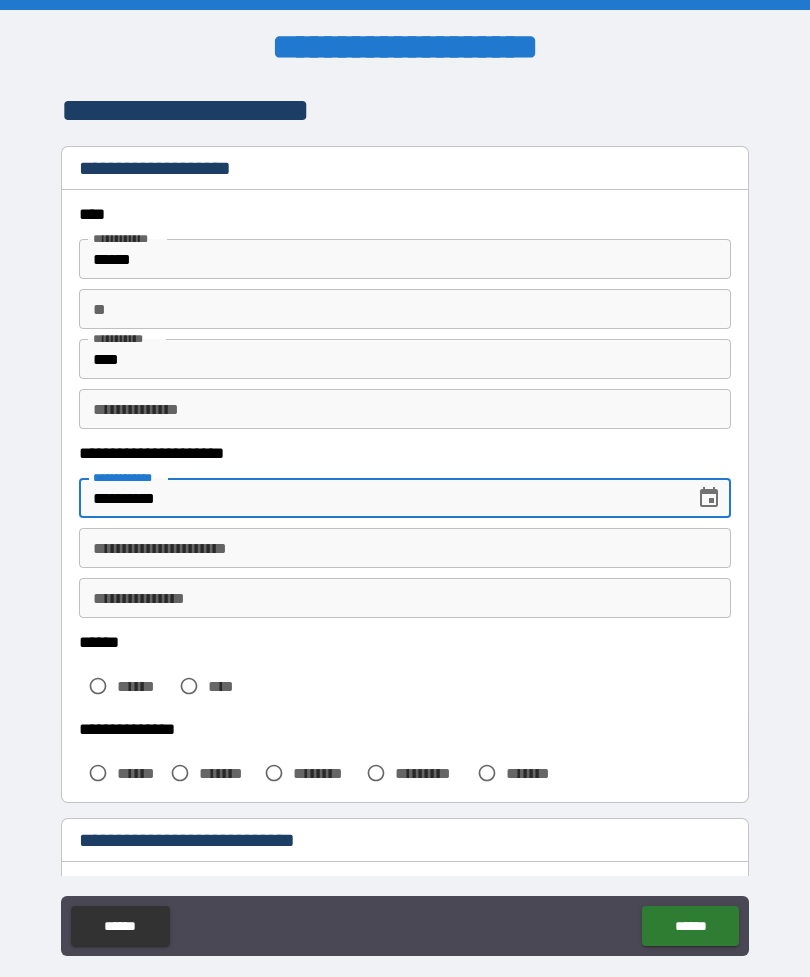 click on "**********" at bounding box center [380, 498] 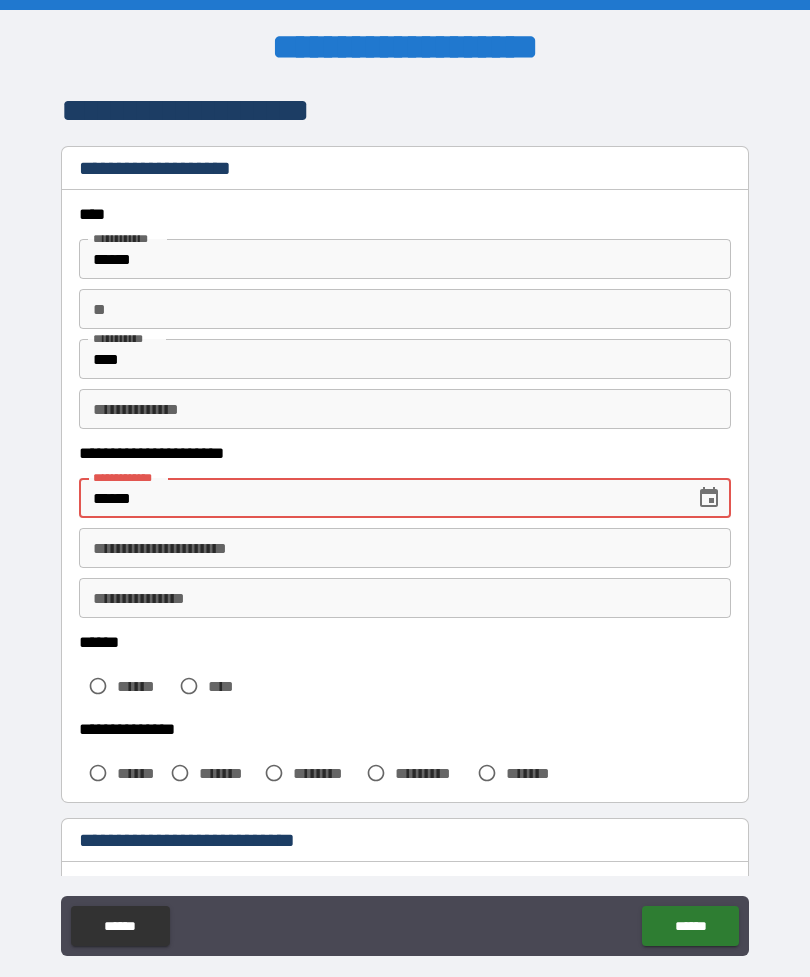click on "******" at bounding box center [380, 498] 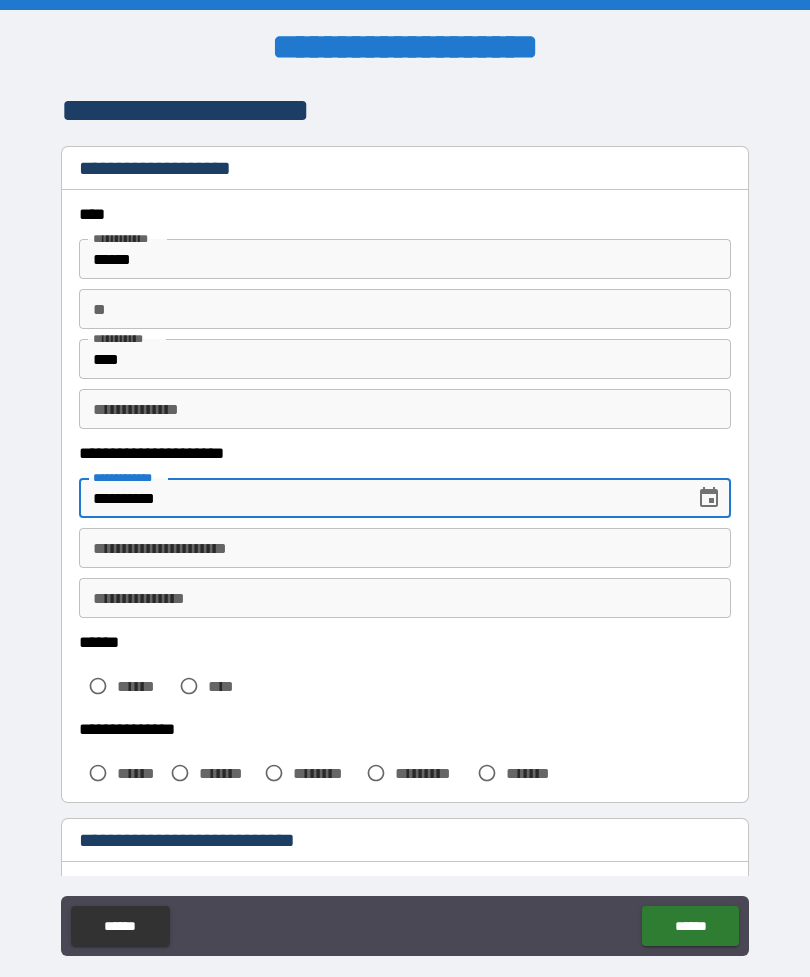 type on "**********" 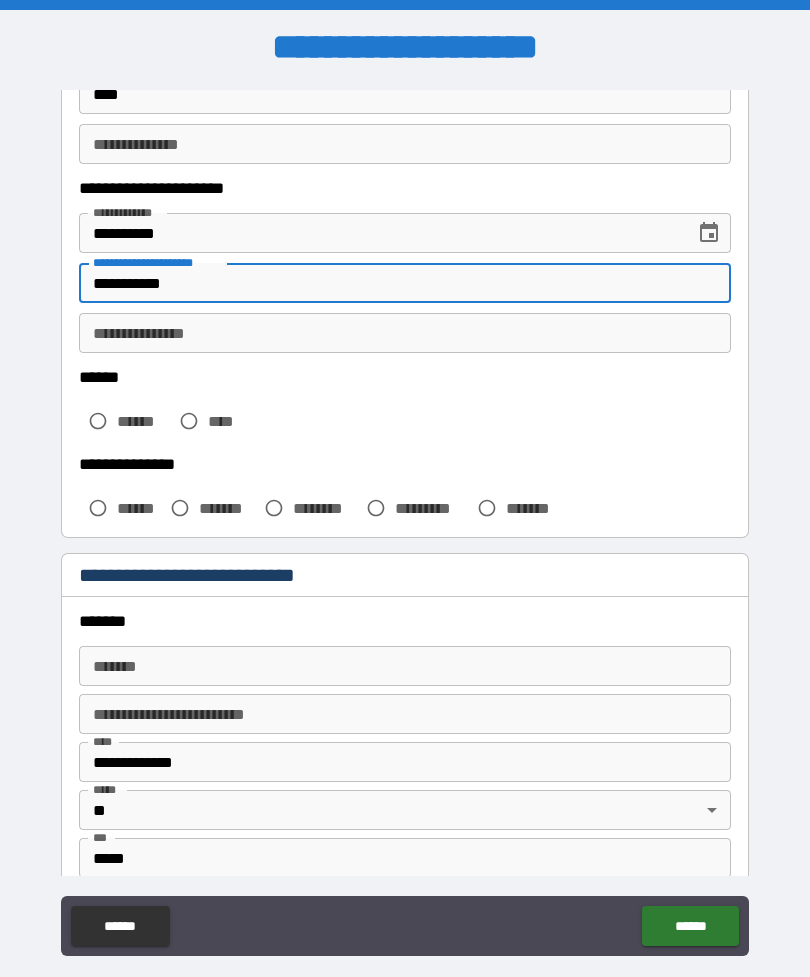 scroll, scrollTop: 302, scrollLeft: 0, axis: vertical 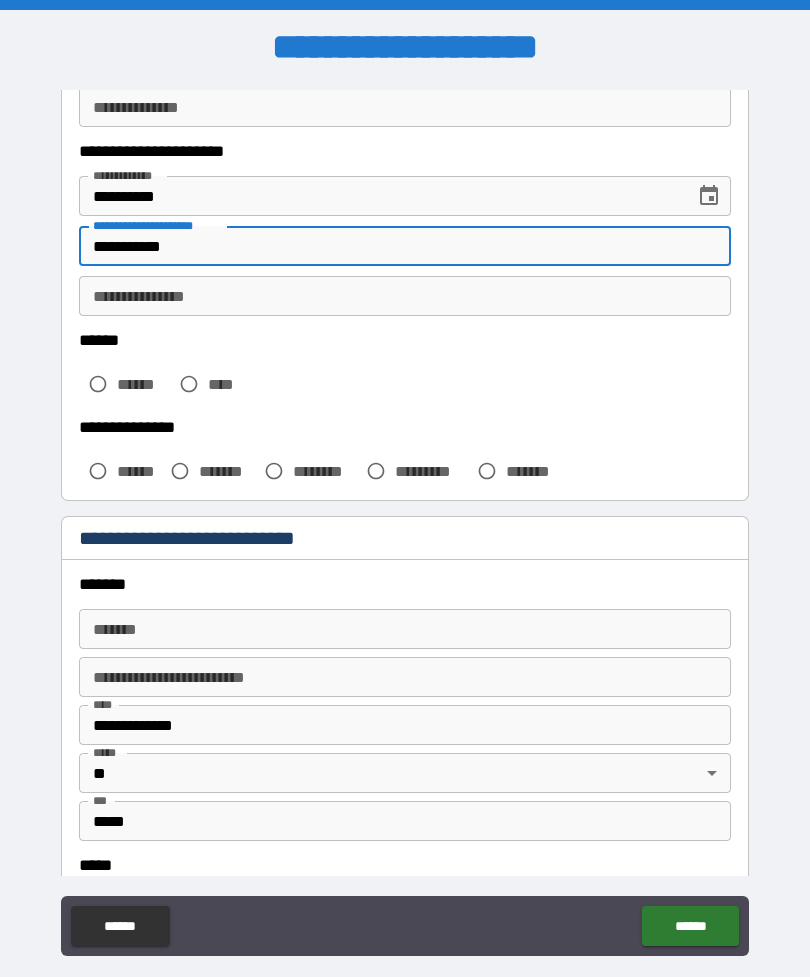 type on "**********" 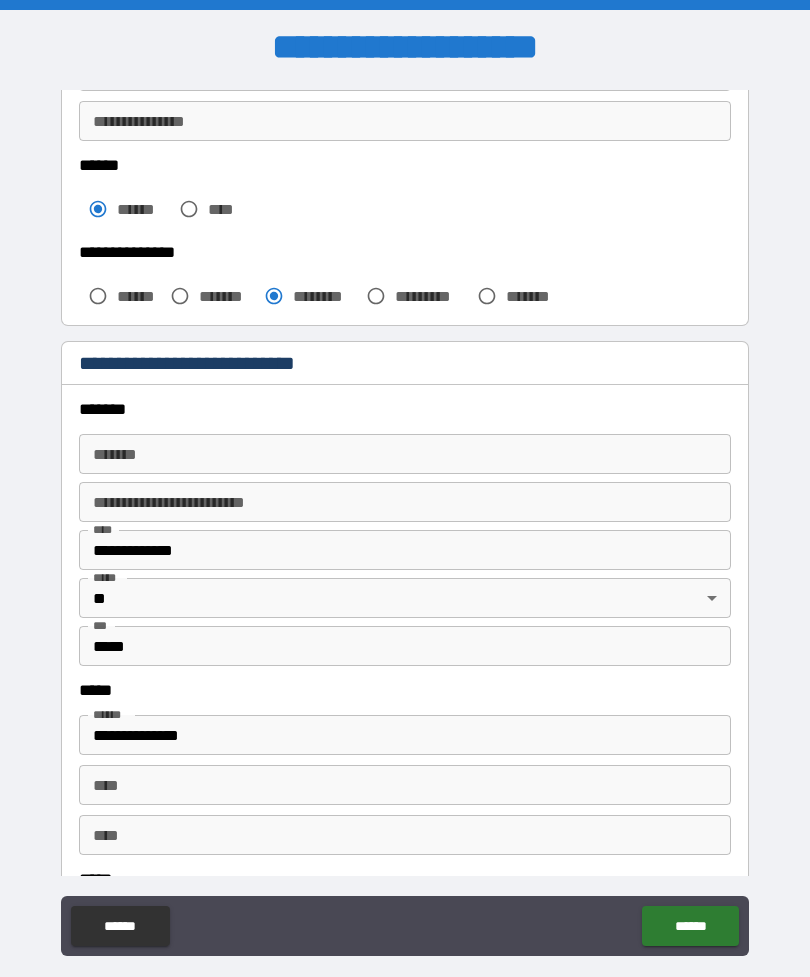 scroll, scrollTop: 502, scrollLeft: 0, axis: vertical 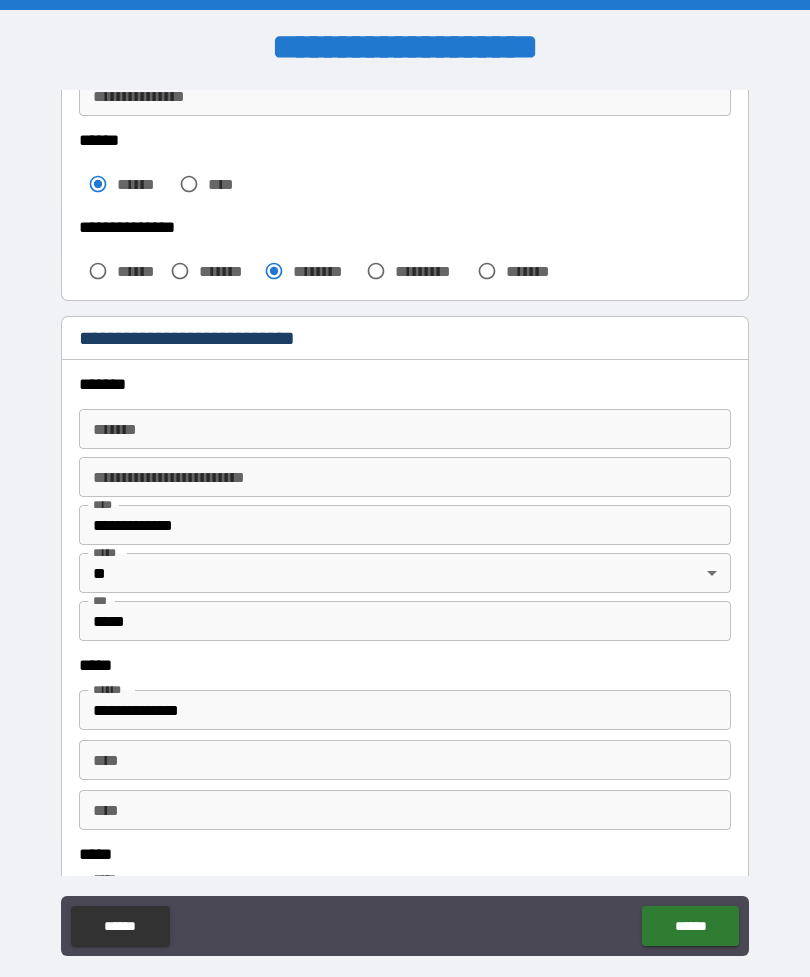 click on "******* *******" at bounding box center (405, 429) 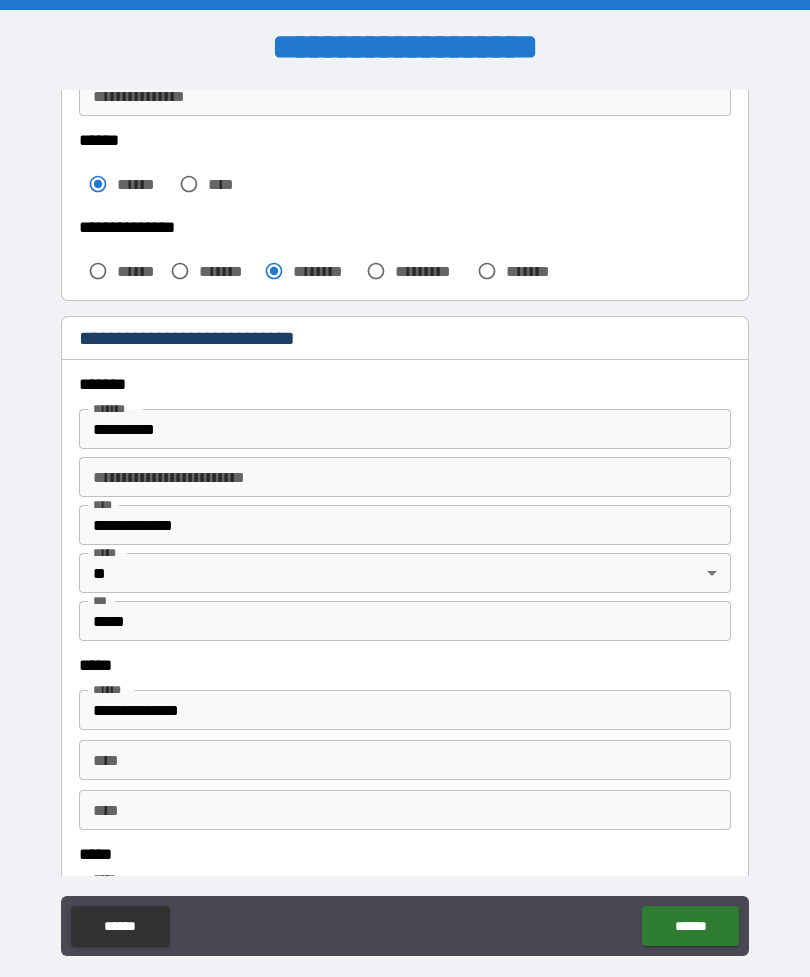 type on "**********" 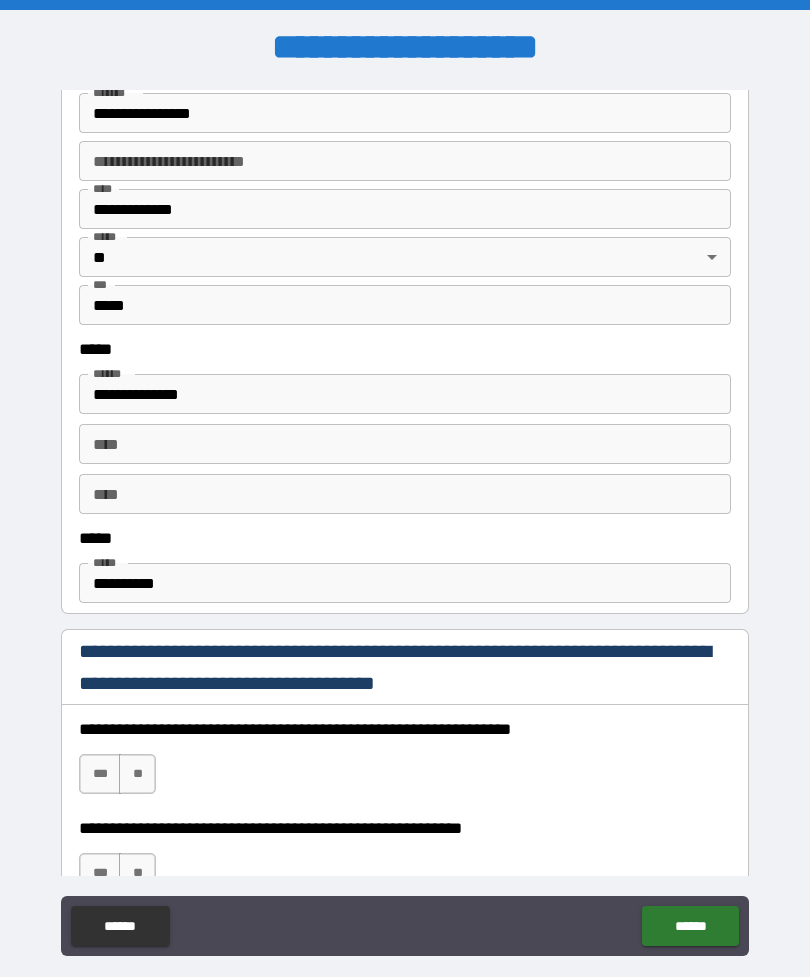 scroll, scrollTop: 822, scrollLeft: 0, axis: vertical 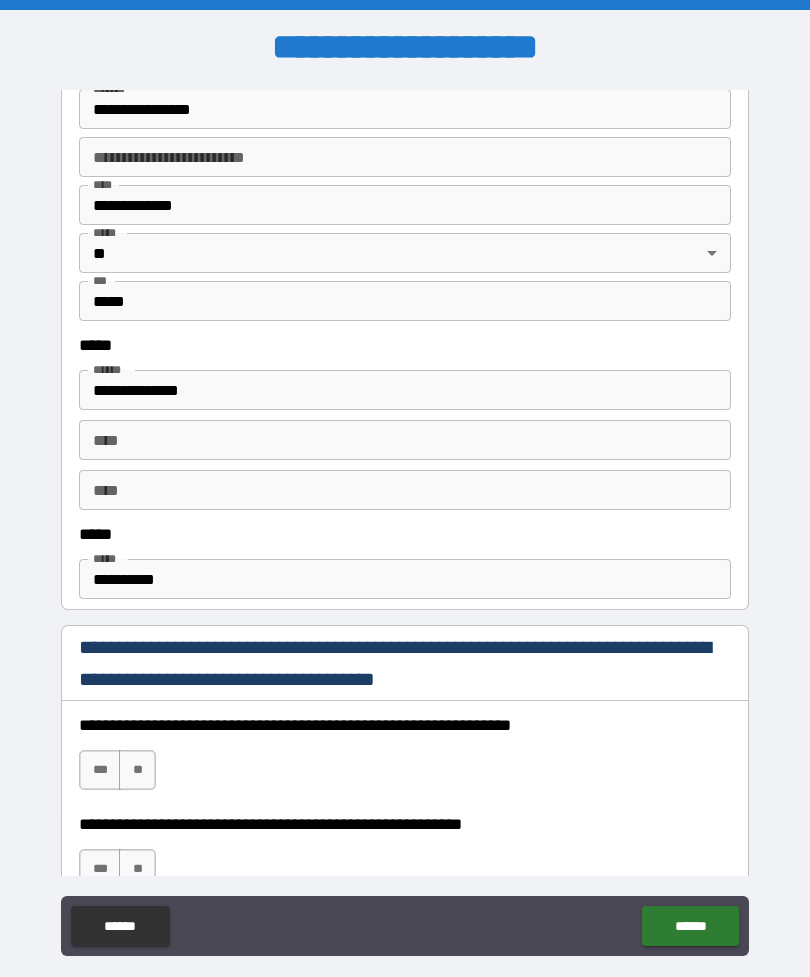 click on "**********" at bounding box center (405, 579) 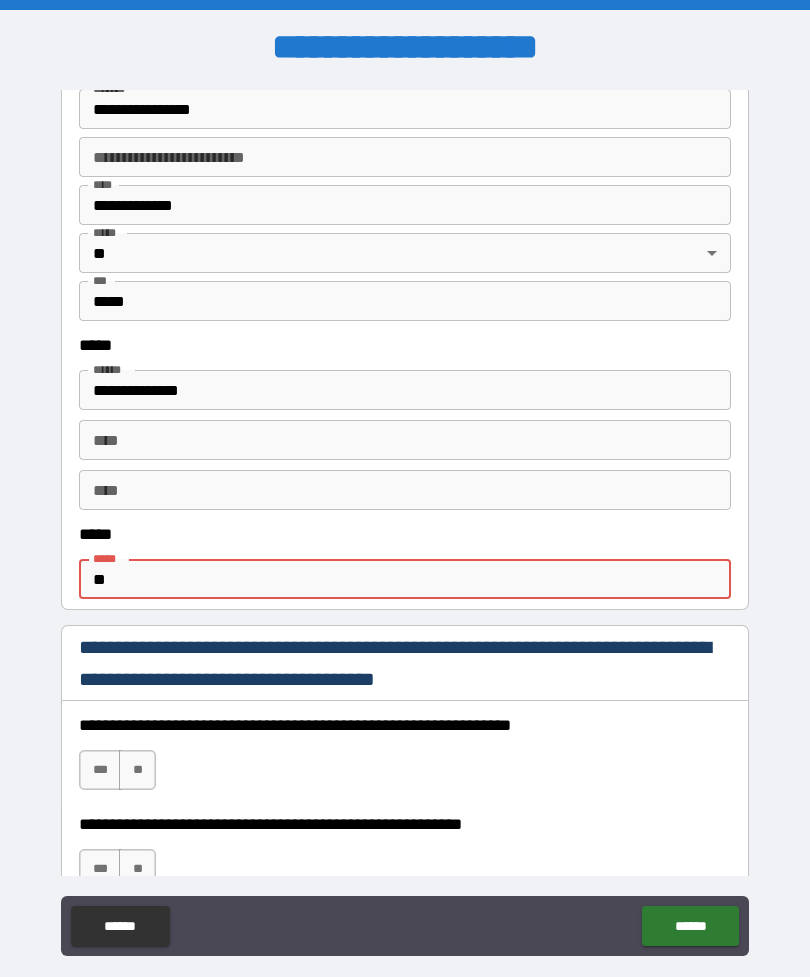 type on "*" 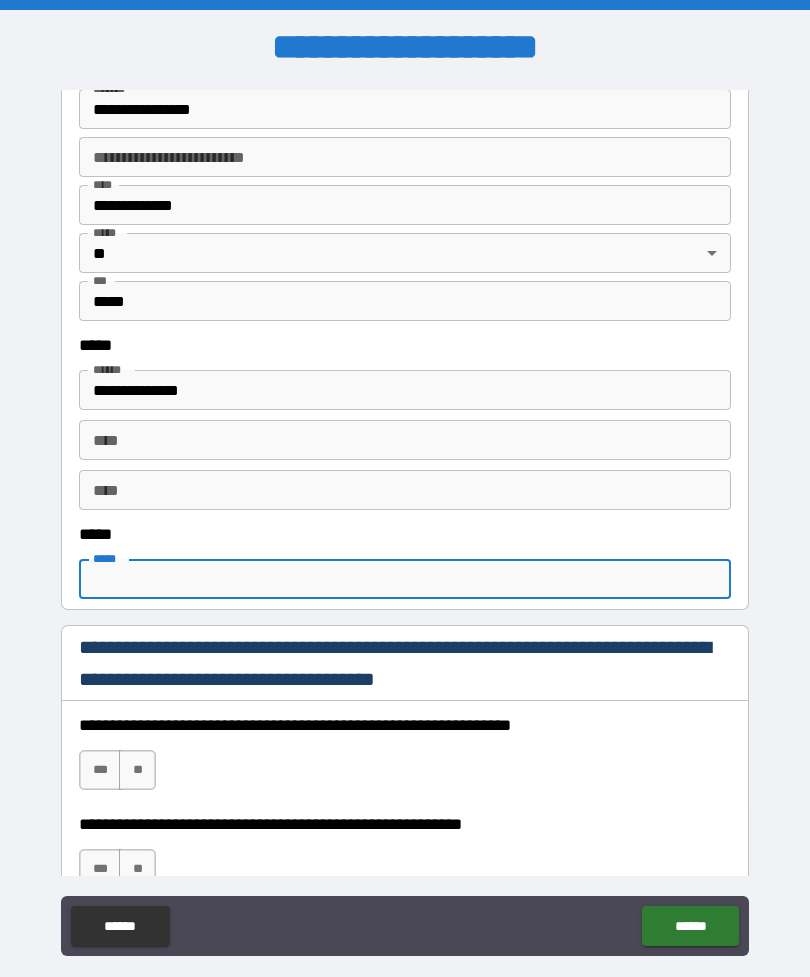 type on "*" 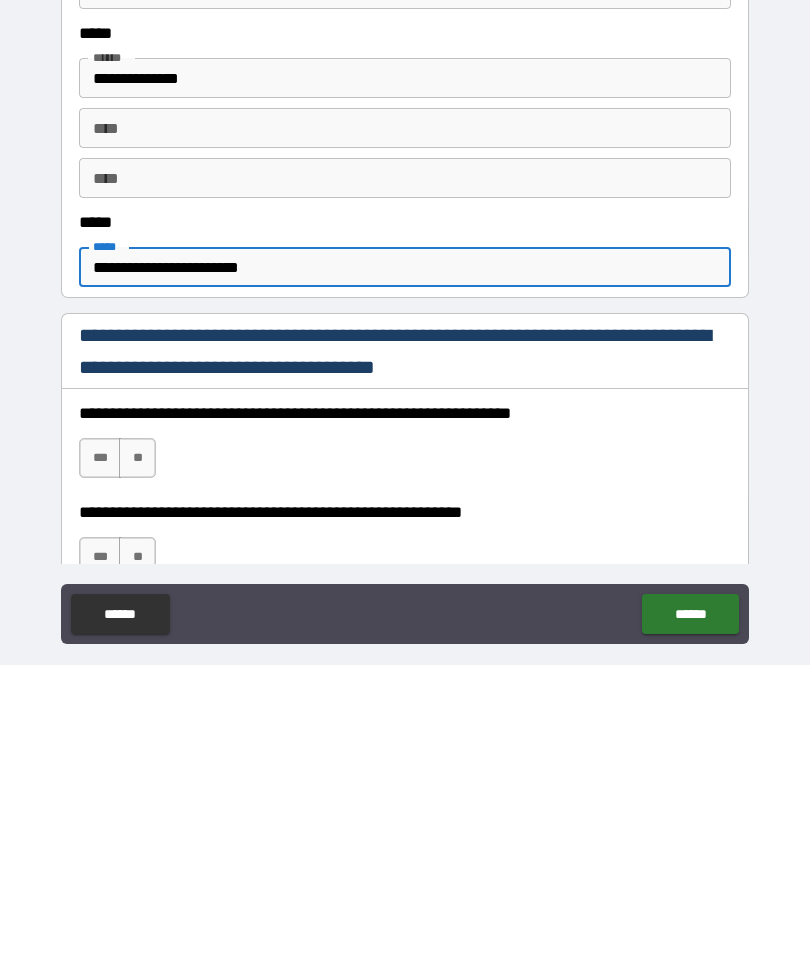 type on "**********" 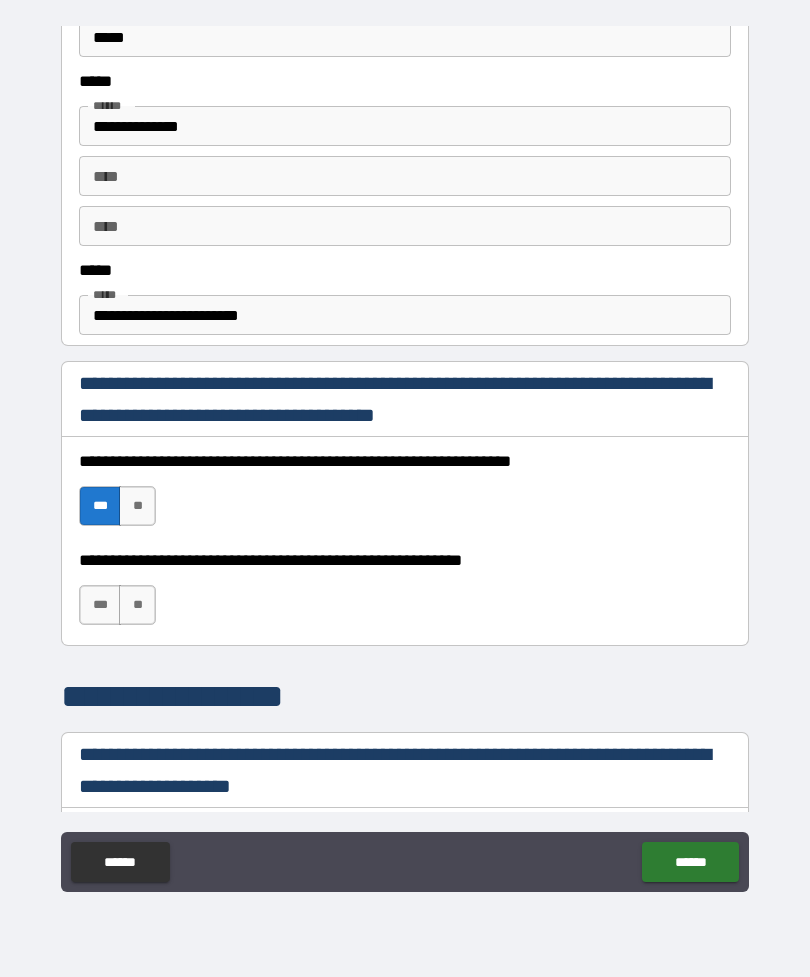 scroll, scrollTop: 1068, scrollLeft: 0, axis: vertical 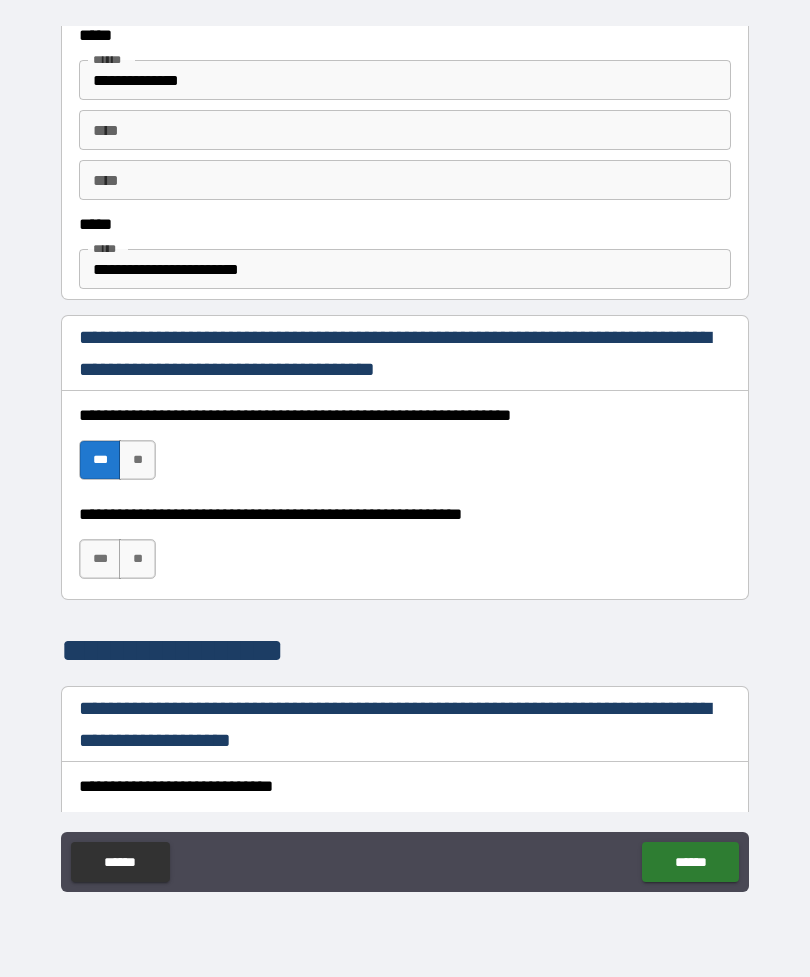 click on "***" at bounding box center [100, 559] 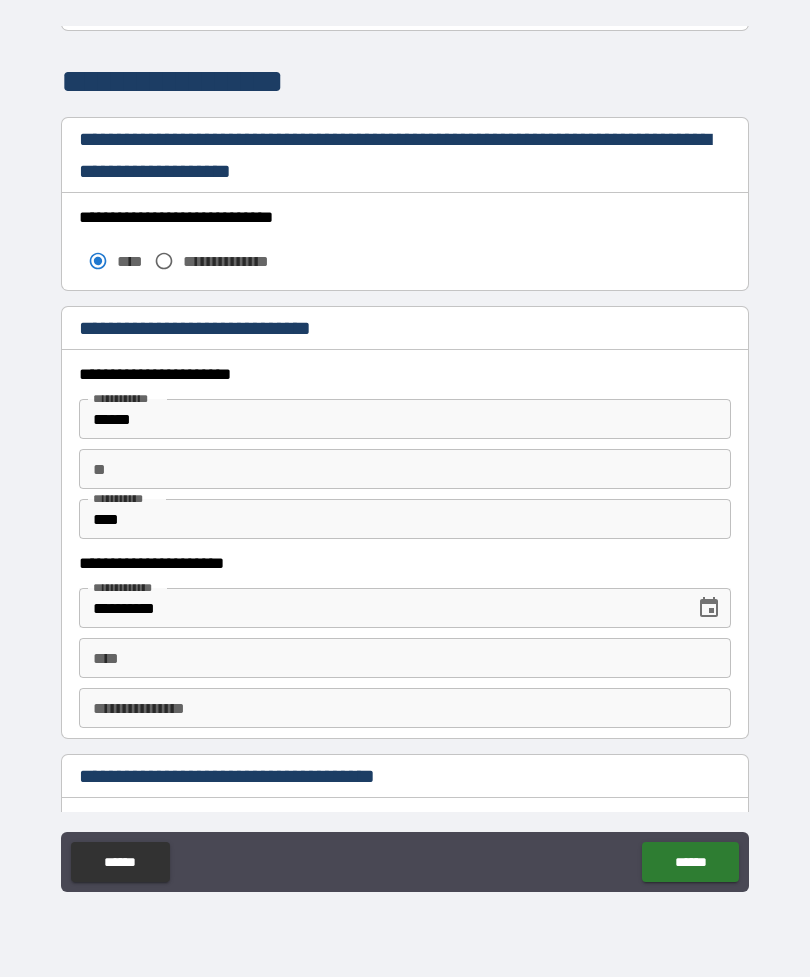 scroll, scrollTop: 1660, scrollLeft: 0, axis: vertical 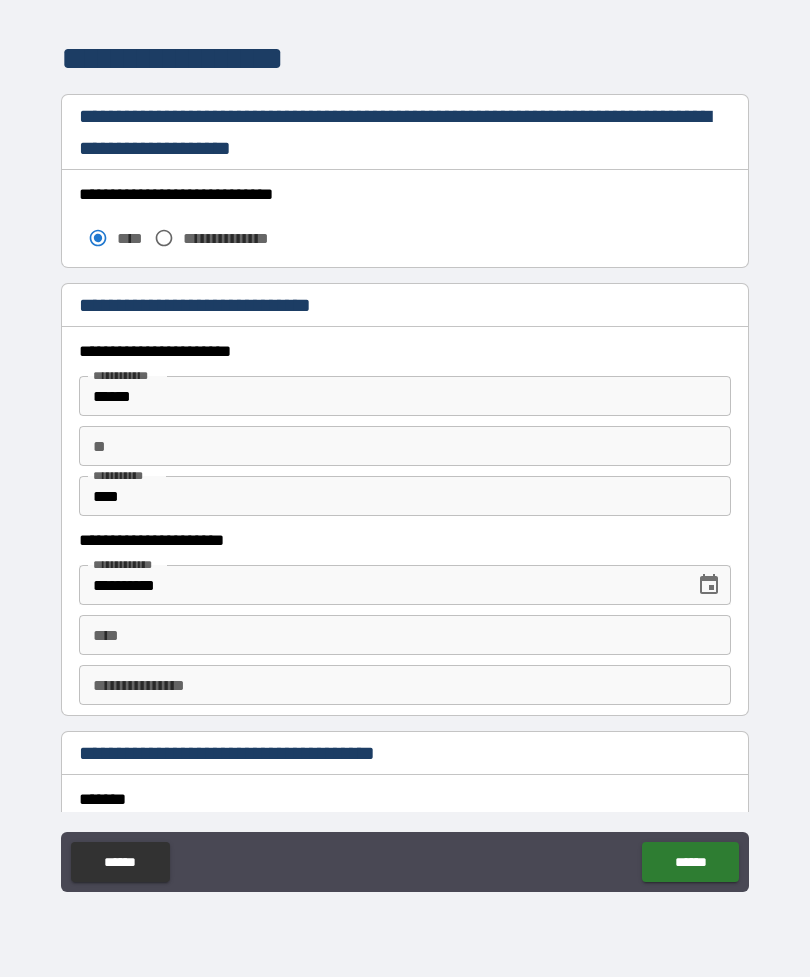 click on "**" at bounding box center [405, 446] 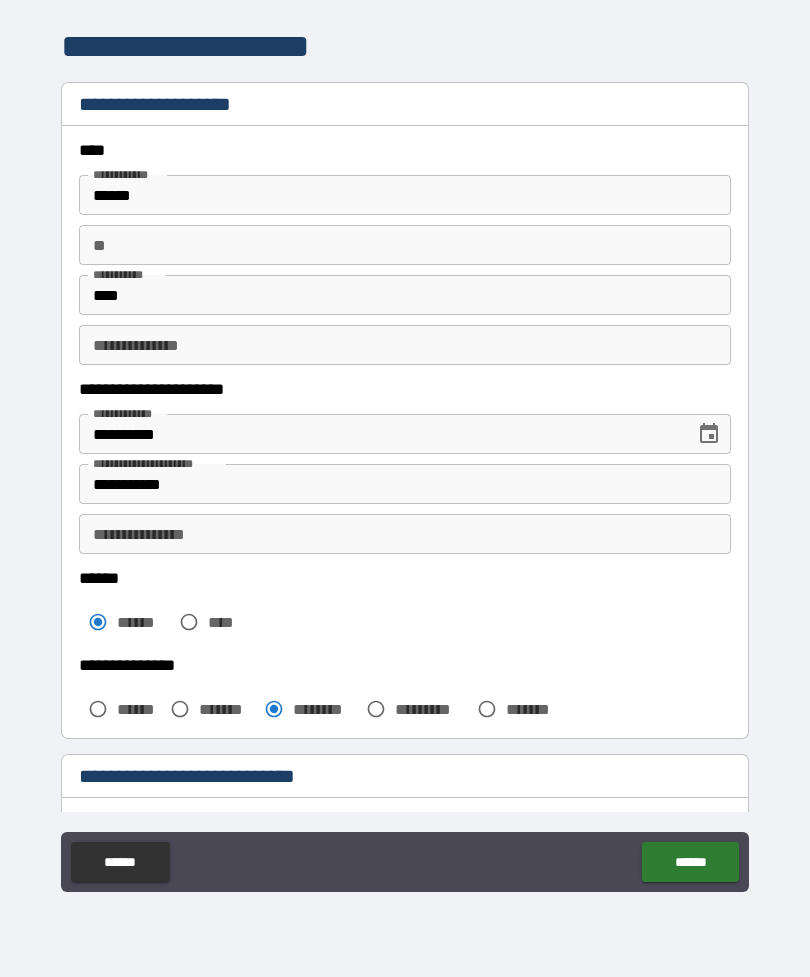 scroll, scrollTop: 0, scrollLeft: 0, axis: both 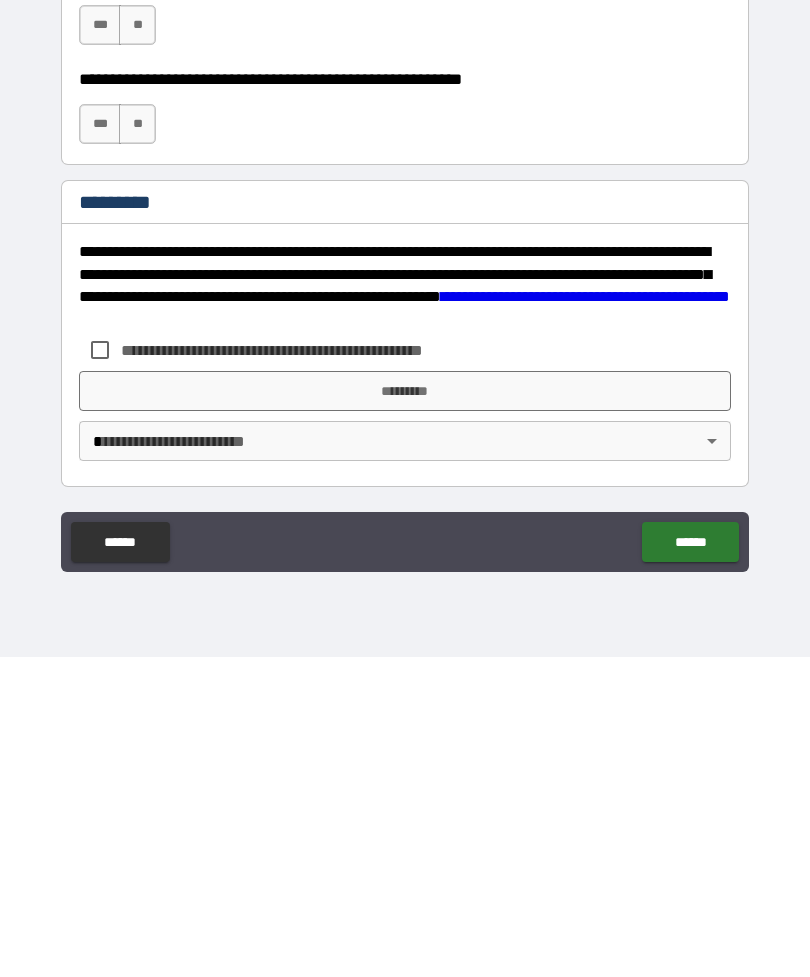 type on "**" 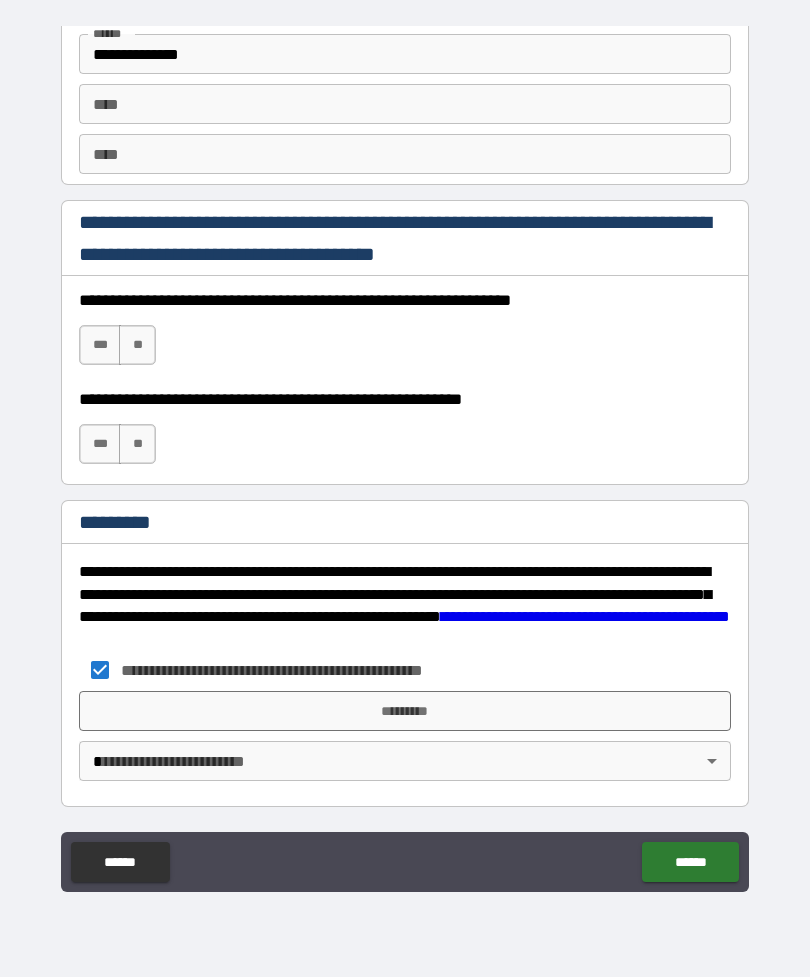 scroll, scrollTop: 2820, scrollLeft: 0, axis: vertical 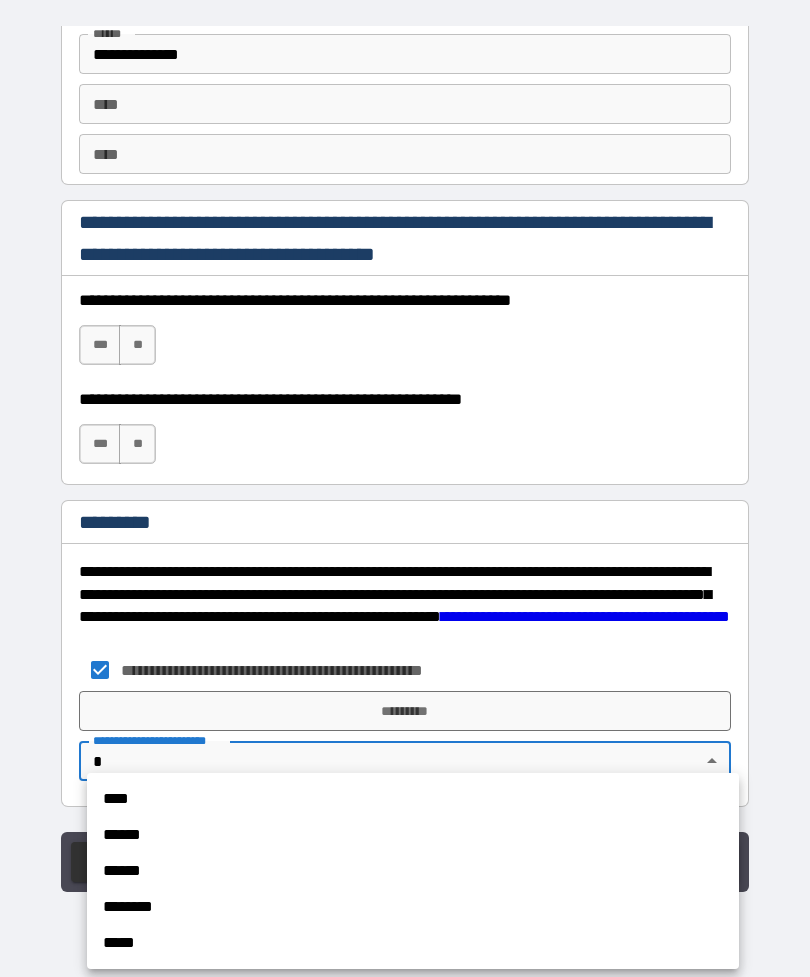 click on "****" at bounding box center [413, 799] 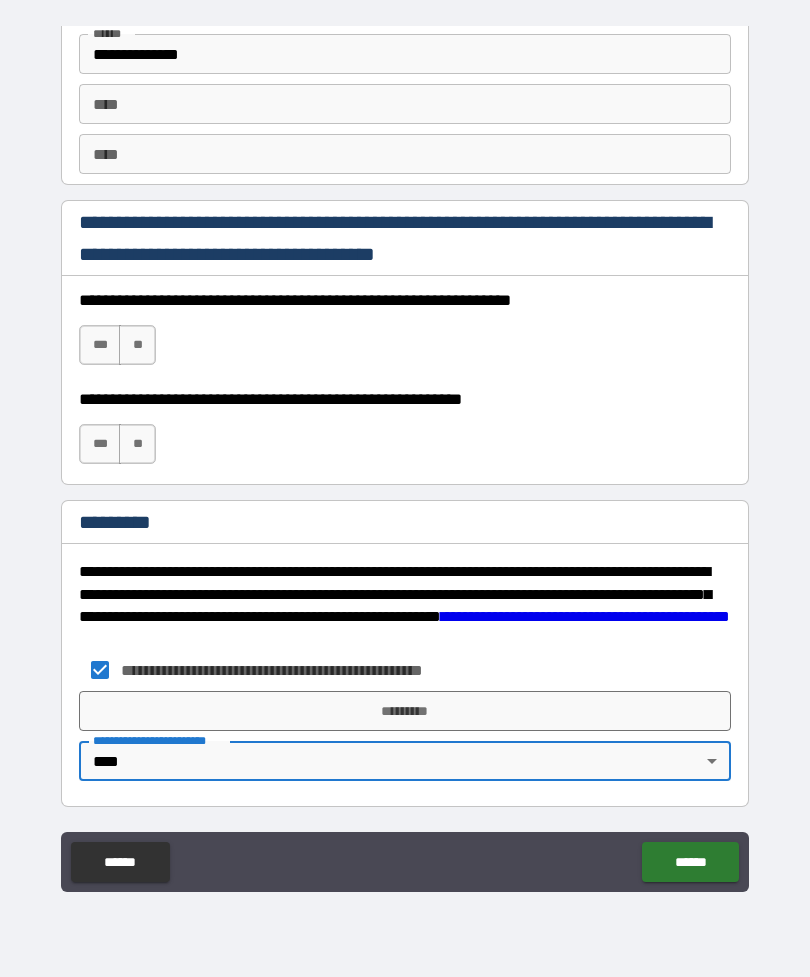 click on "******" at bounding box center [690, 862] 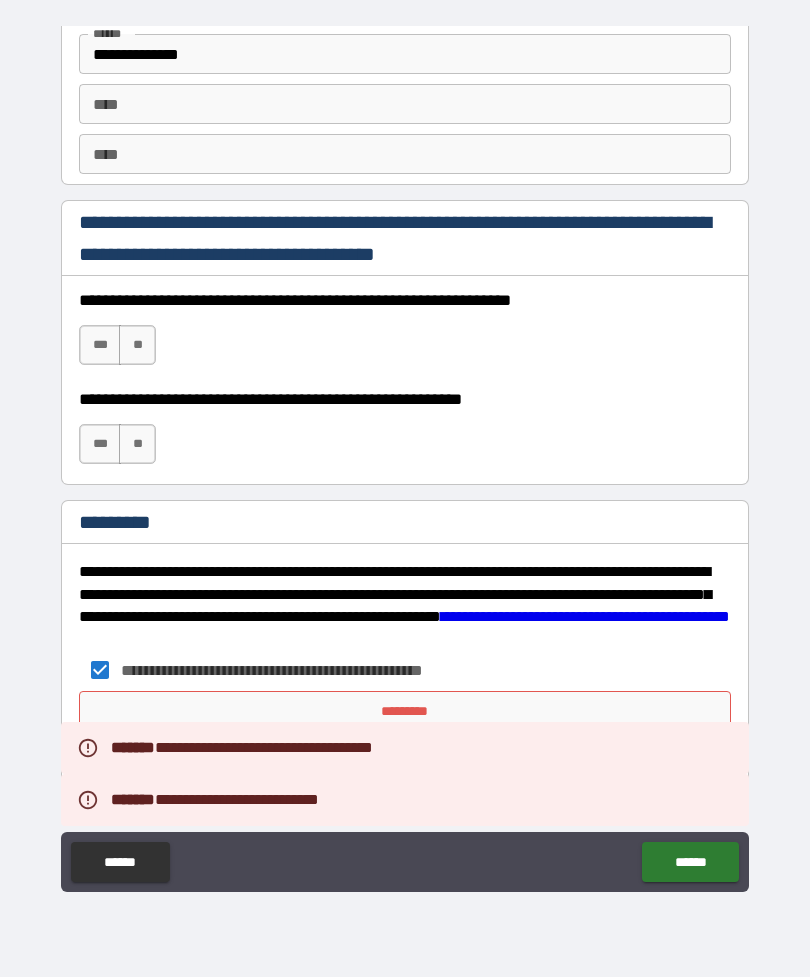 click on "**********" at bounding box center (405, 459) 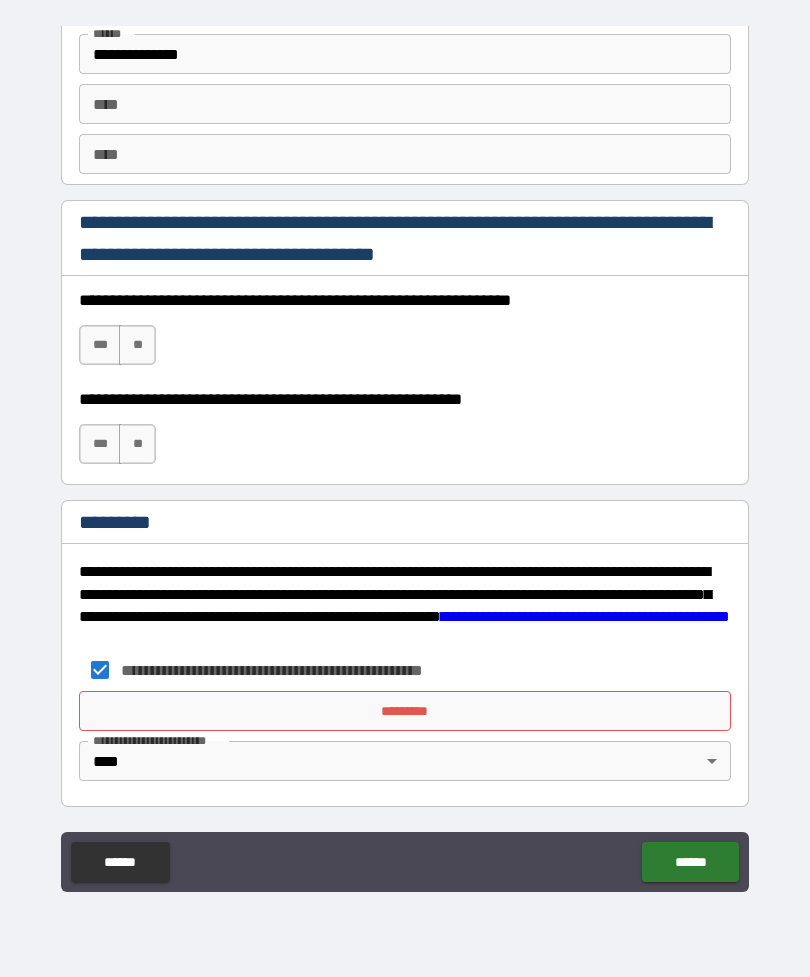 click on "**********" at bounding box center [405, 459] 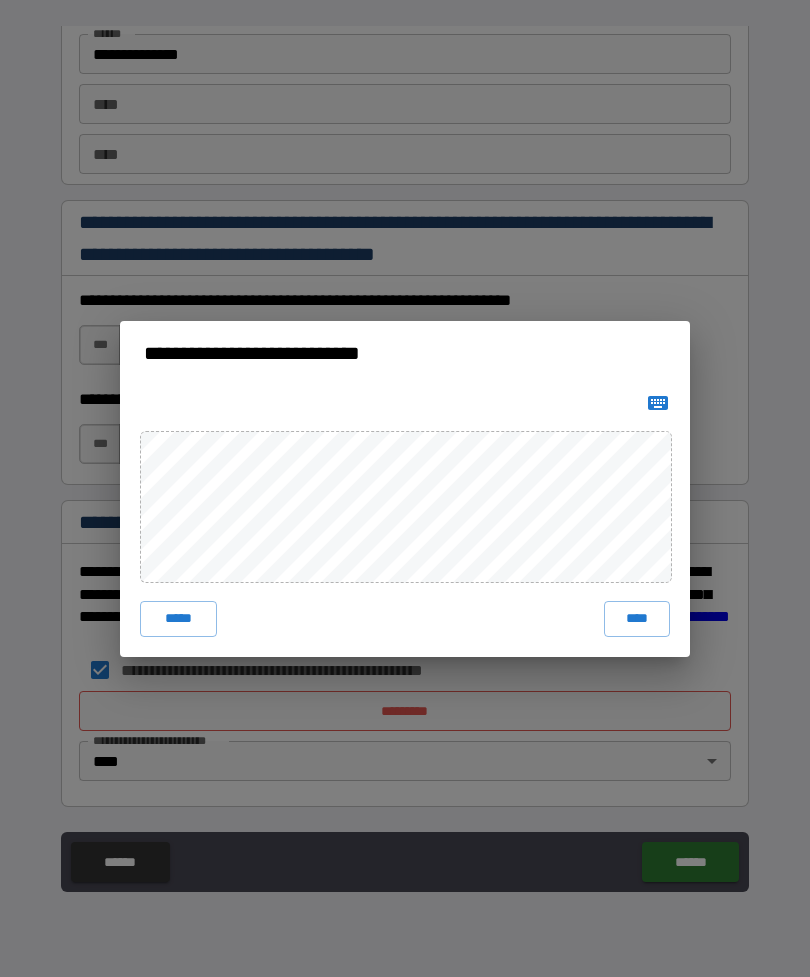 click on "****" at bounding box center [637, 619] 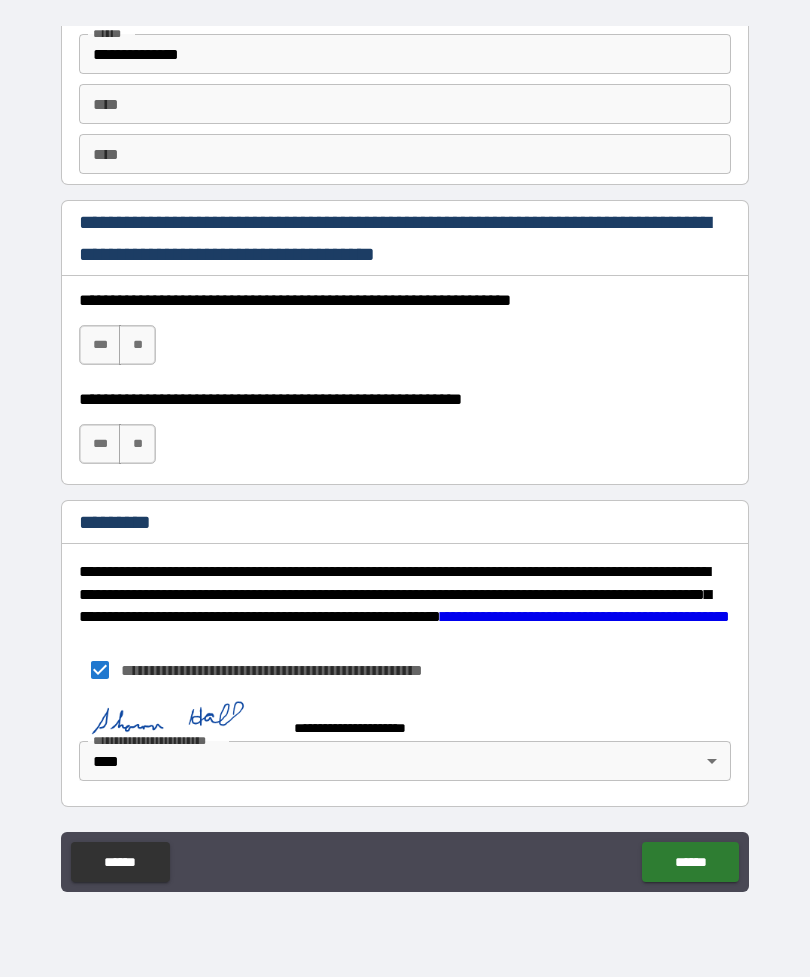scroll, scrollTop: 2810, scrollLeft: 0, axis: vertical 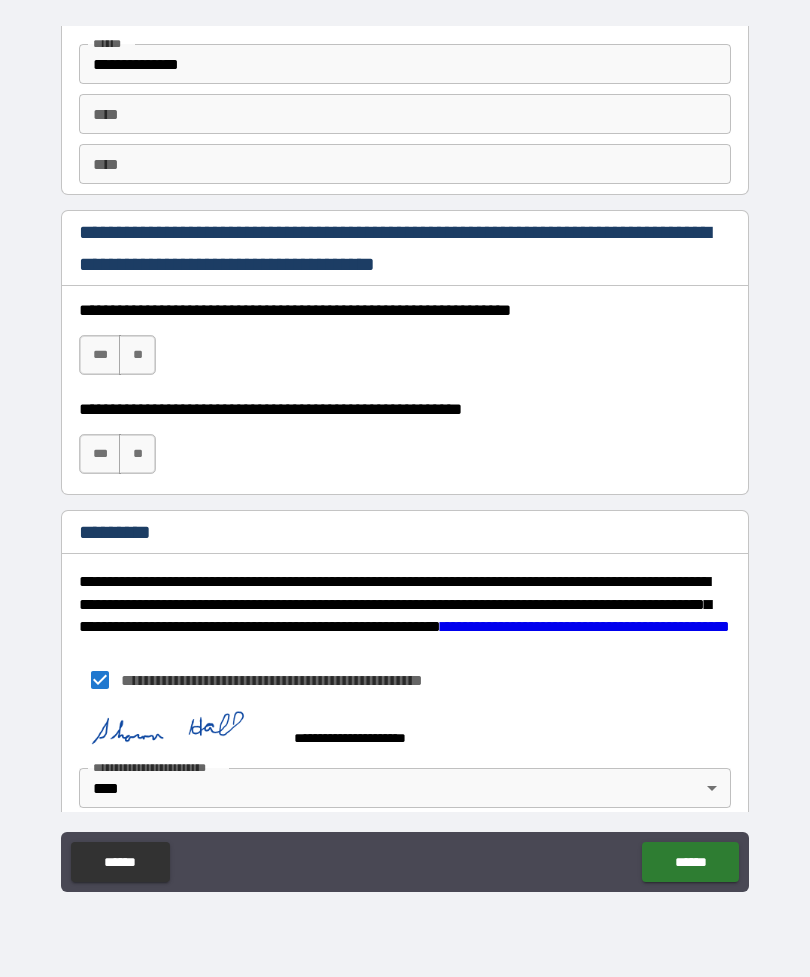click on "******" at bounding box center [690, 862] 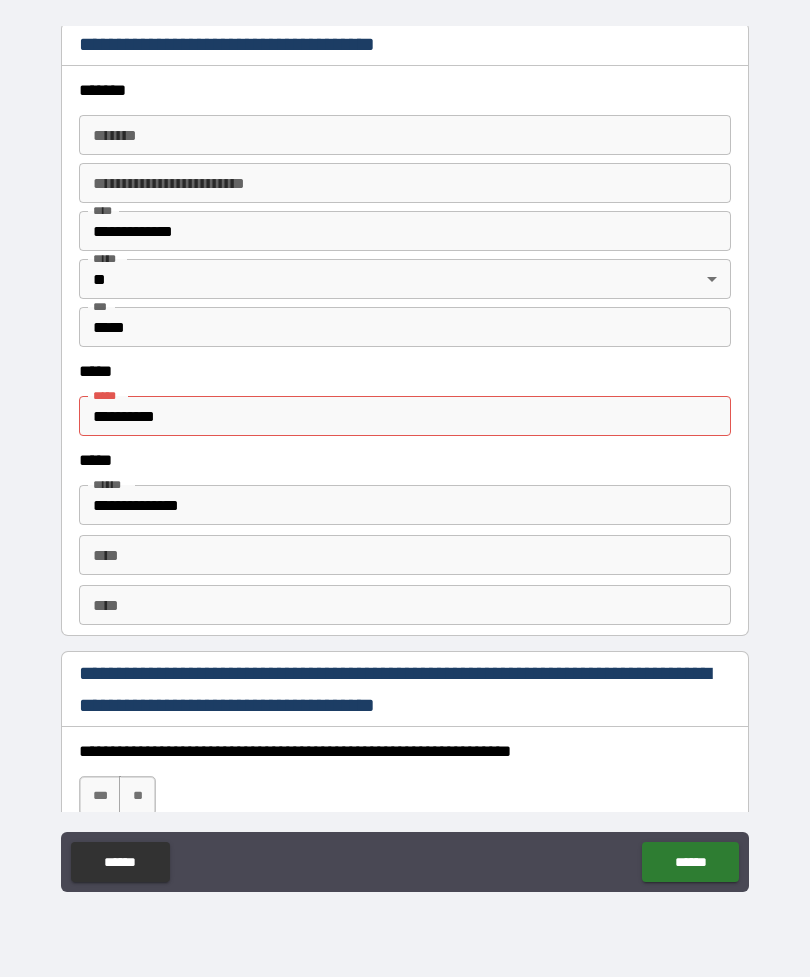 scroll, scrollTop: 2361, scrollLeft: 0, axis: vertical 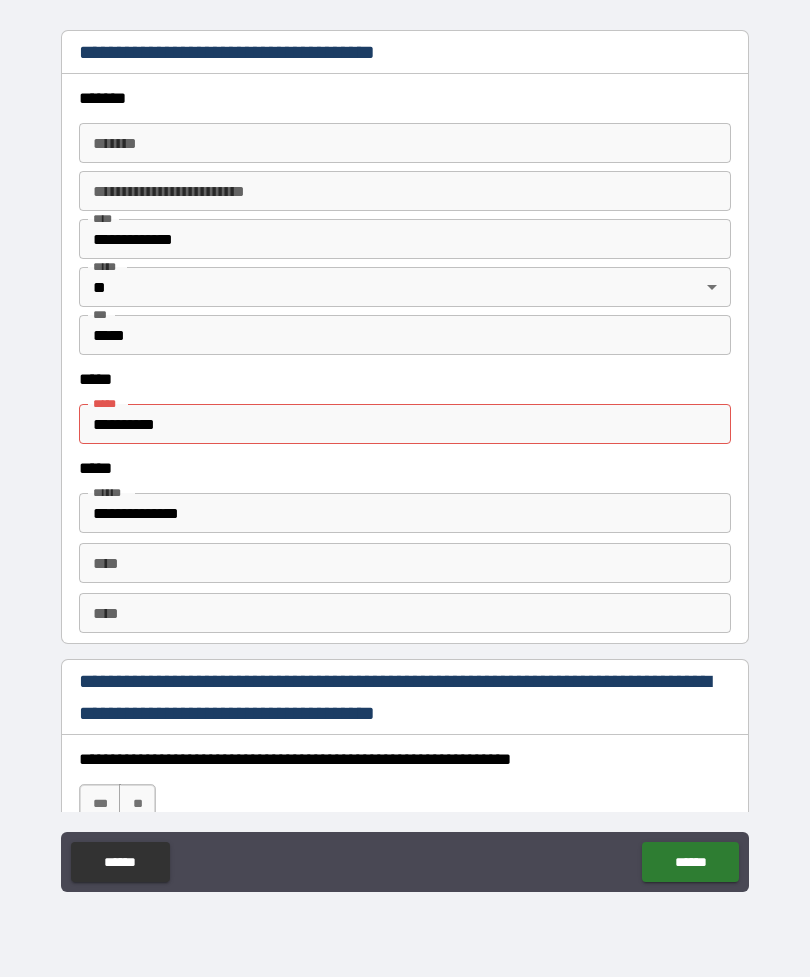 click on "**********" at bounding box center (405, 424) 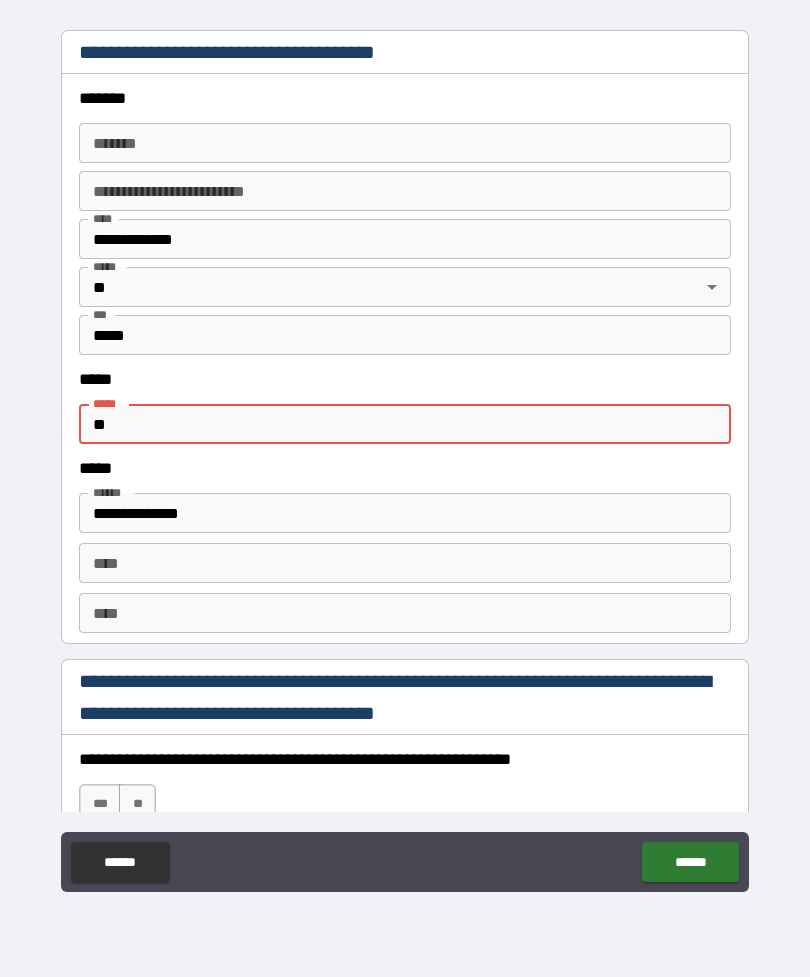 type on "*" 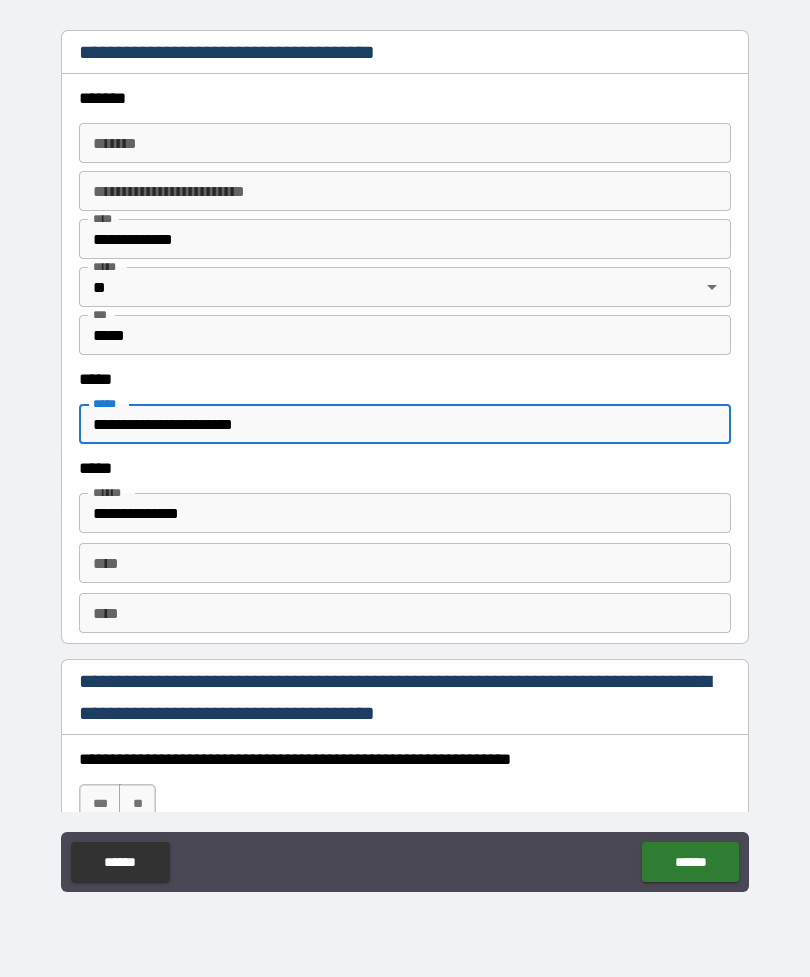 type on "**********" 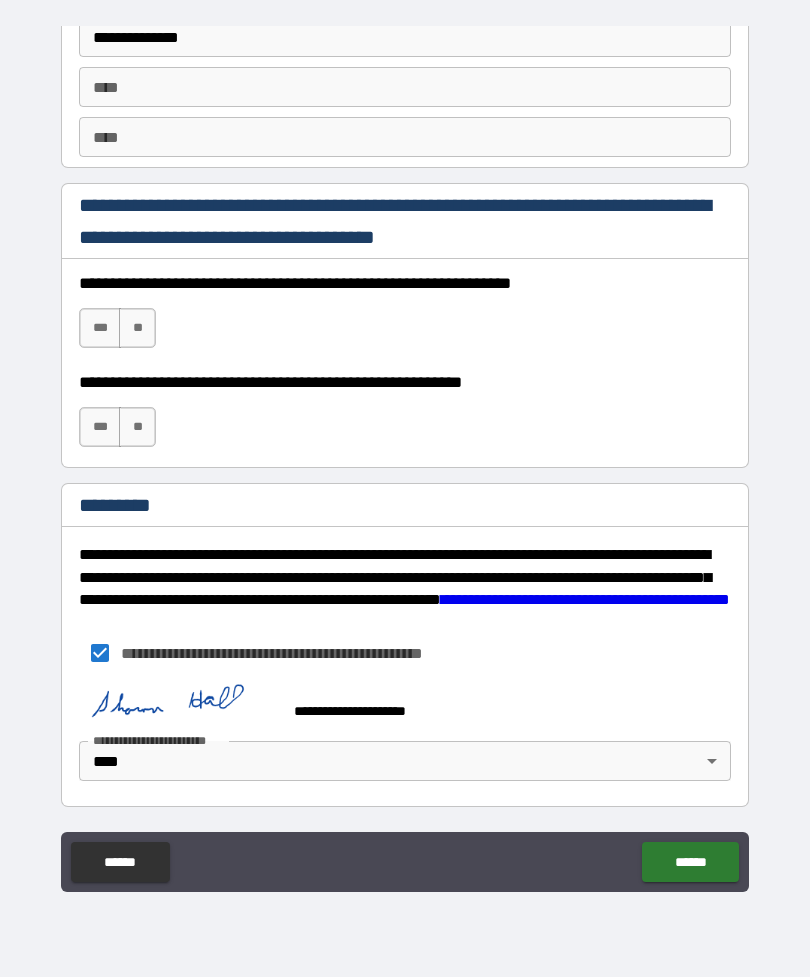 scroll, scrollTop: 2837, scrollLeft: 0, axis: vertical 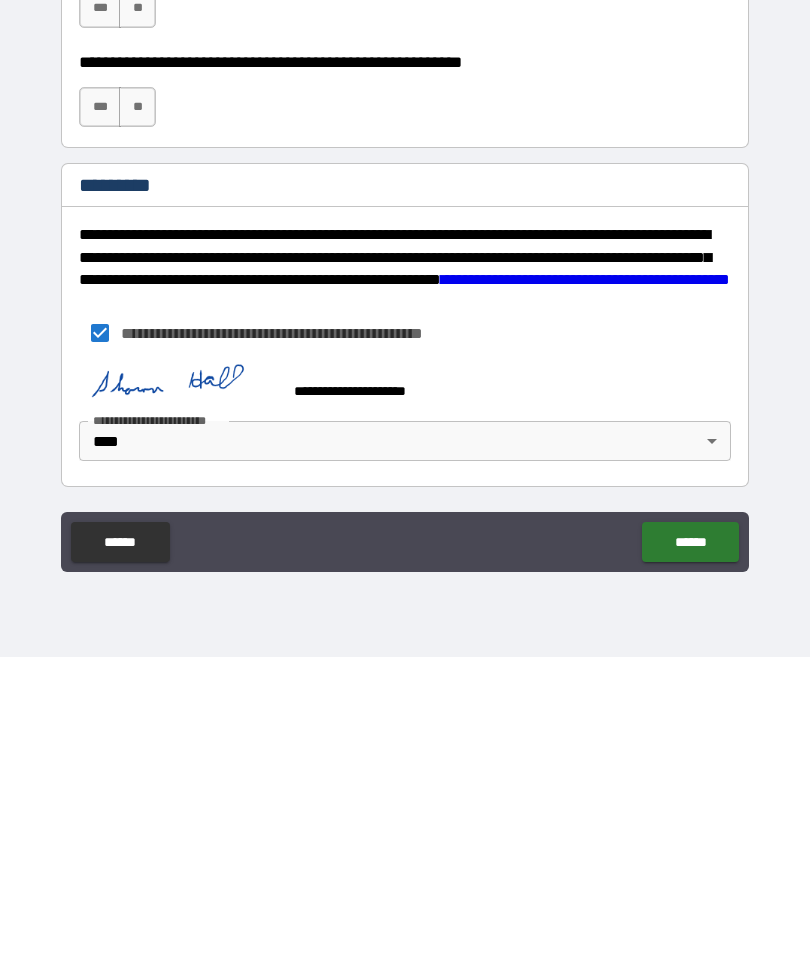 click on "******" at bounding box center (690, 862) 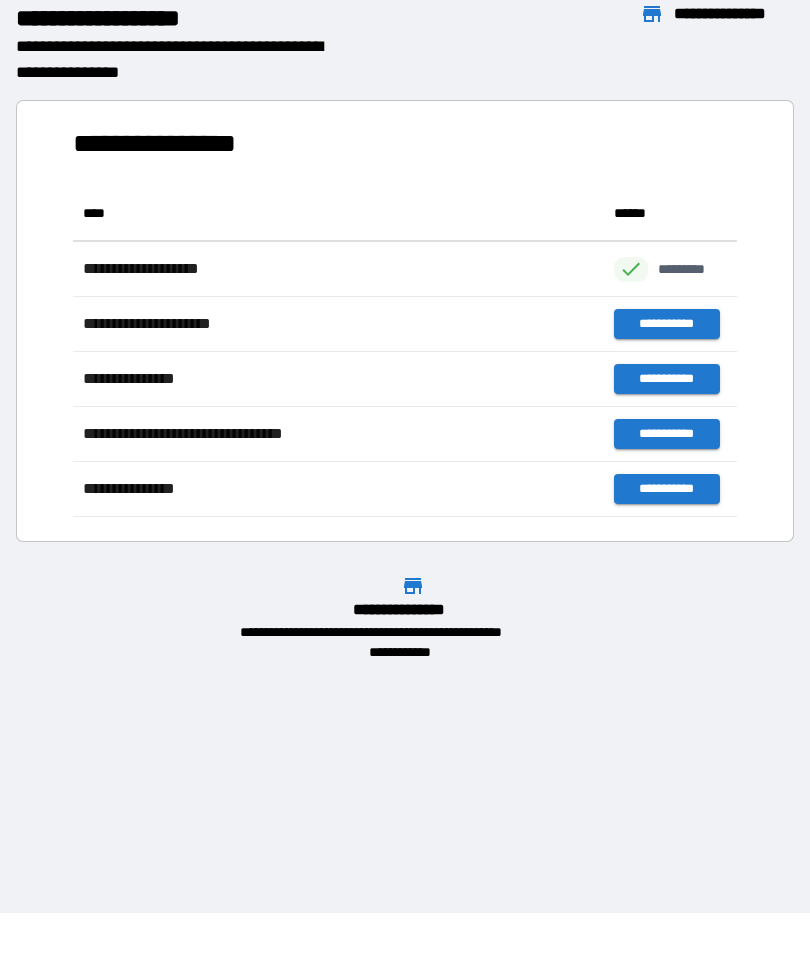 scroll, scrollTop: 1, scrollLeft: 1, axis: both 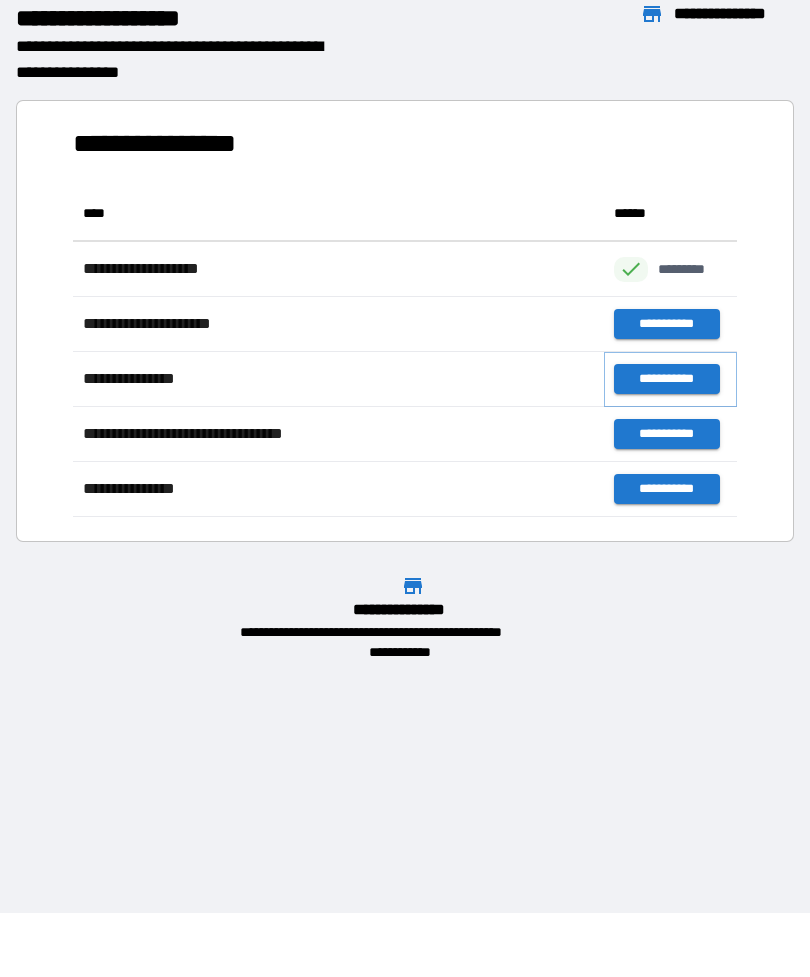 click on "**********" at bounding box center [666, 379] 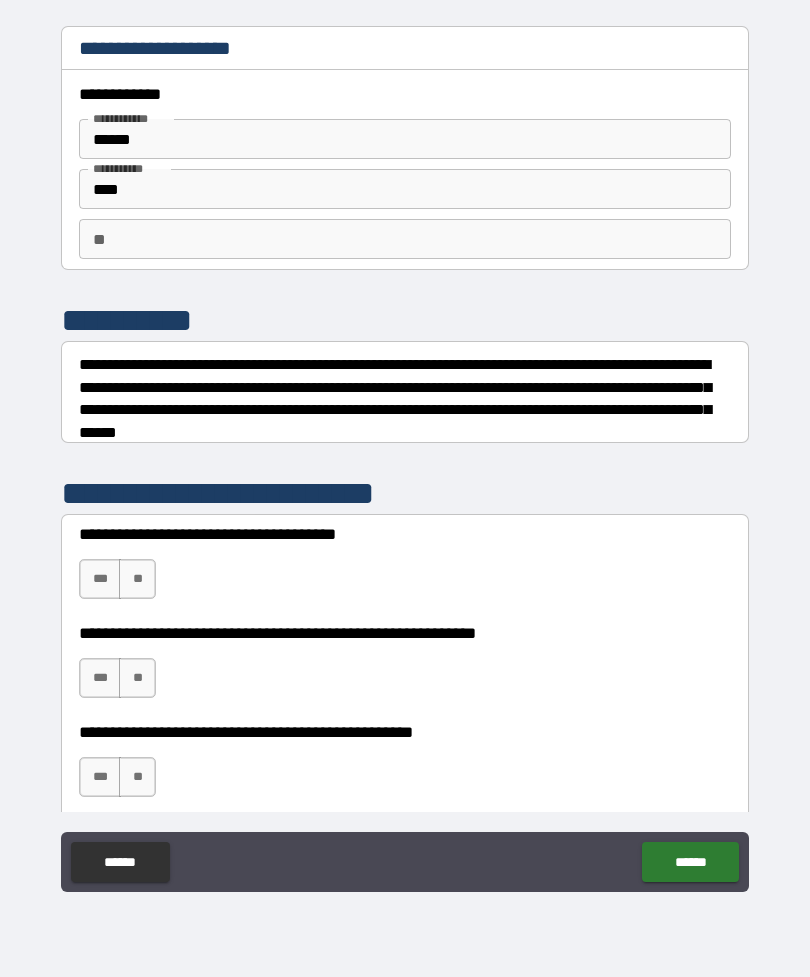 click on "** **" at bounding box center [405, 239] 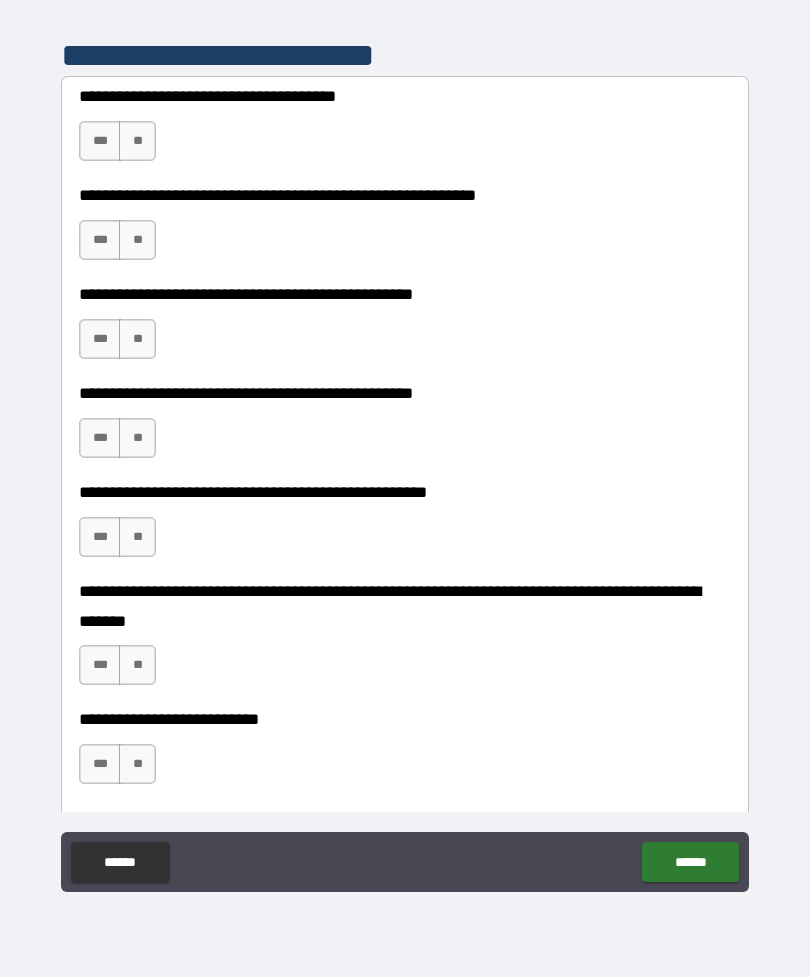 scroll, scrollTop: 445, scrollLeft: 0, axis: vertical 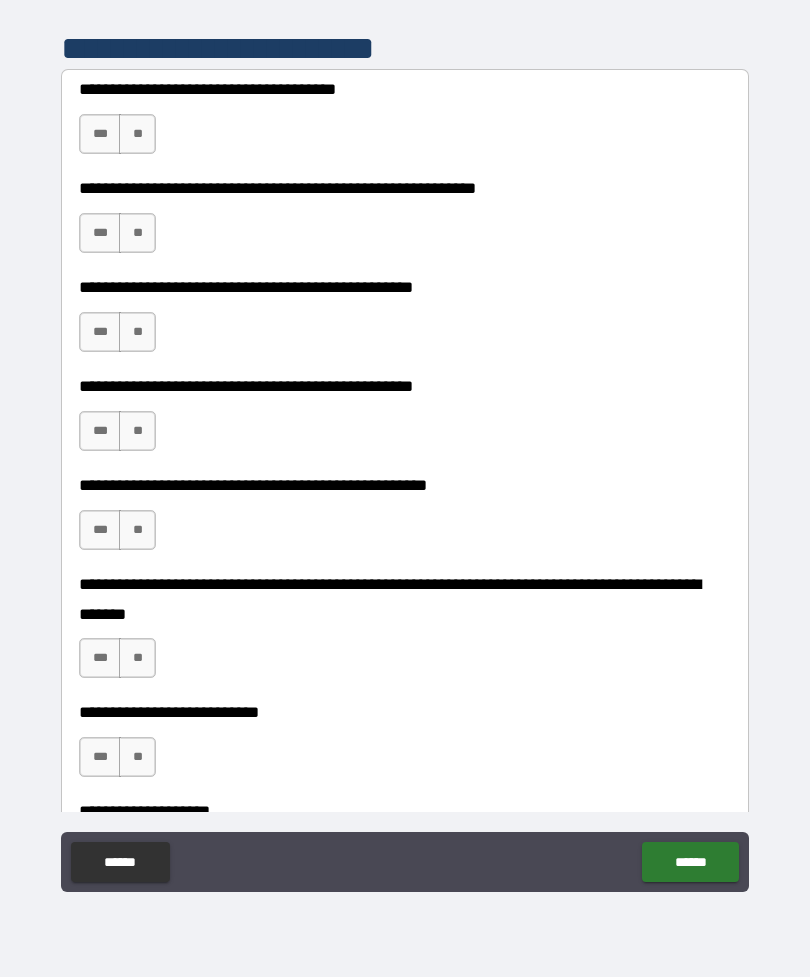 type on "*" 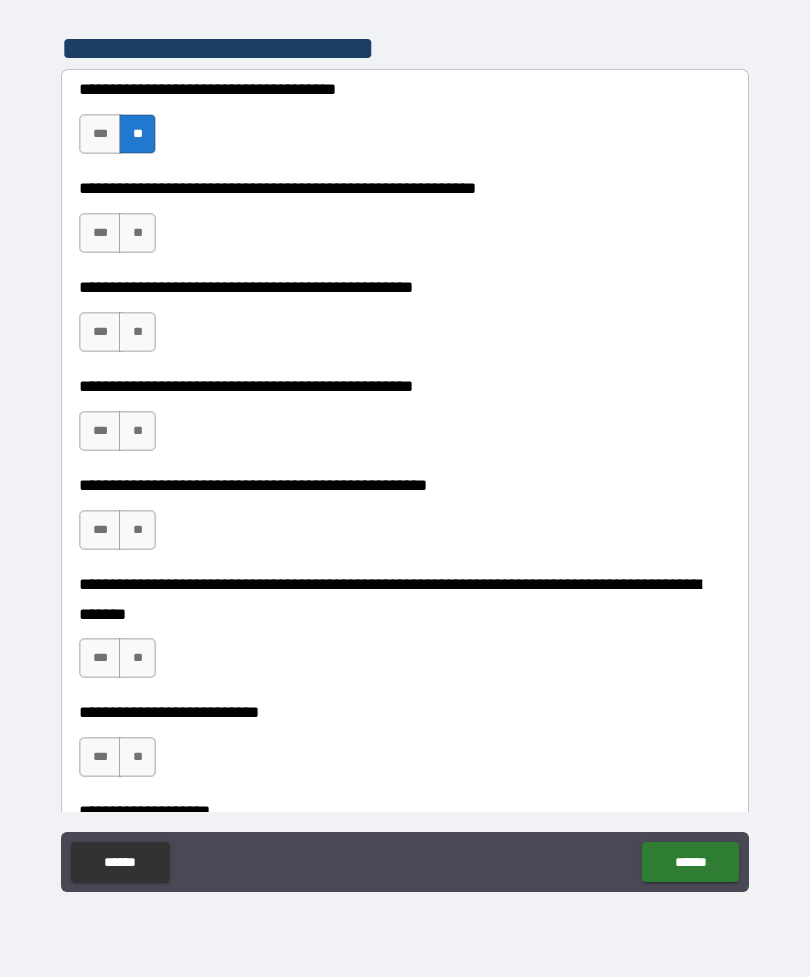click on "***" at bounding box center (100, 233) 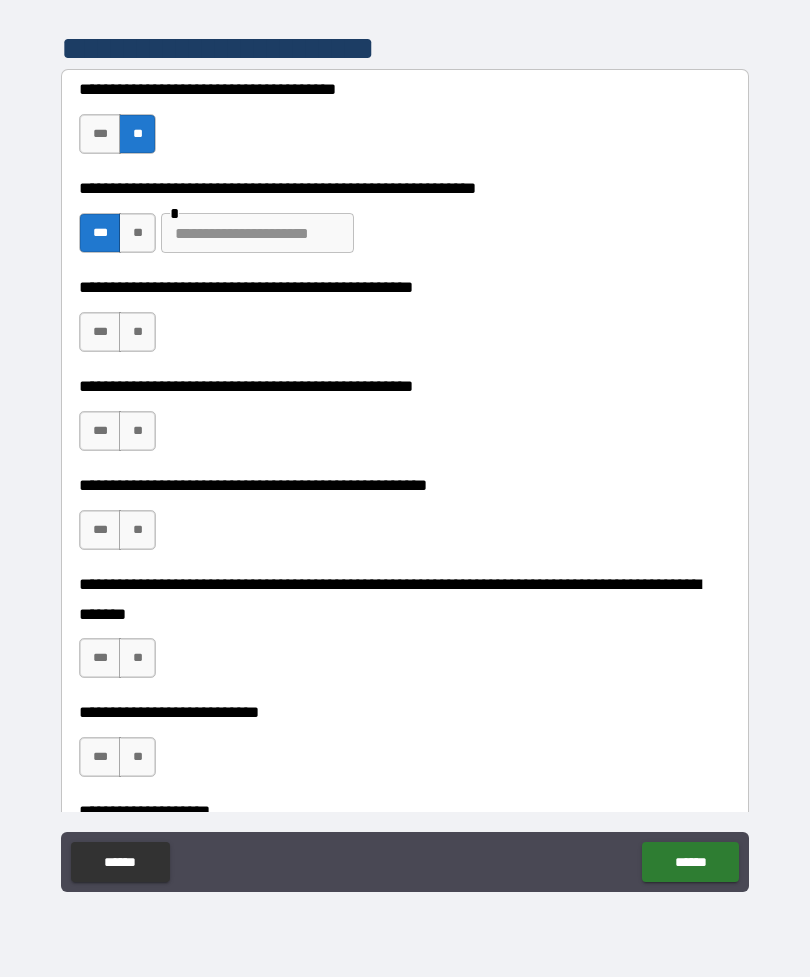 click on "***" at bounding box center [100, 233] 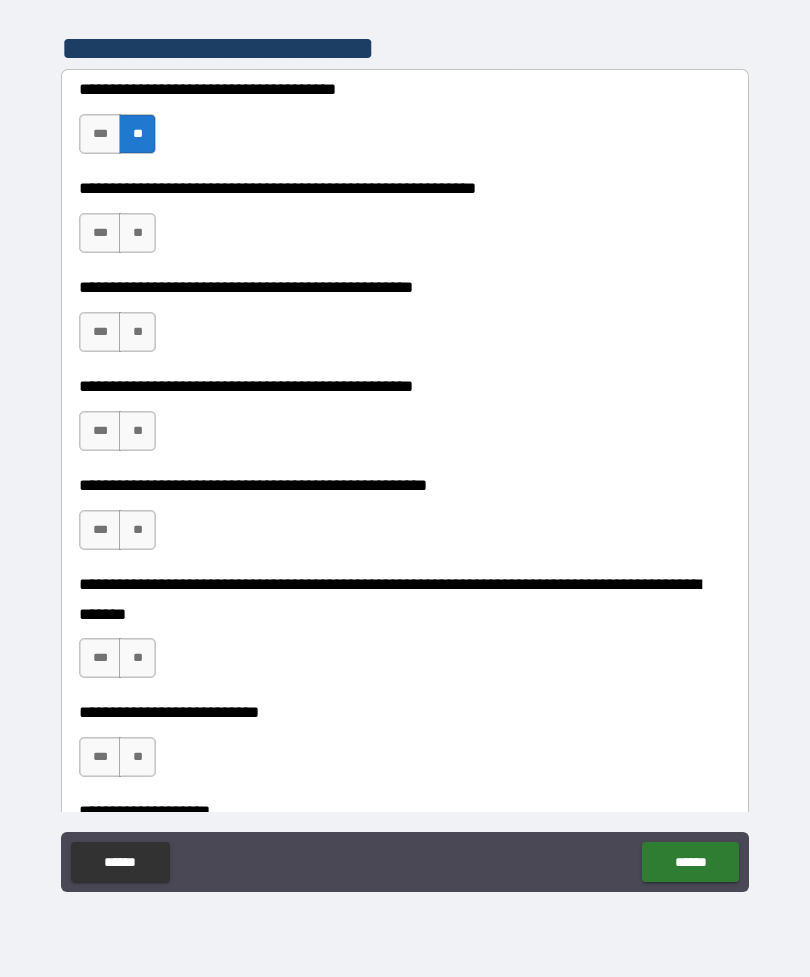 click on "***" at bounding box center [100, 233] 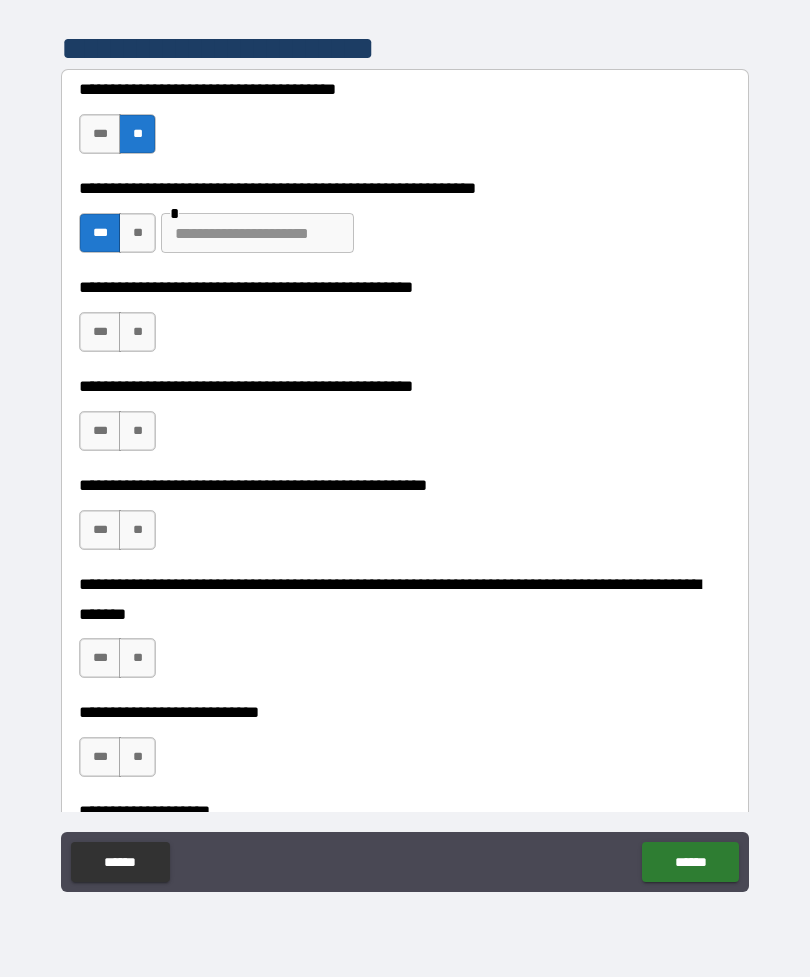 click at bounding box center (257, 233) 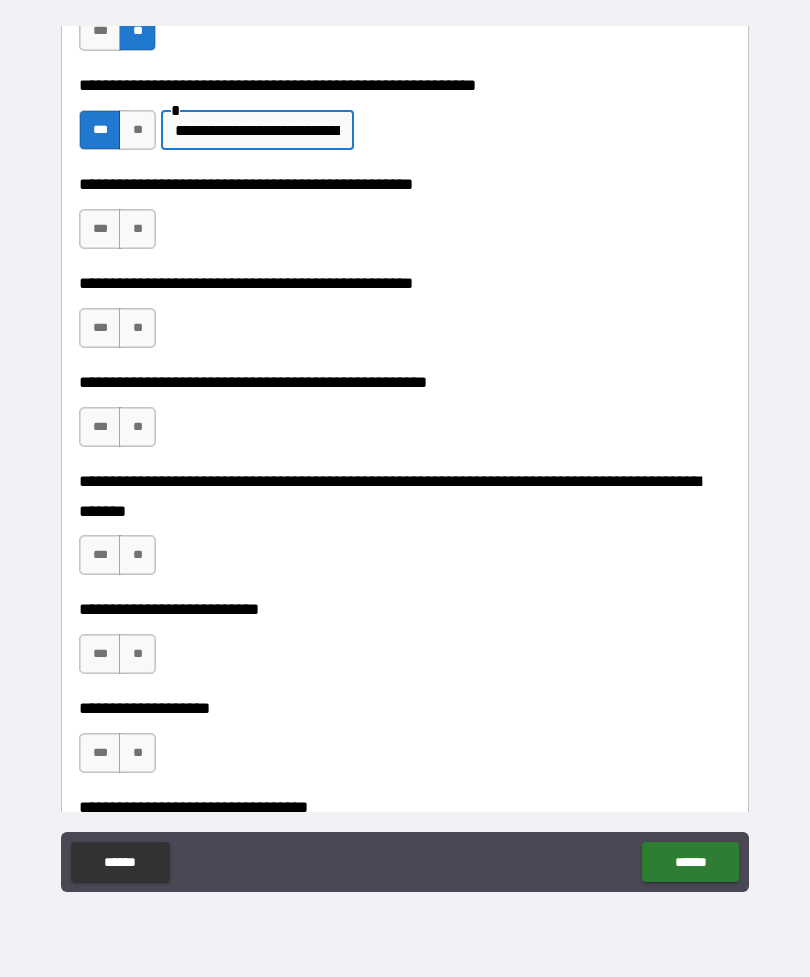 scroll, scrollTop: 549, scrollLeft: 0, axis: vertical 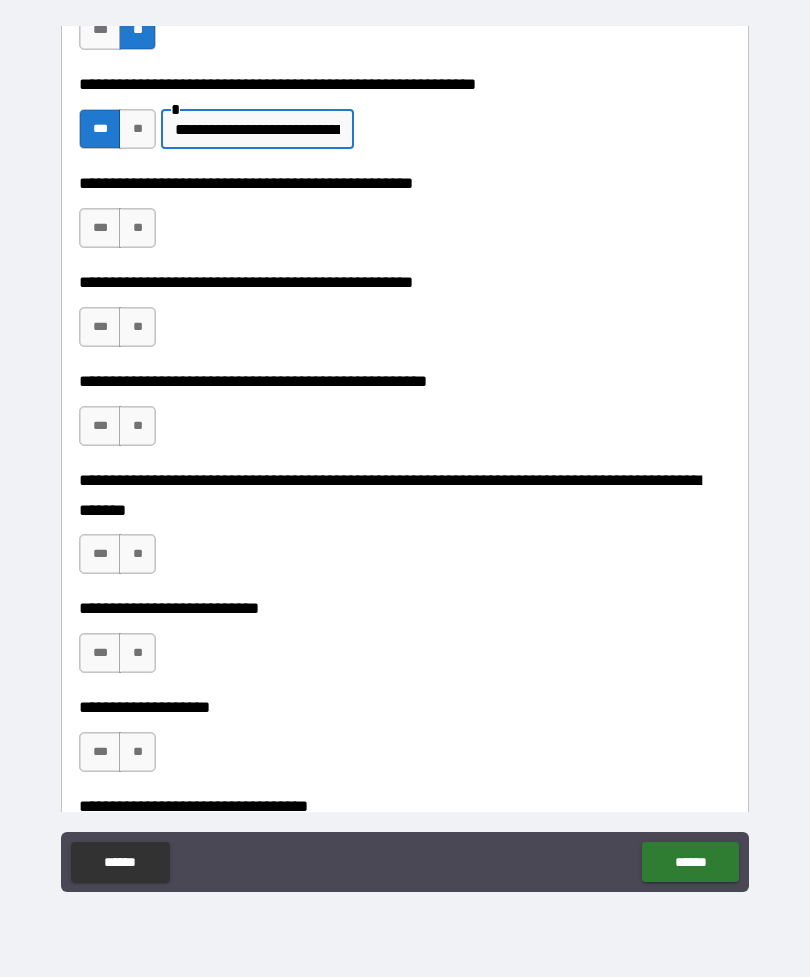 type on "**********" 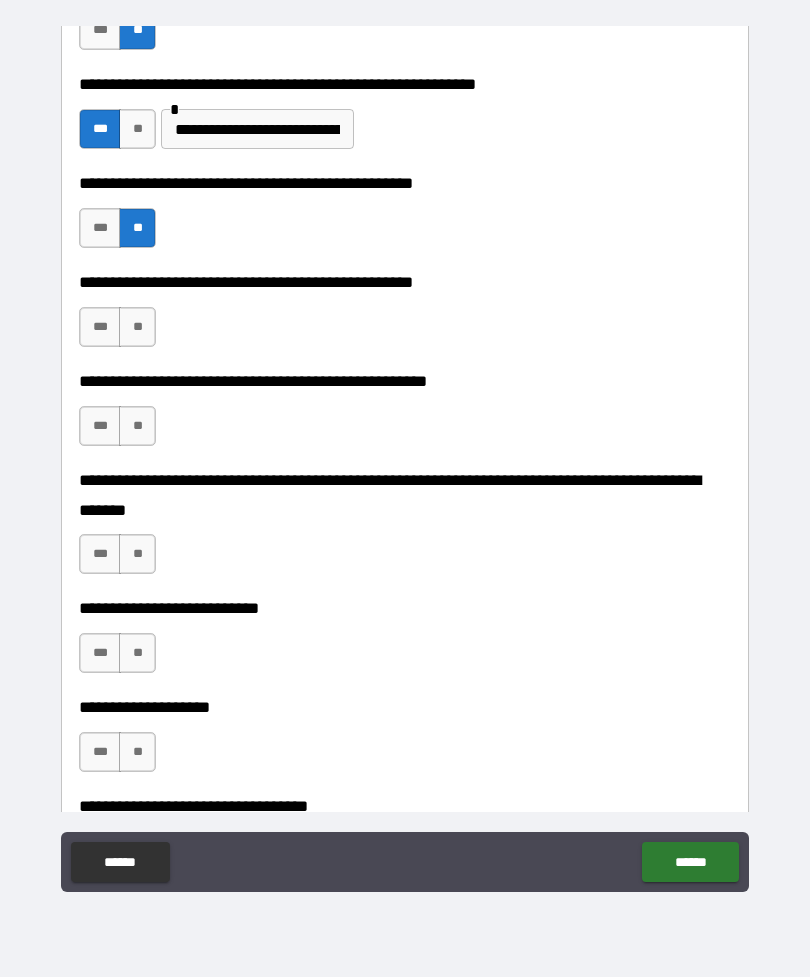 click on "**" at bounding box center [137, 327] 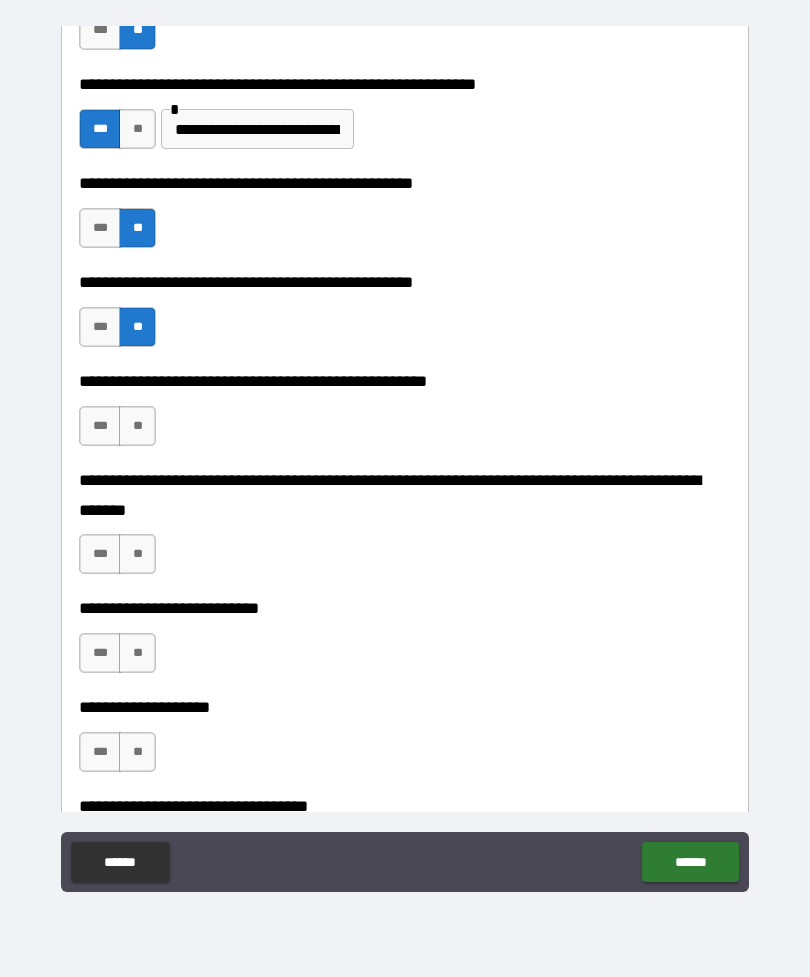 click on "**" at bounding box center (137, 426) 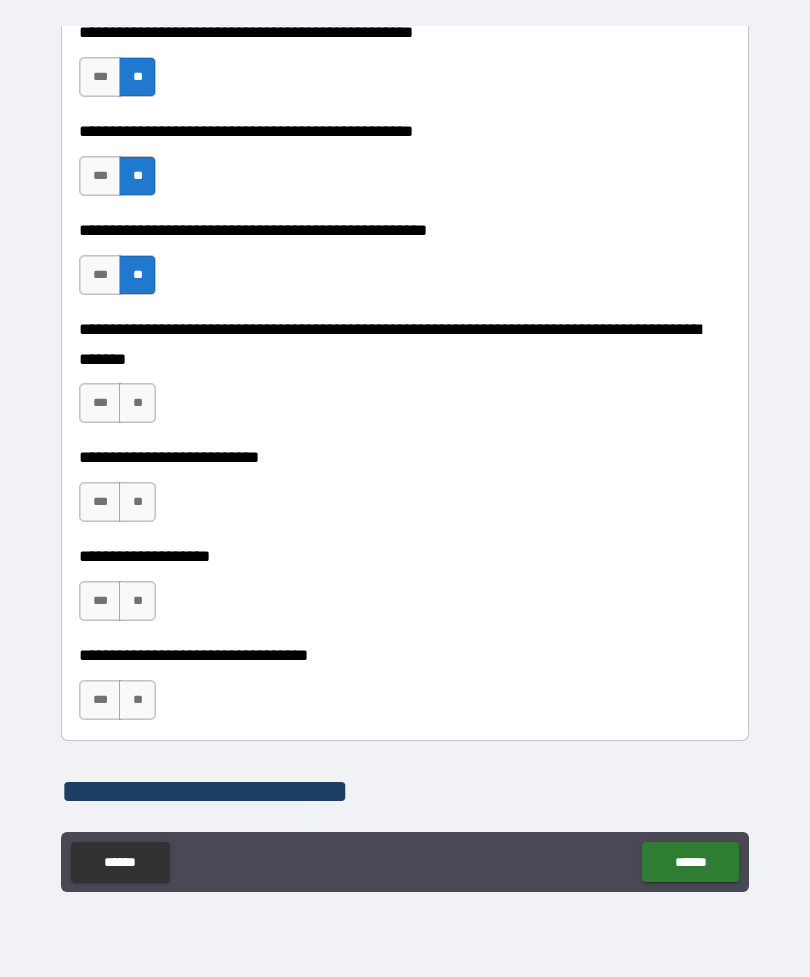 scroll, scrollTop: 703, scrollLeft: 0, axis: vertical 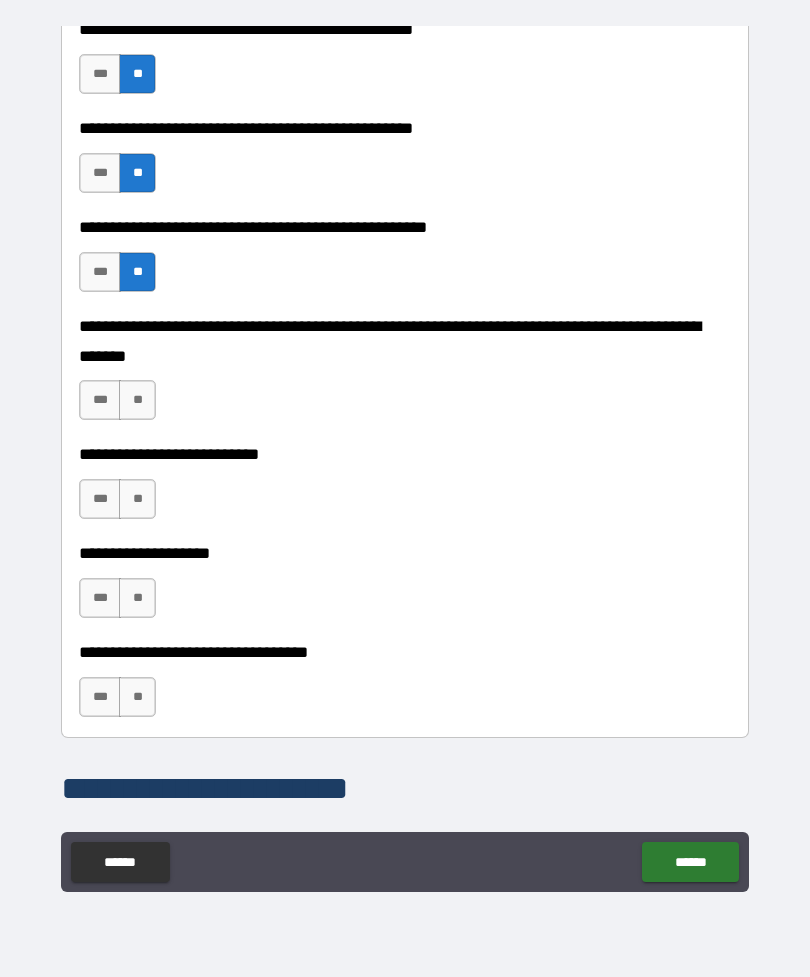 click on "**" at bounding box center (137, 400) 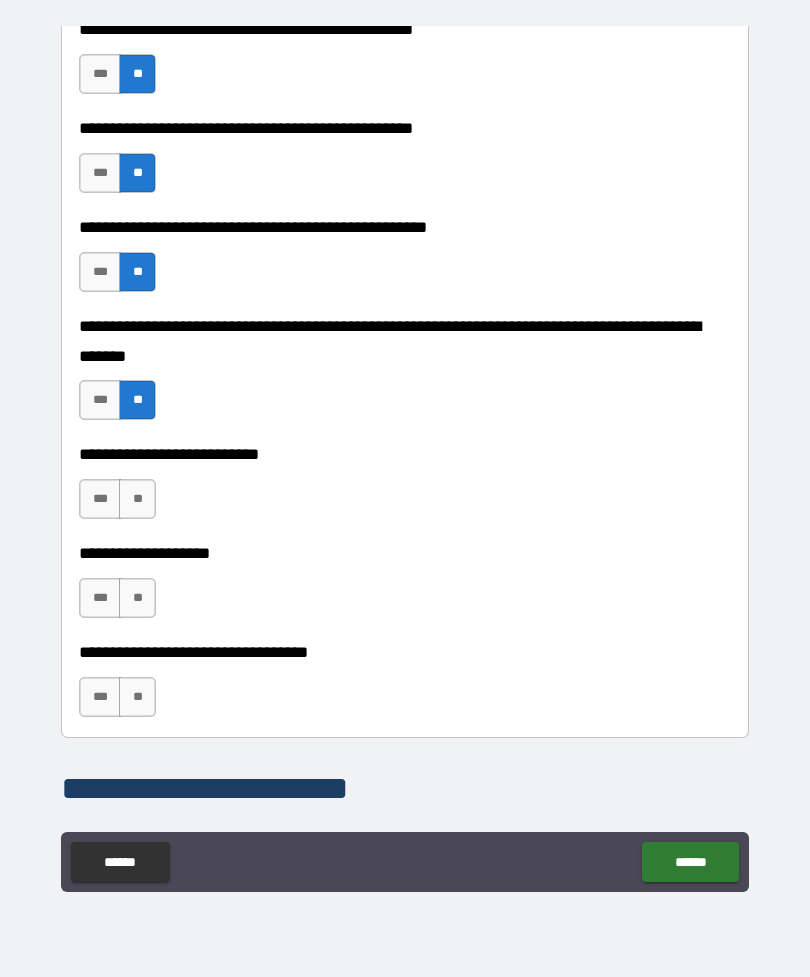 click on "**" at bounding box center (137, 499) 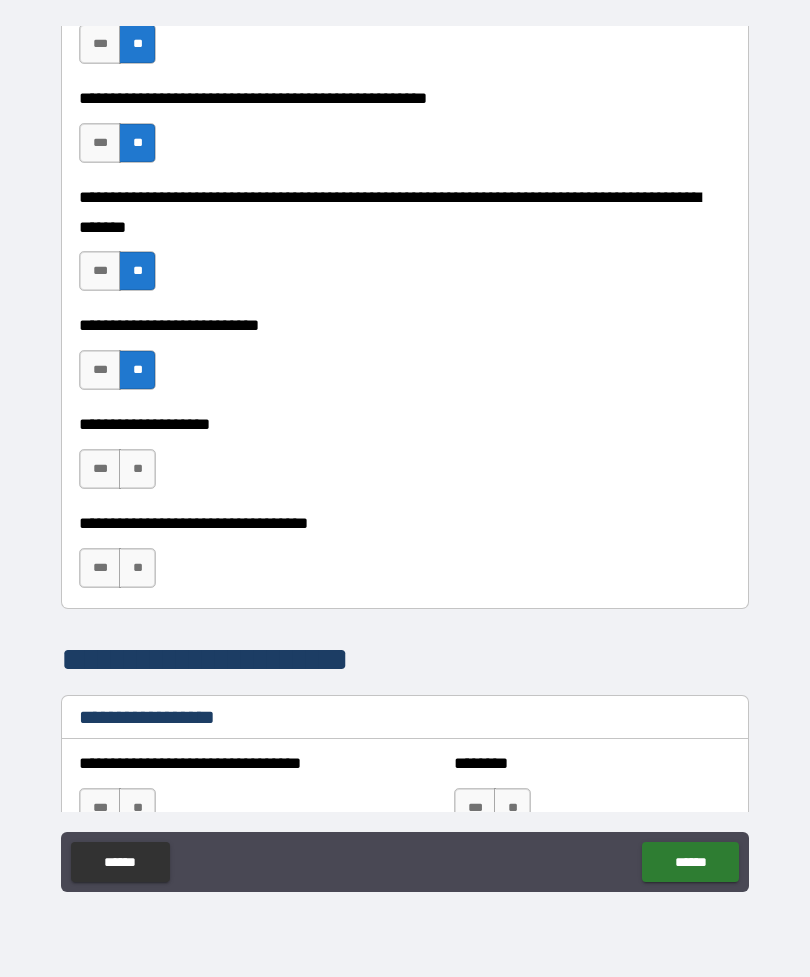 scroll, scrollTop: 858, scrollLeft: 0, axis: vertical 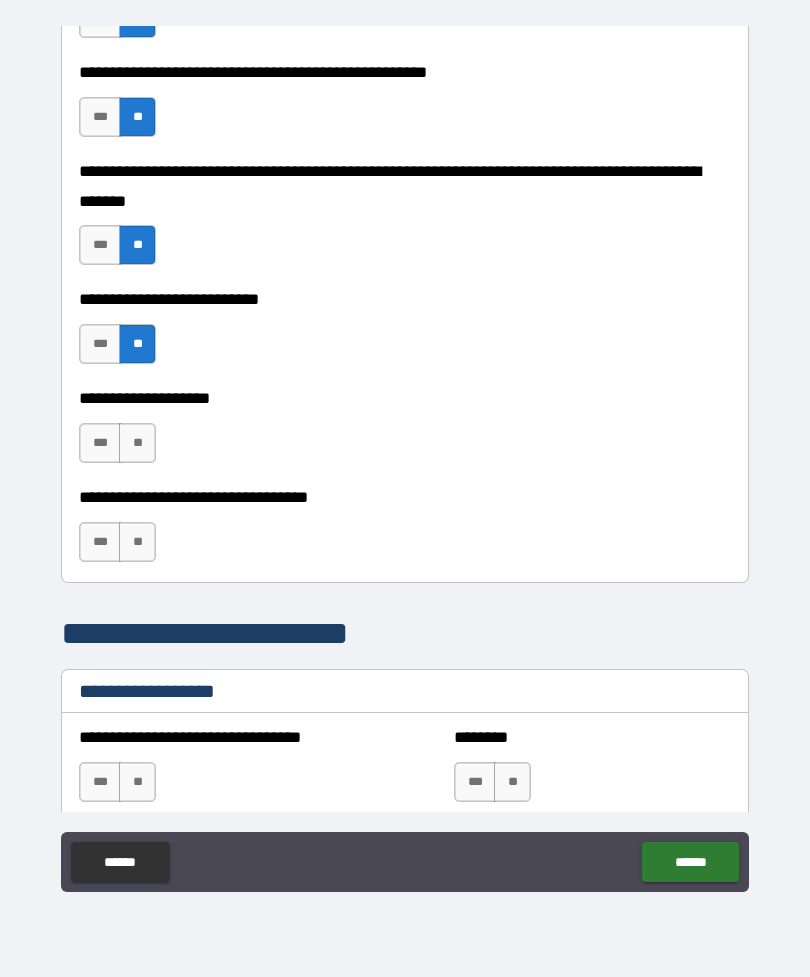 click on "**" at bounding box center (137, 443) 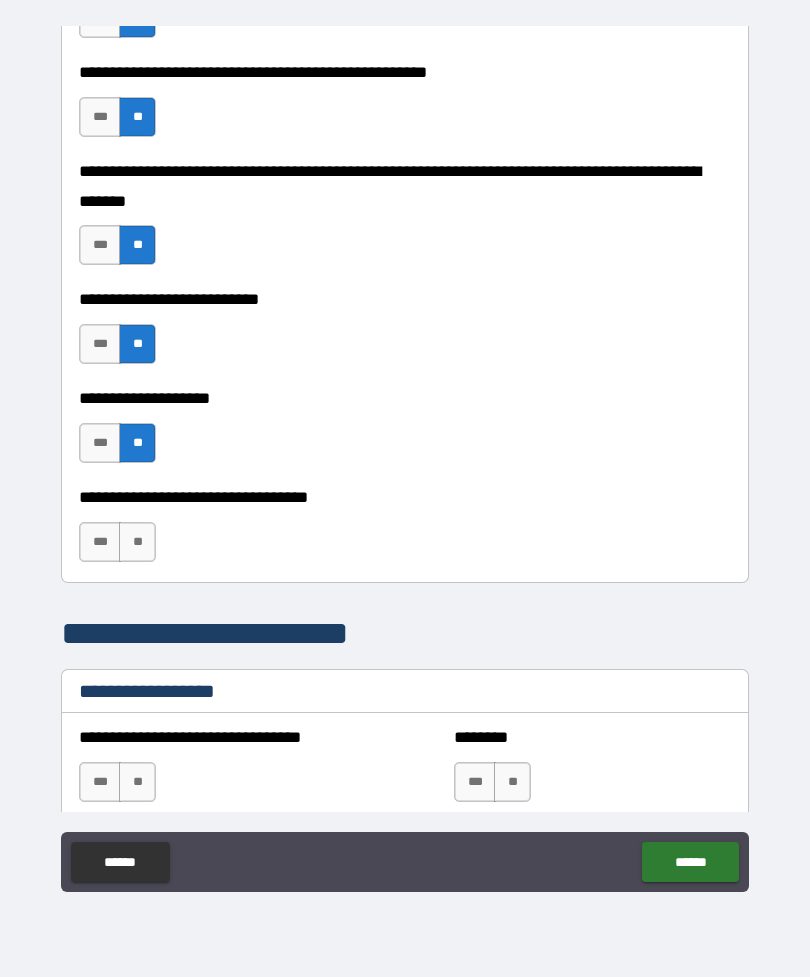 click on "**" at bounding box center (137, 542) 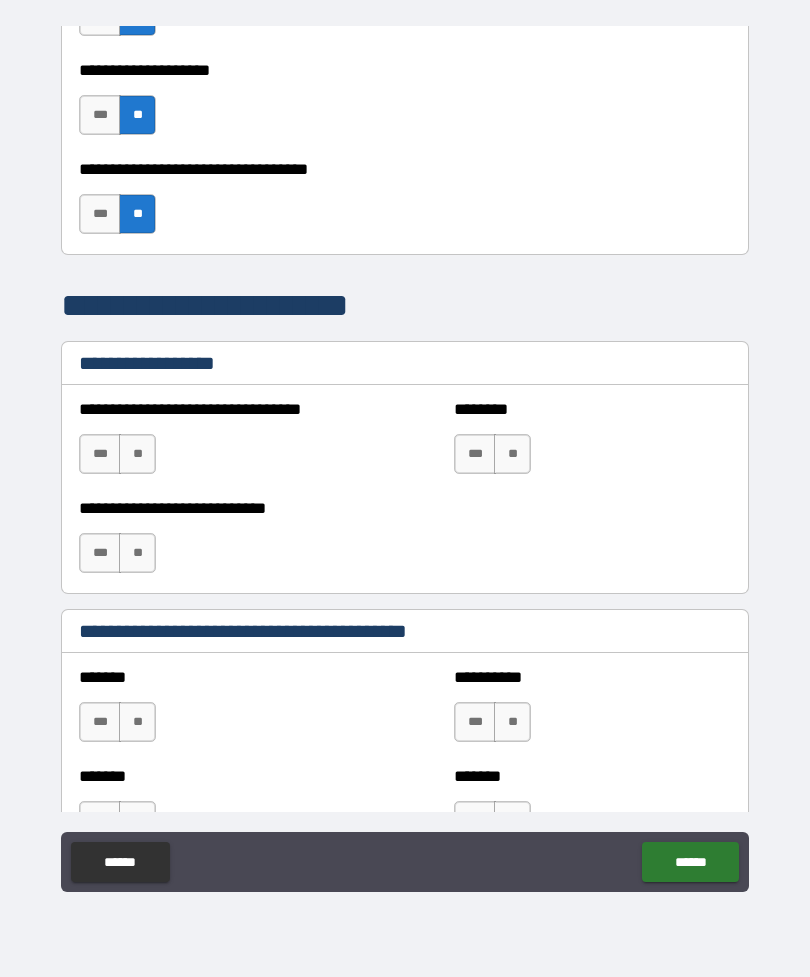 scroll, scrollTop: 1194, scrollLeft: 0, axis: vertical 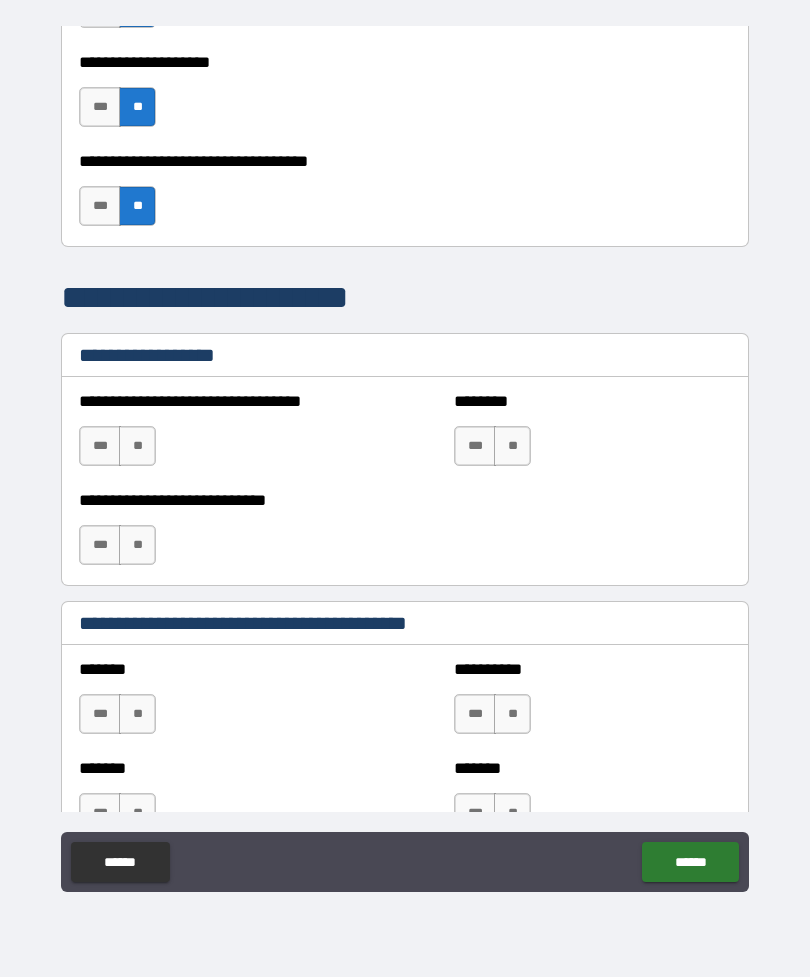 click on "**" at bounding box center (137, 446) 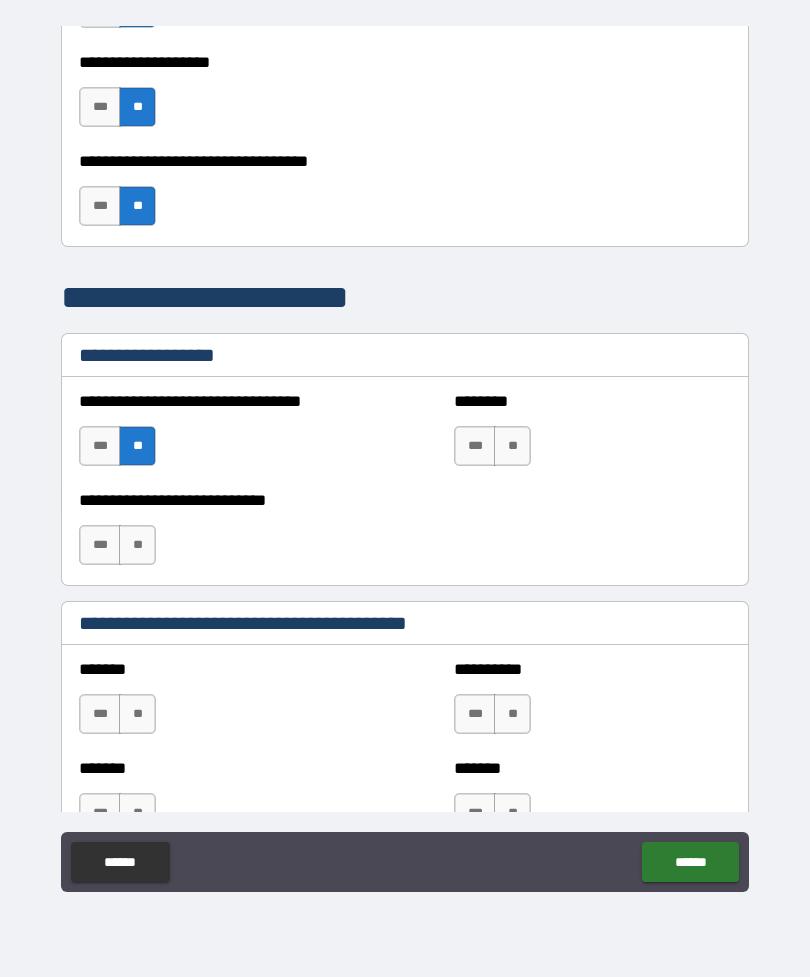 click on "**" at bounding box center [512, 446] 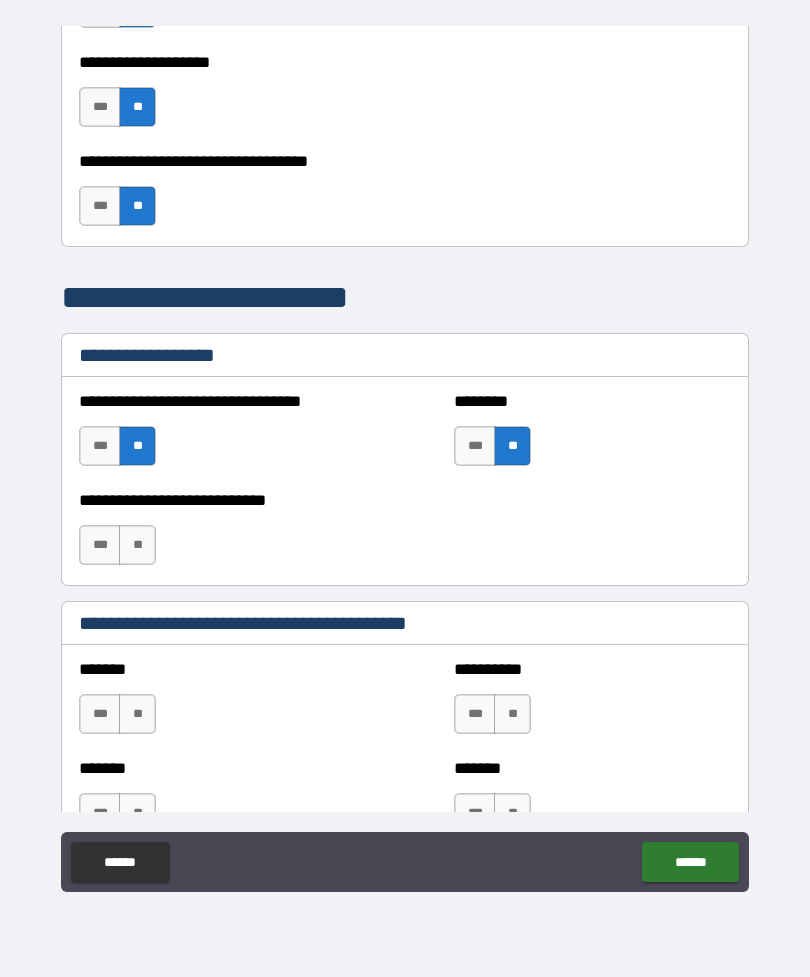 click on "**" at bounding box center (137, 545) 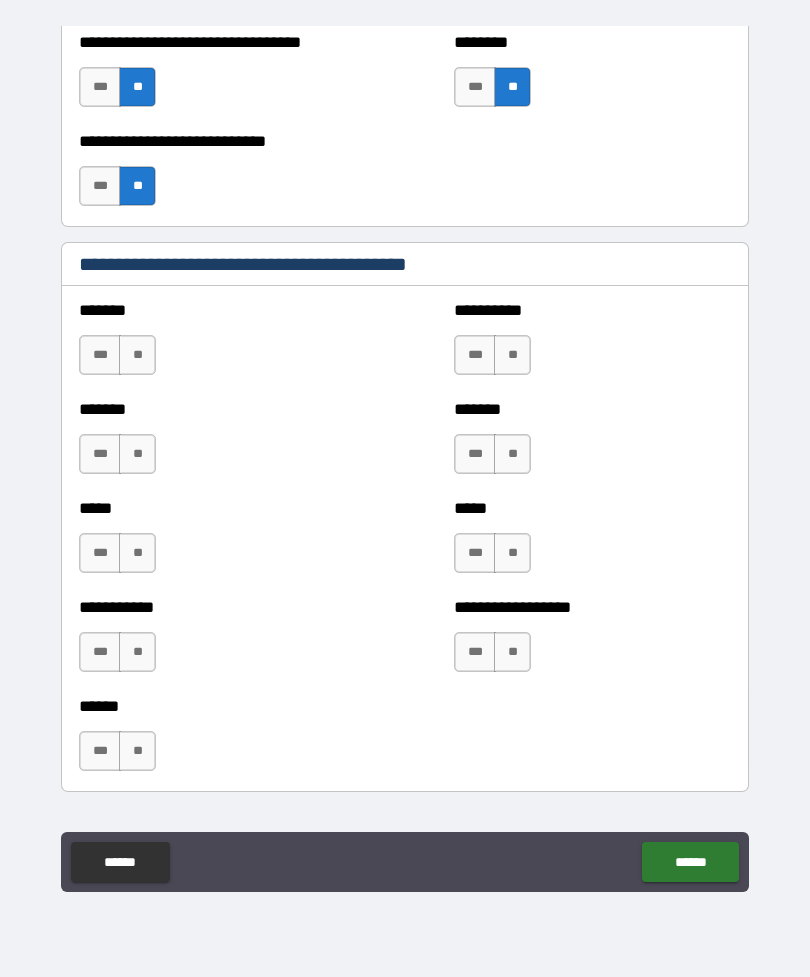 scroll, scrollTop: 1560, scrollLeft: 0, axis: vertical 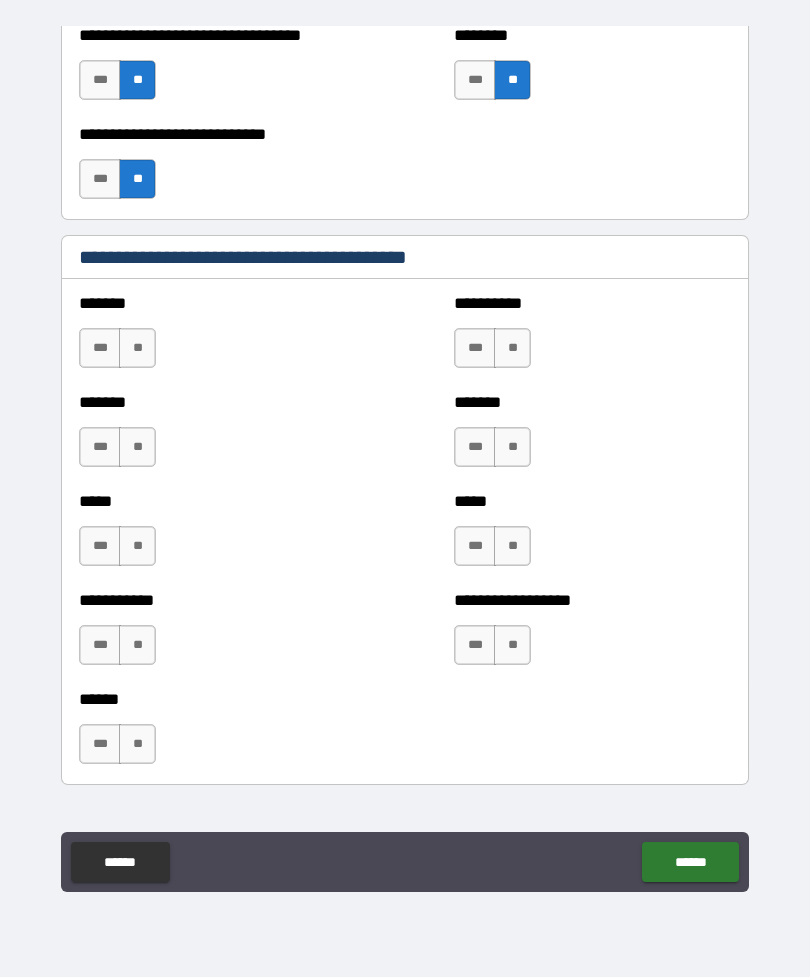 click on "**" at bounding box center (137, 348) 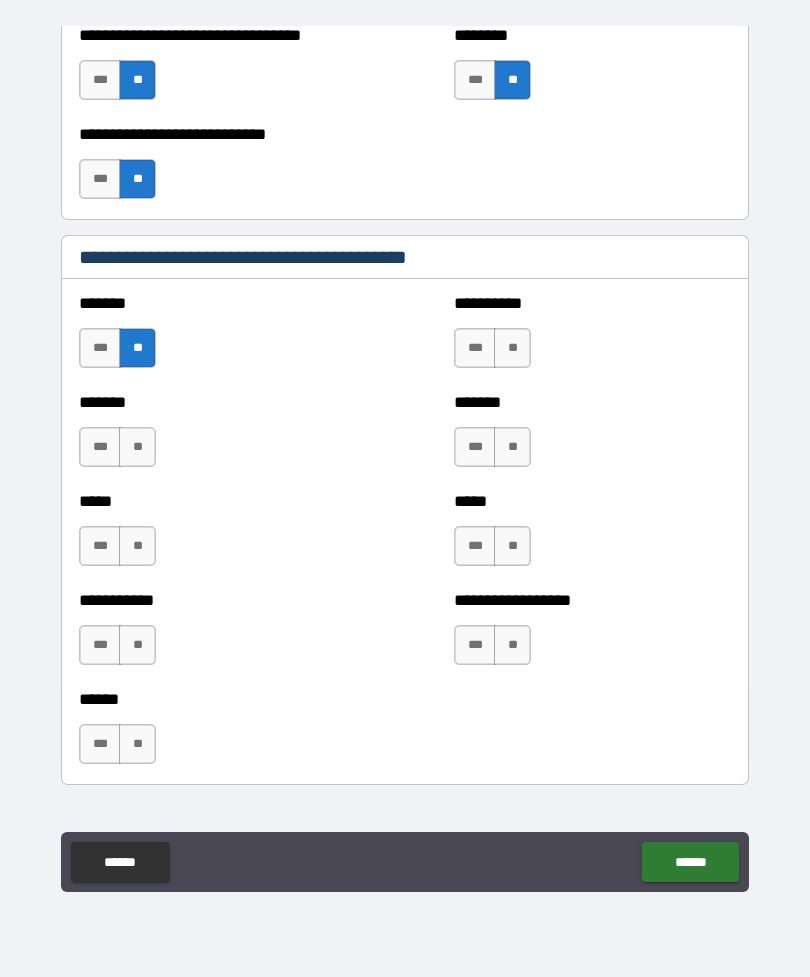 click on "**" at bounding box center (137, 447) 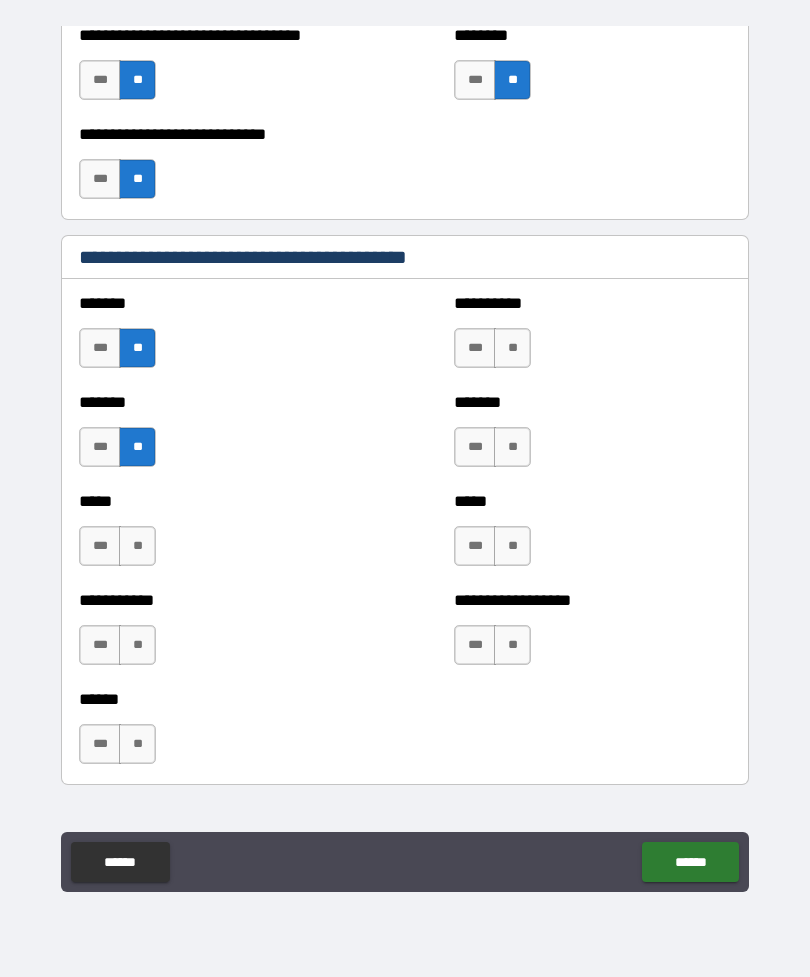 click on "**" at bounding box center [137, 546] 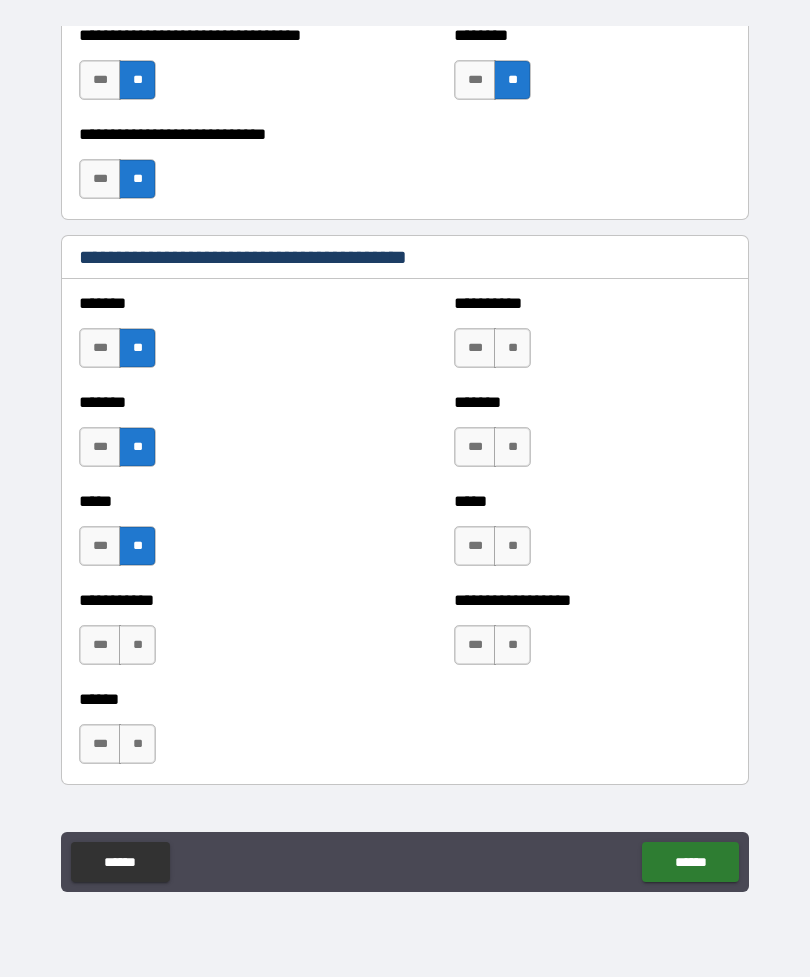 click on "**" at bounding box center (137, 645) 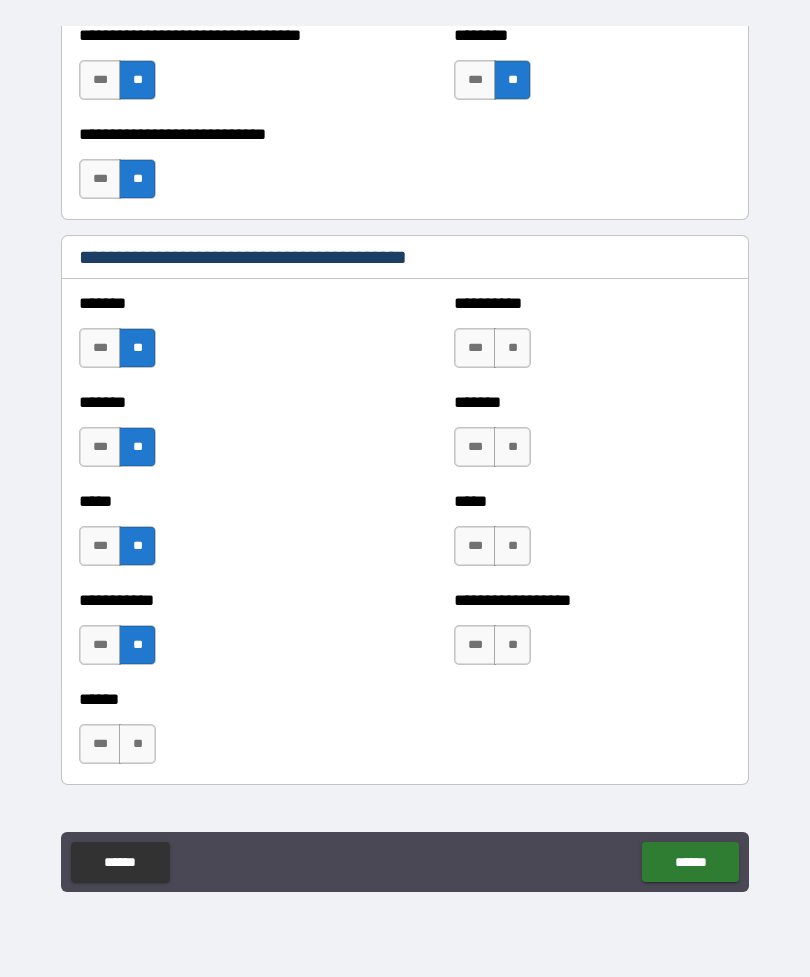 click on "**" at bounding box center (512, 348) 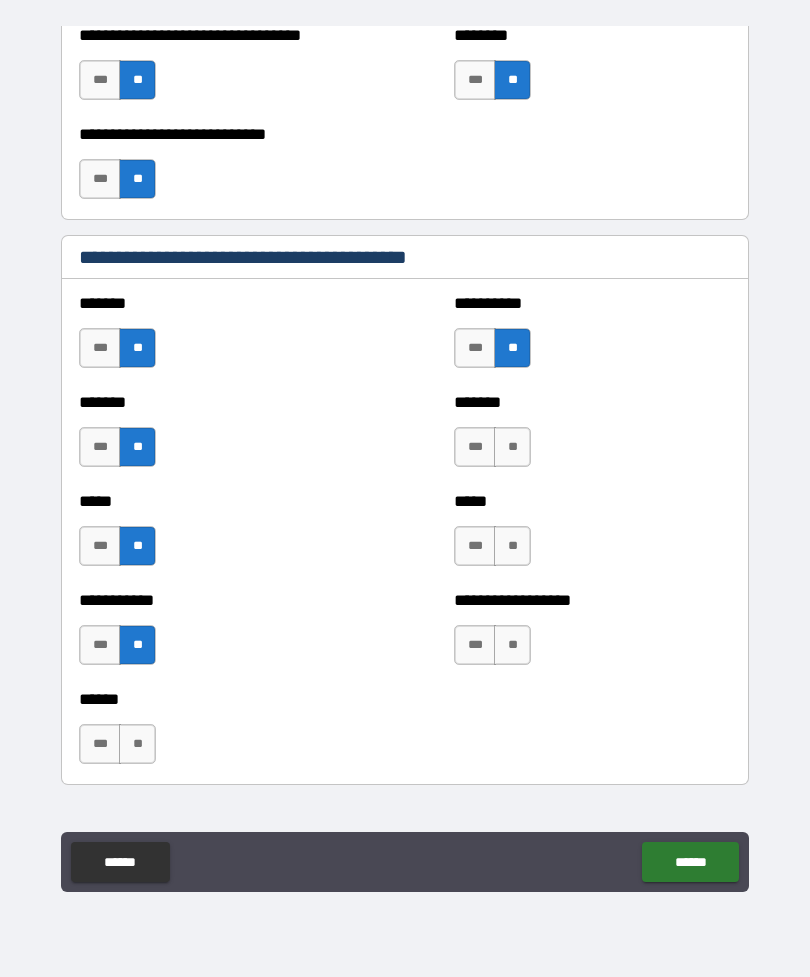 click on "**" at bounding box center (512, 447) 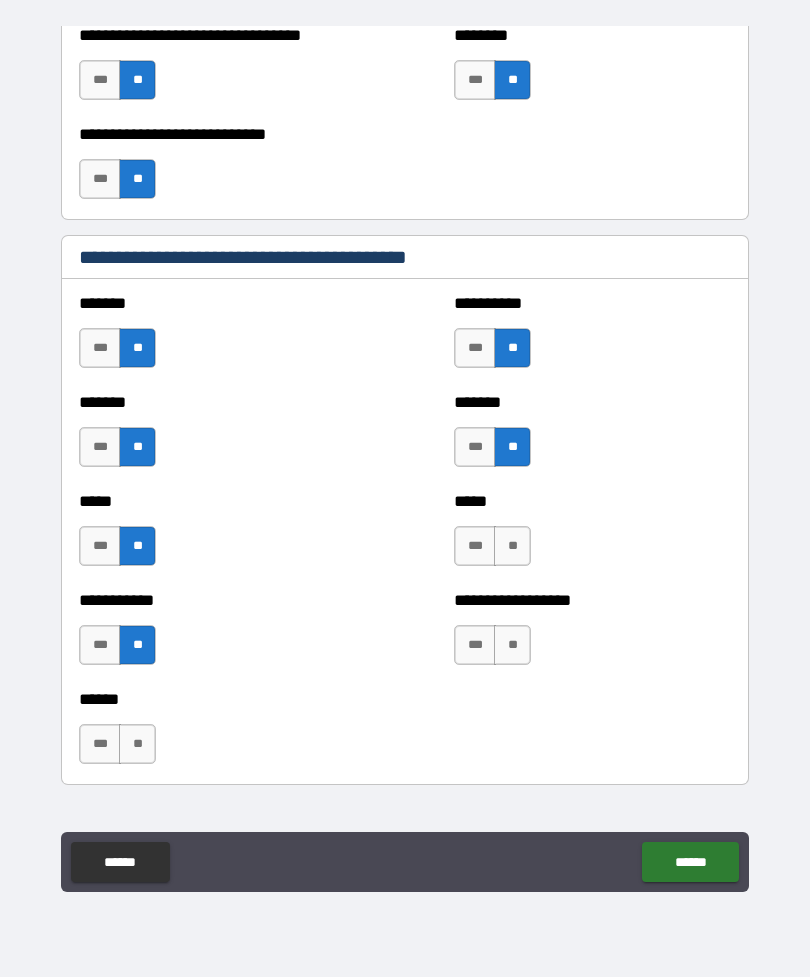 click on "**" at bounding box center (512, 546) 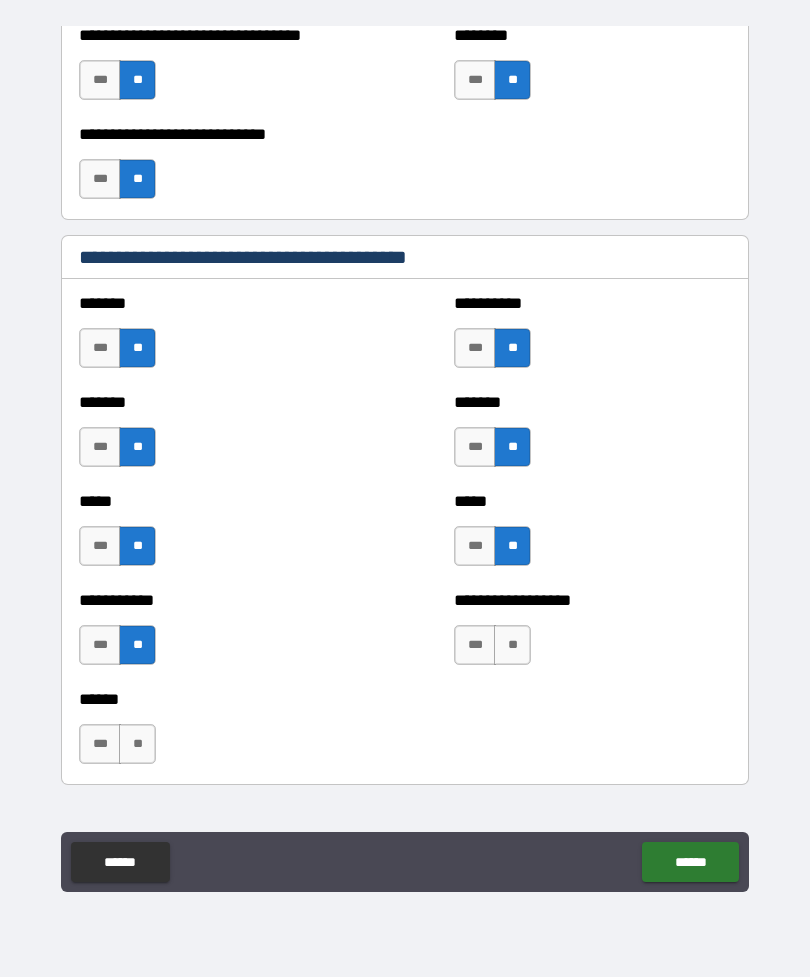 click on "**" at bounding box center (512, 645) 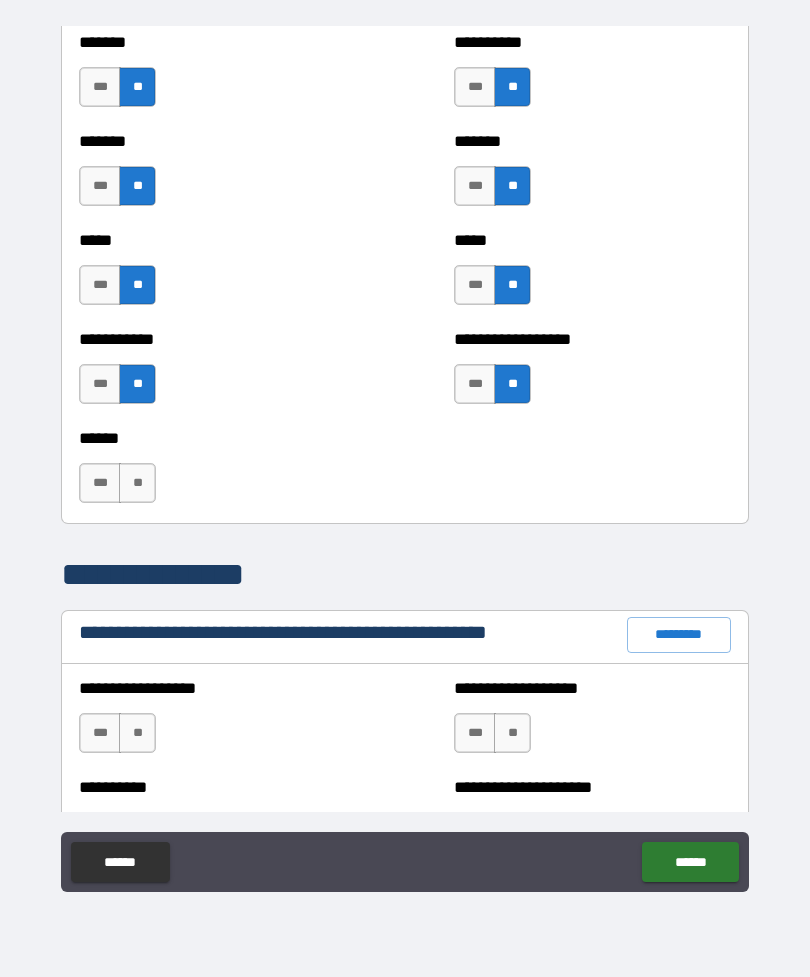 scroll, scrollTop: 1819, scrollLeft: 0, axis: vertical 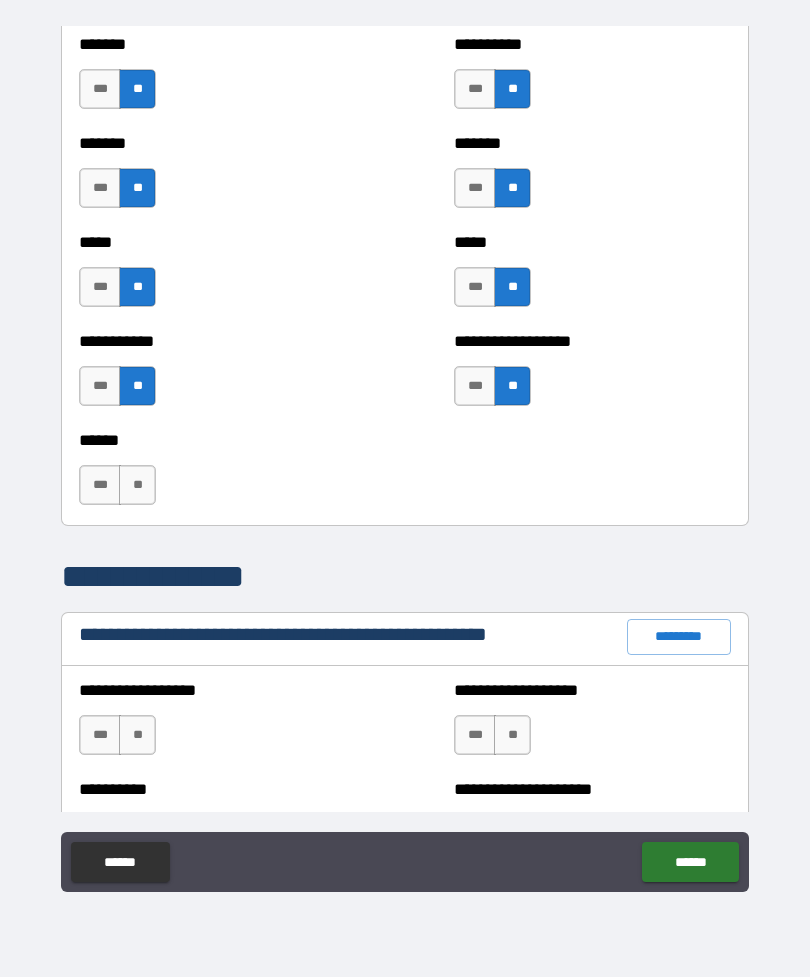 click on "***" at bounding box center (100, 485) 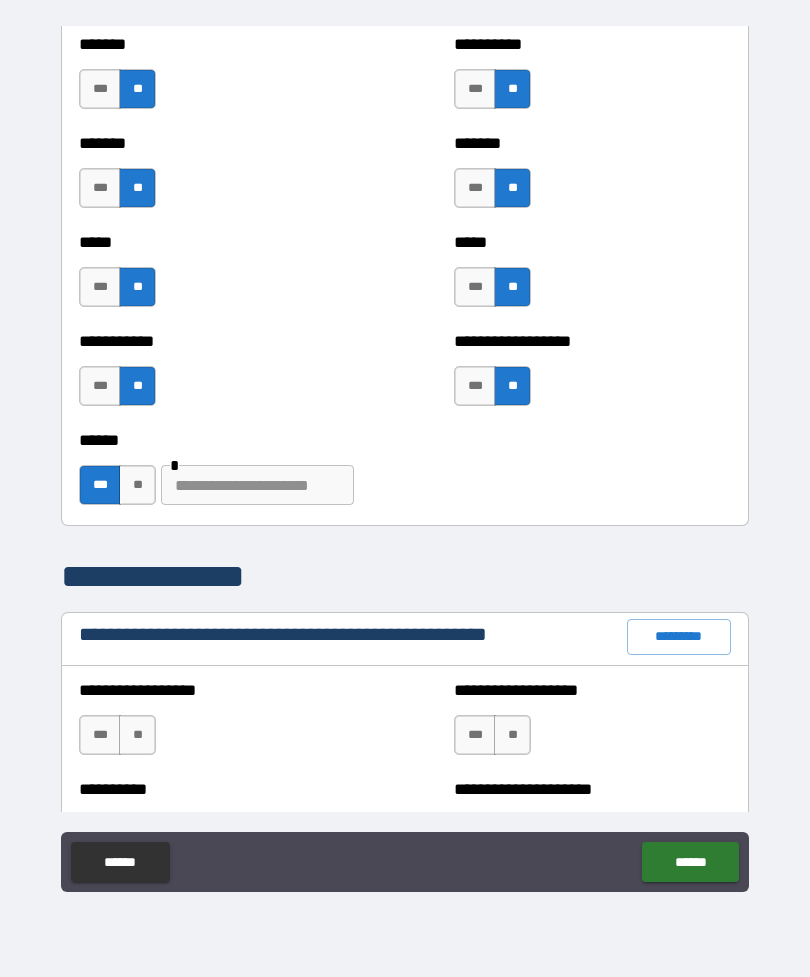 click at bounding box center (257, 485) 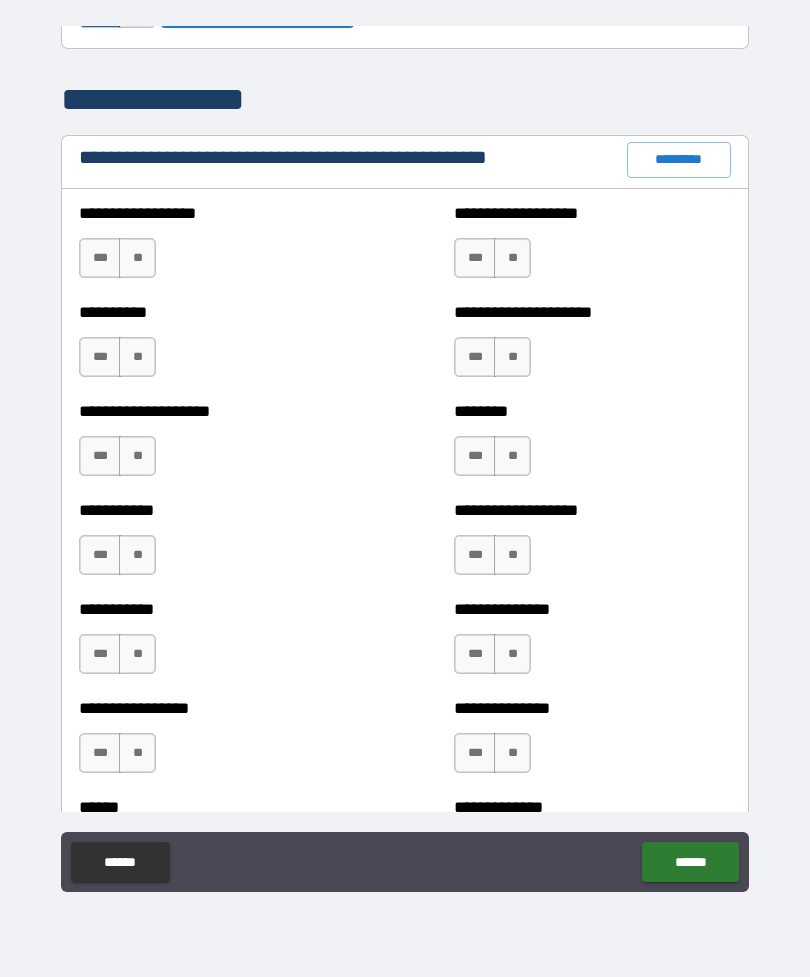 scroll, scrollTop: 2303, scrollLeft: 0, axis: vertical 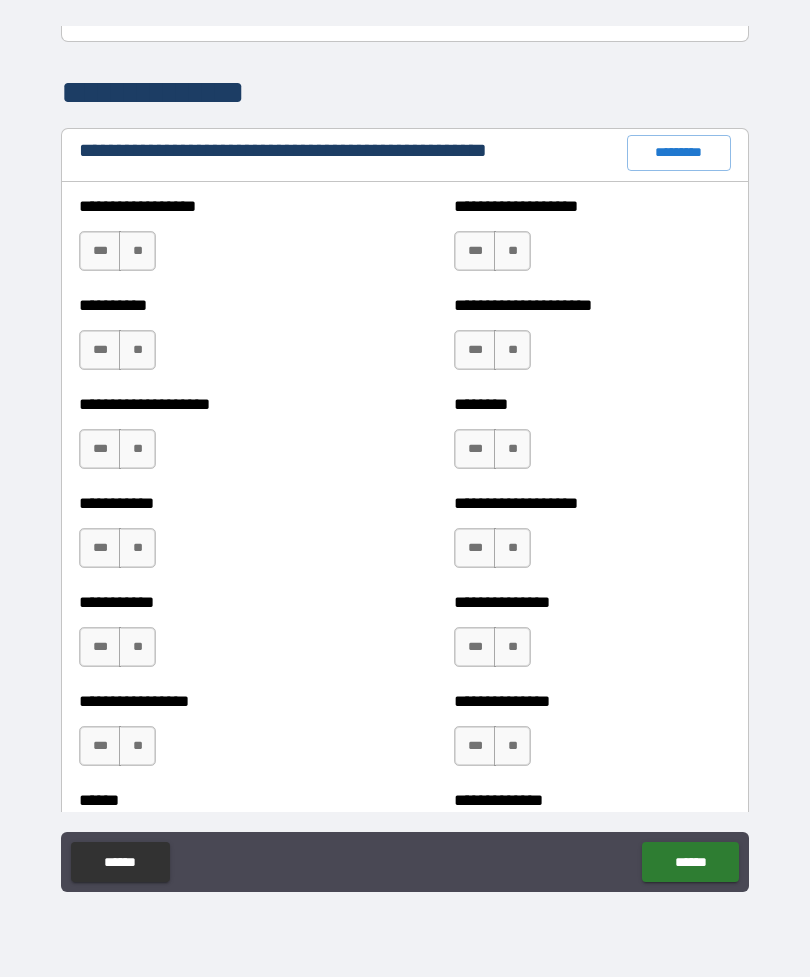 type on "**********" 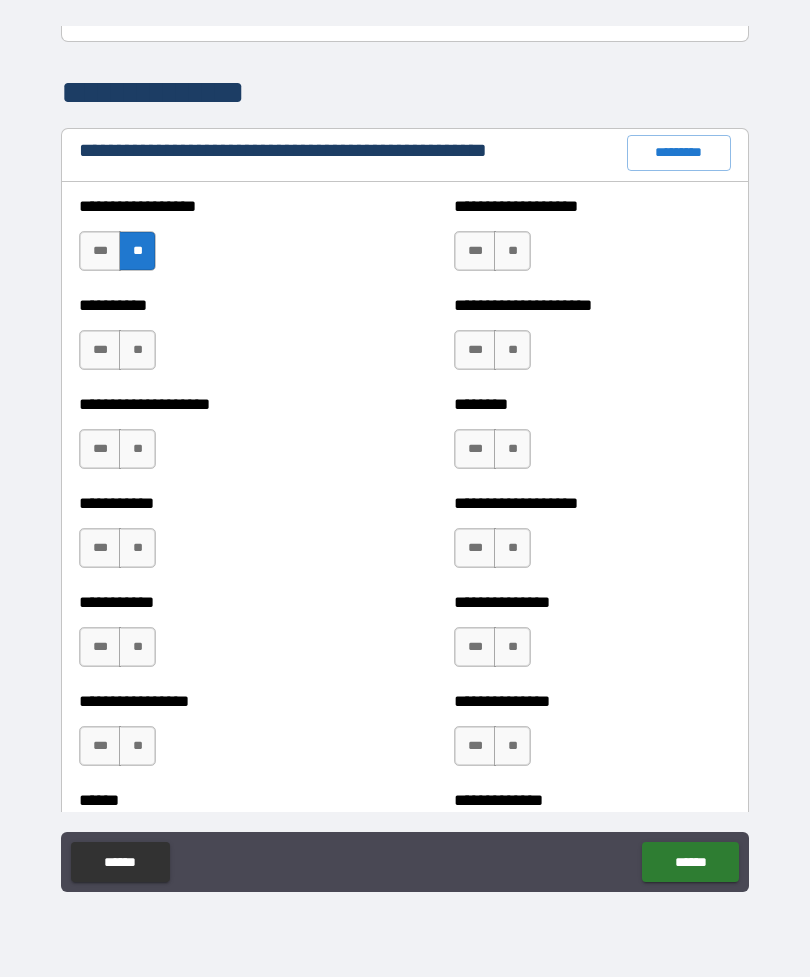 click on "**" at bounding box center (137, 350) 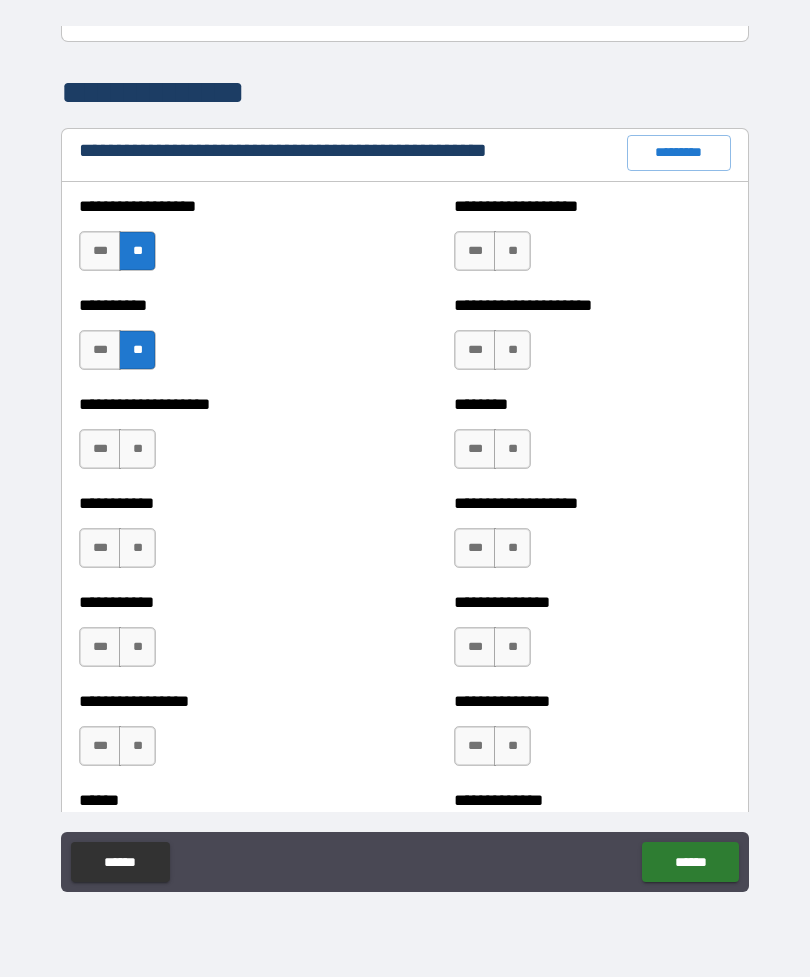 click on "**" at bounding box center (137, 449) 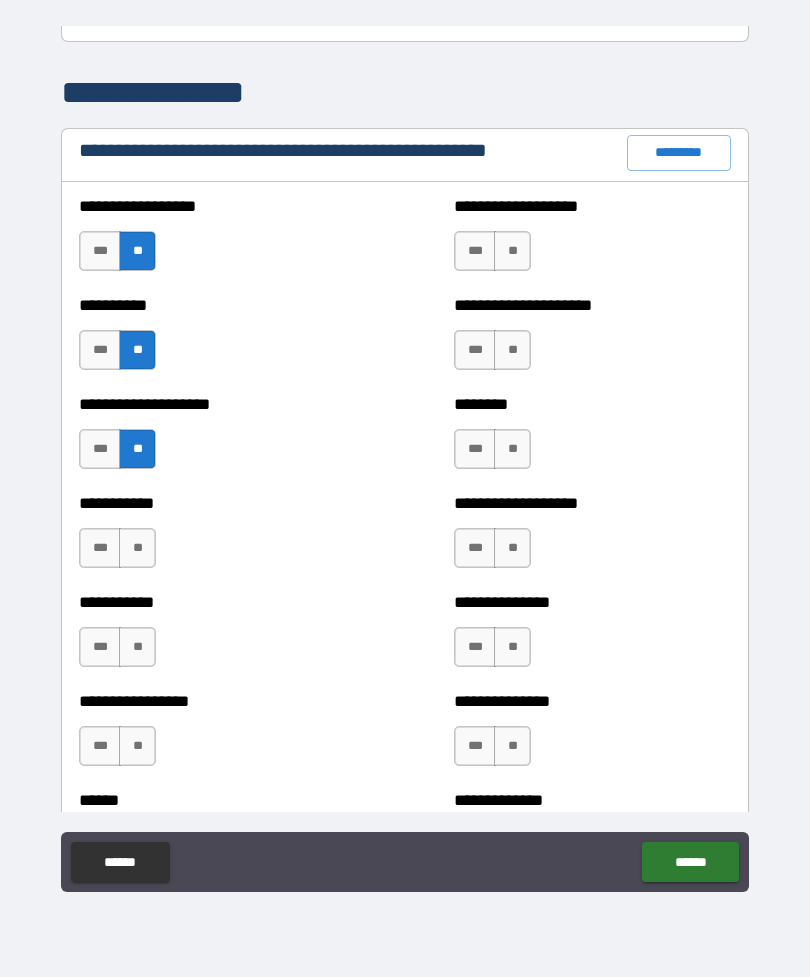 click on "**" at bounding box center (137, 548) 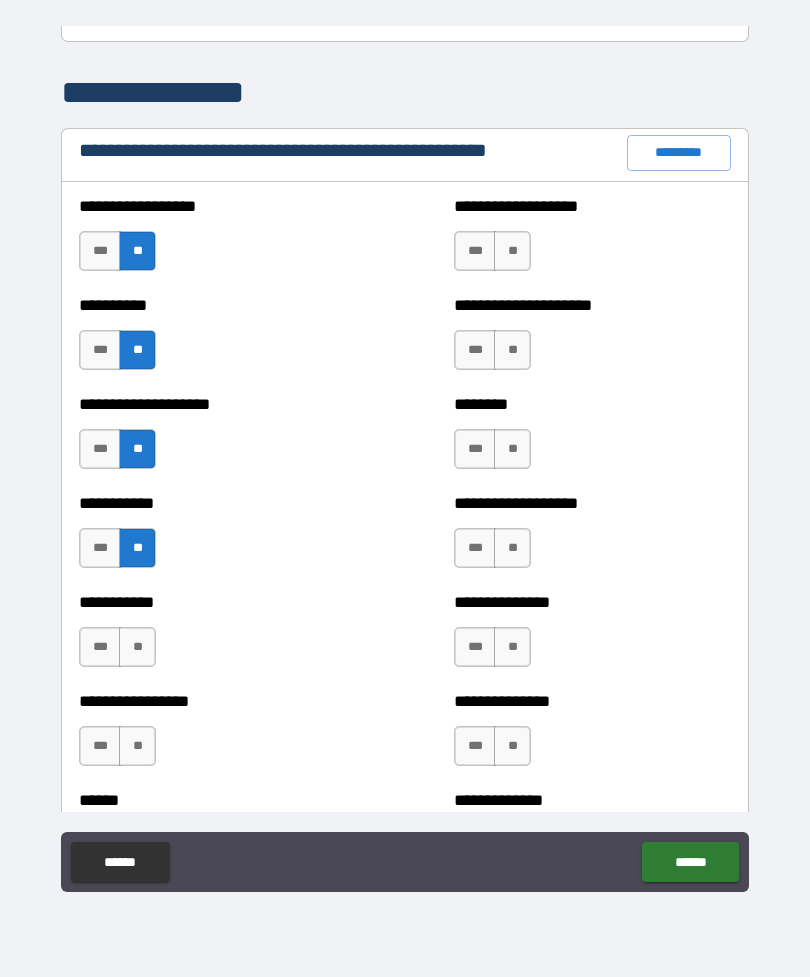 click on "**" at bounding box center (137, 647) 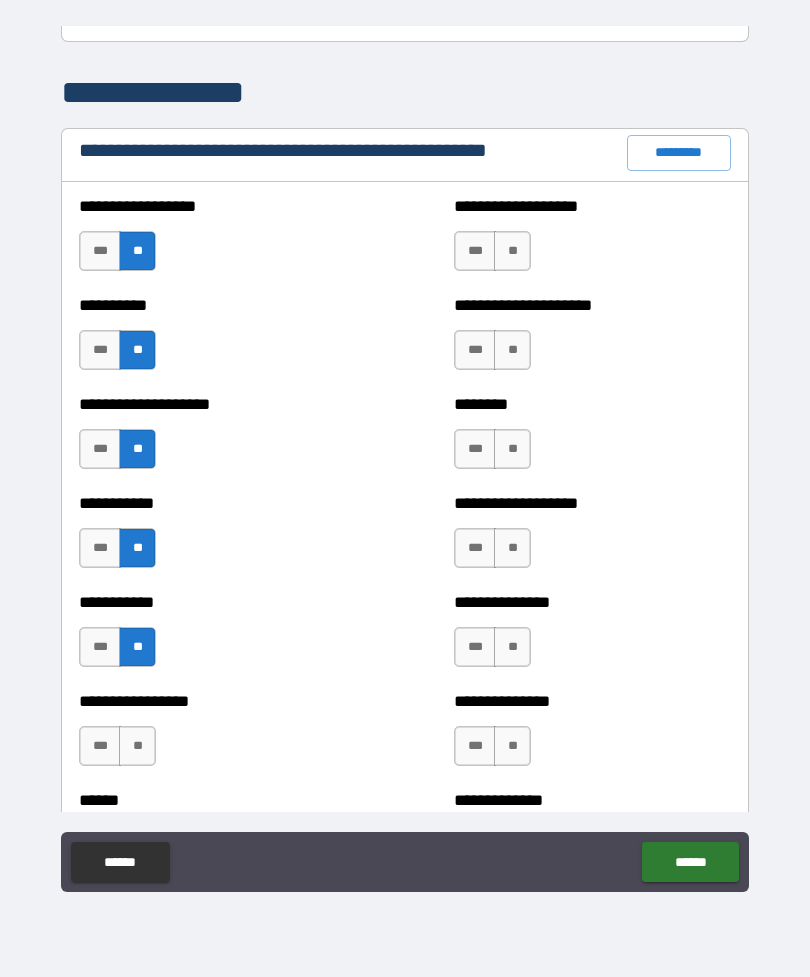 click on "**" at bounding box center (137, 746) 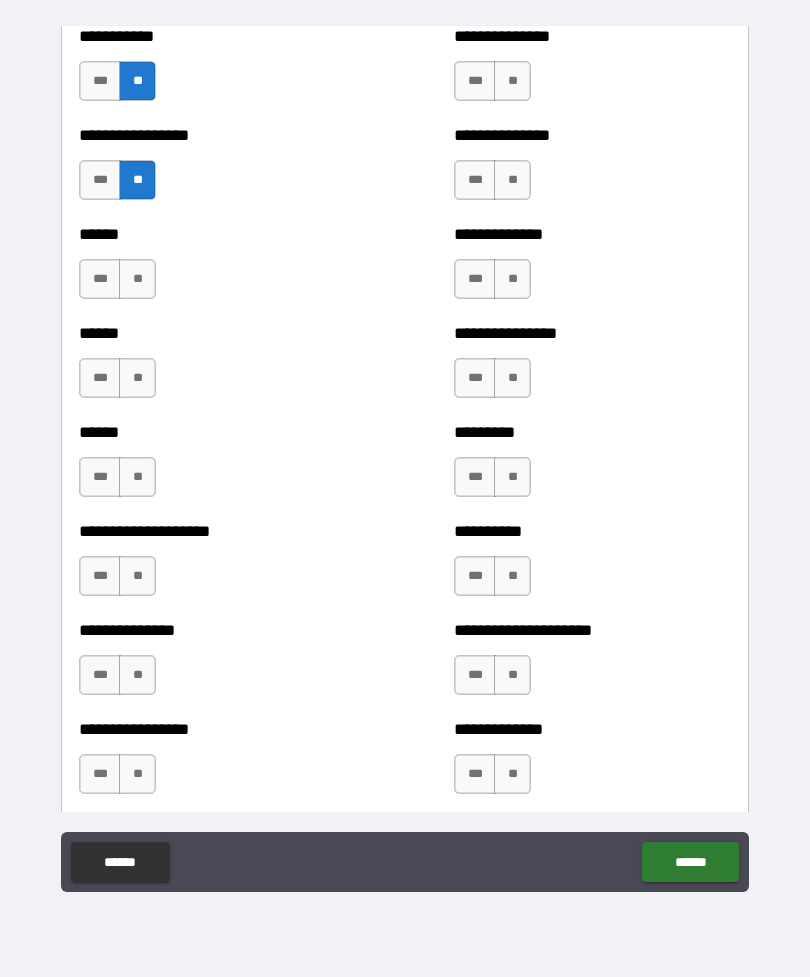 scroll, scrollTop: 2911, scrollLeft: 0, axis: vertical 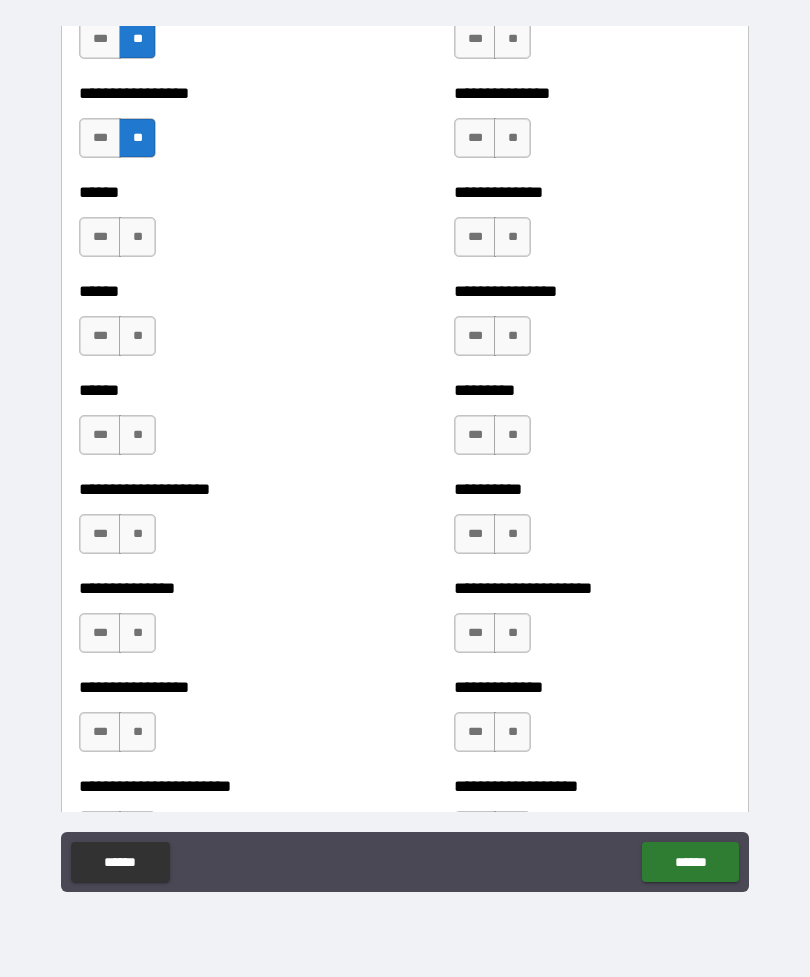 click on "**" at bounding box center [137, 237] 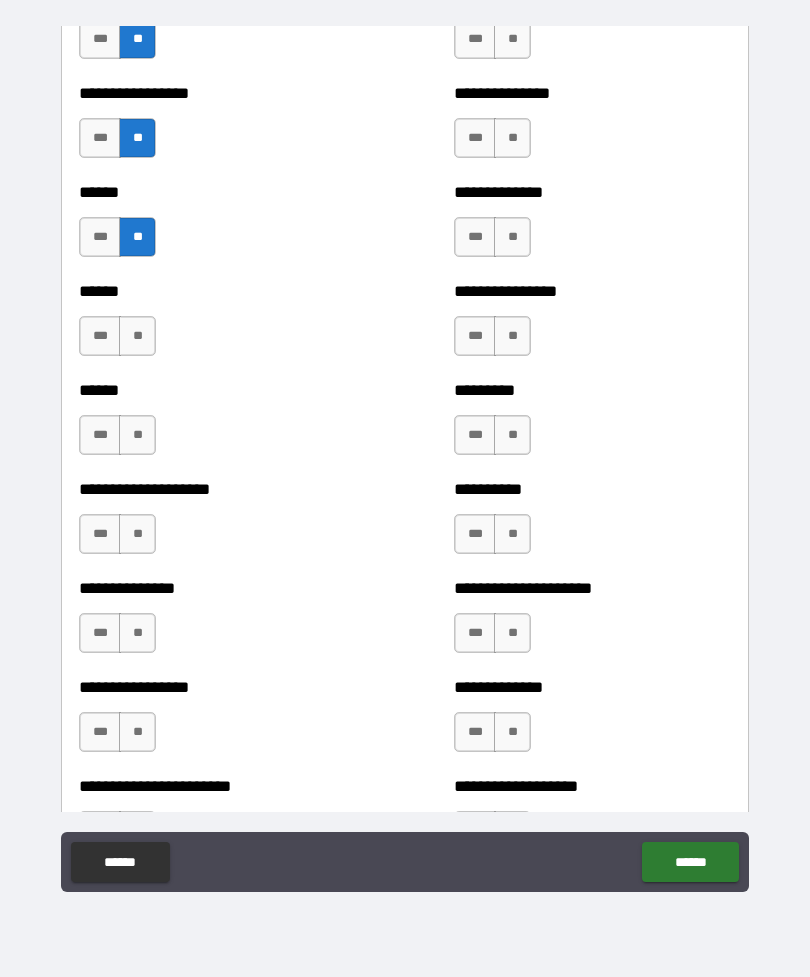 click on "**" at bounding box center (137, 336) 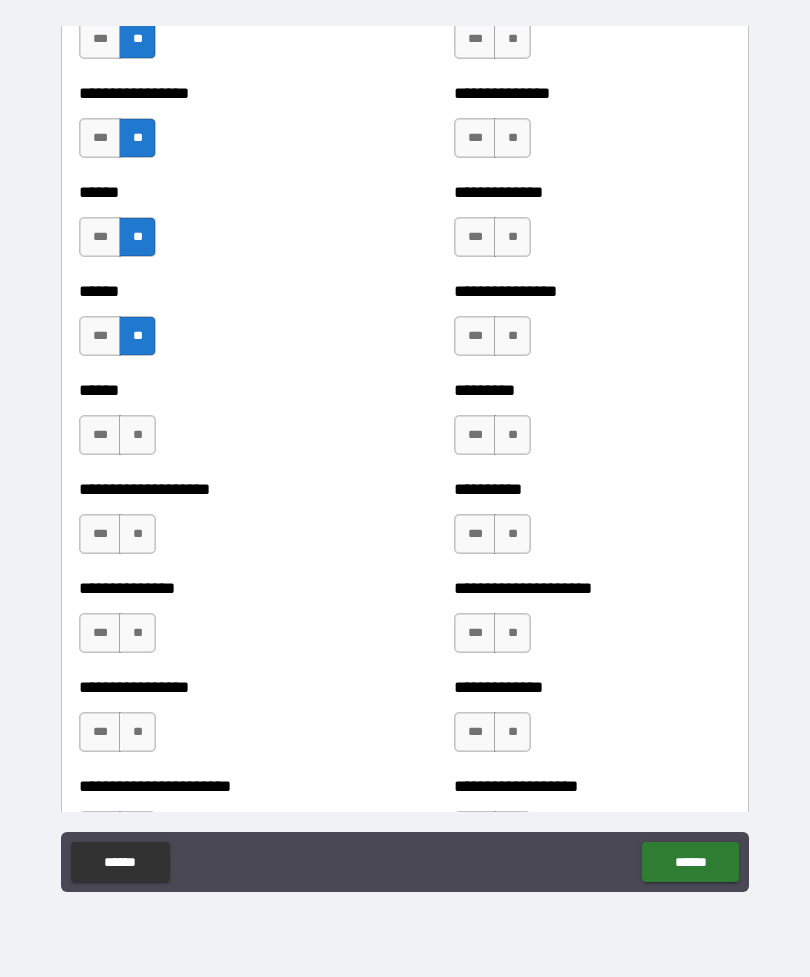 click on "**" at bounding box center [137, 435] 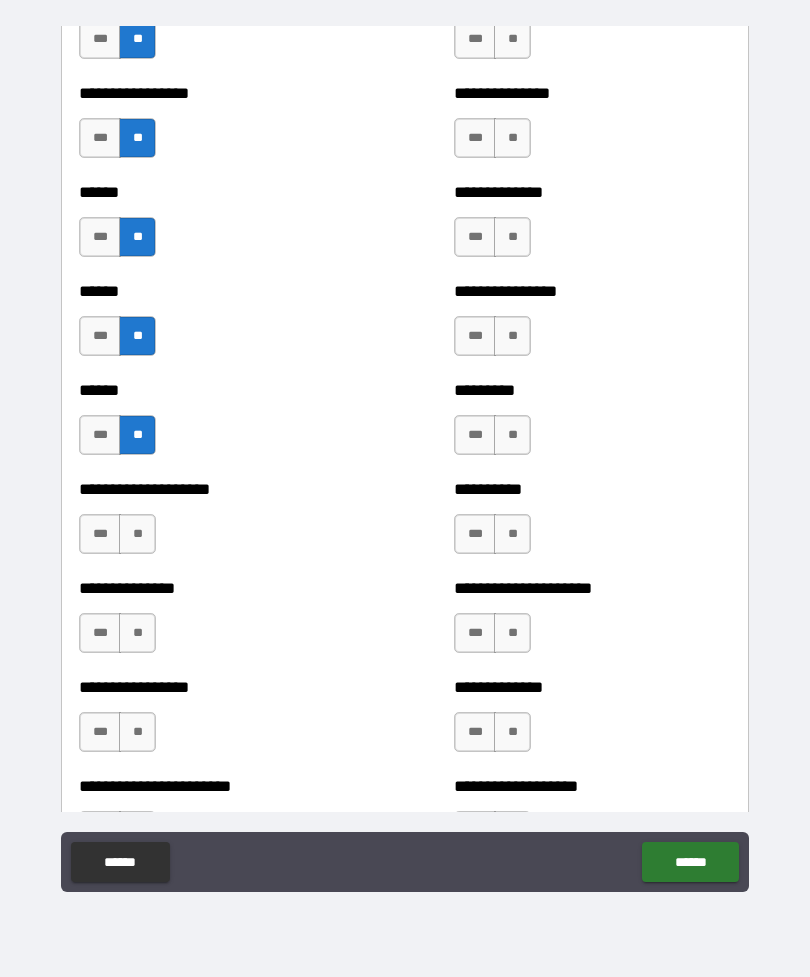 click on "**" at bounding box center (137, 534) 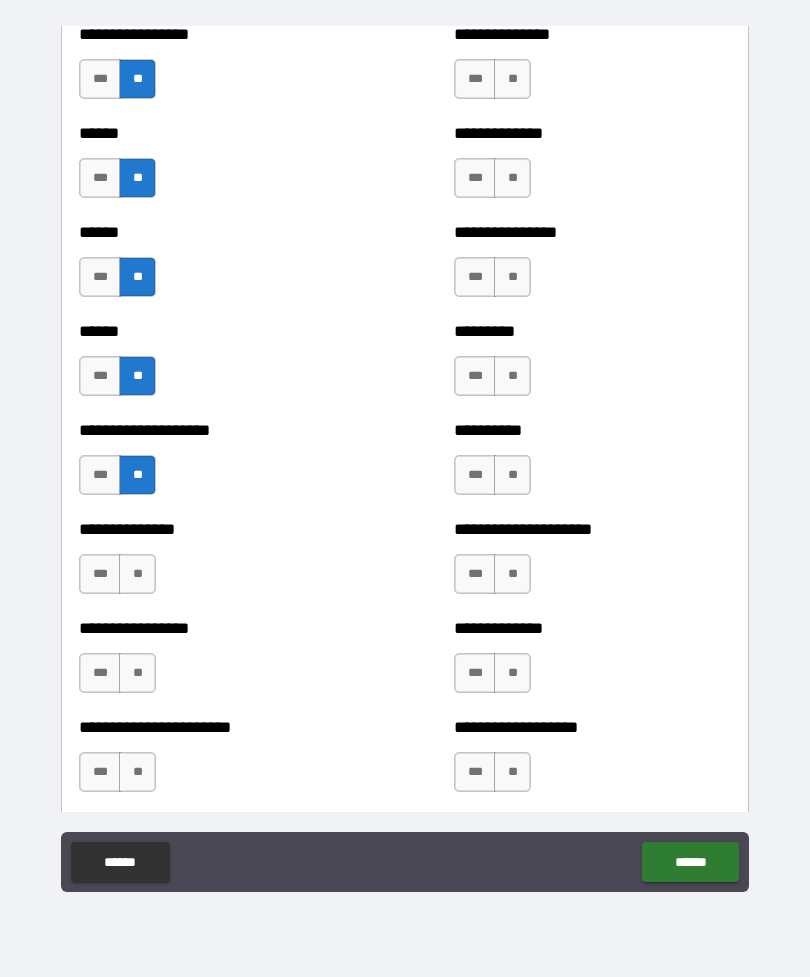 scroll, scrollTop: 2988, scrollLeft: 0, axis: vertical 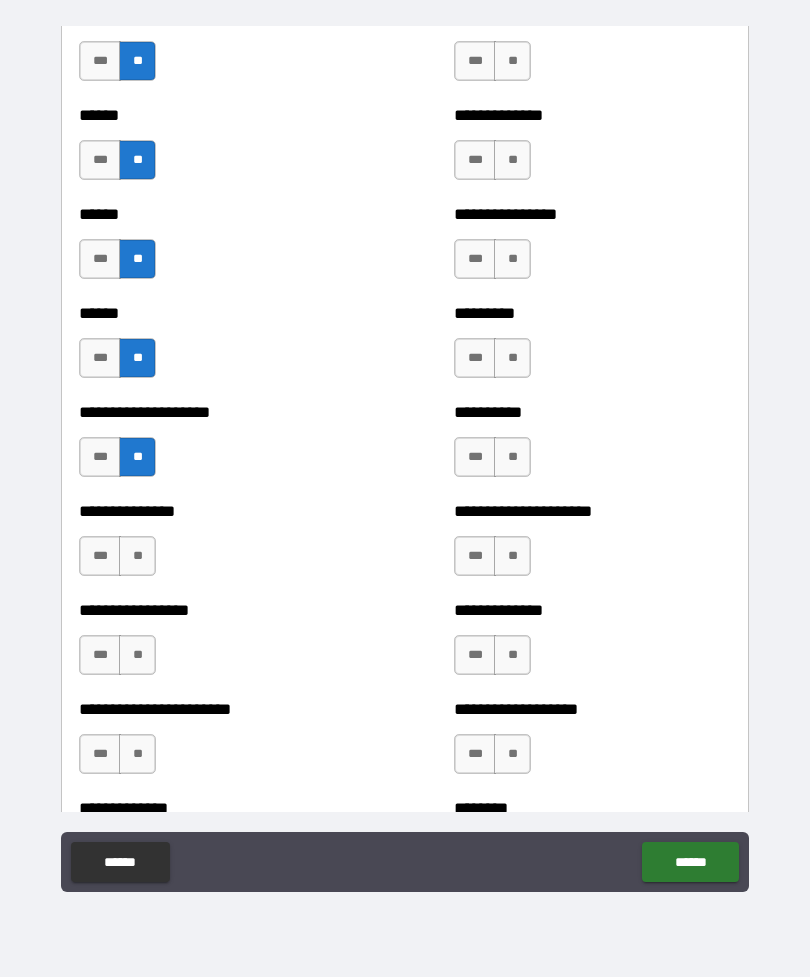 click on "***" at bounding box center [100, 556] 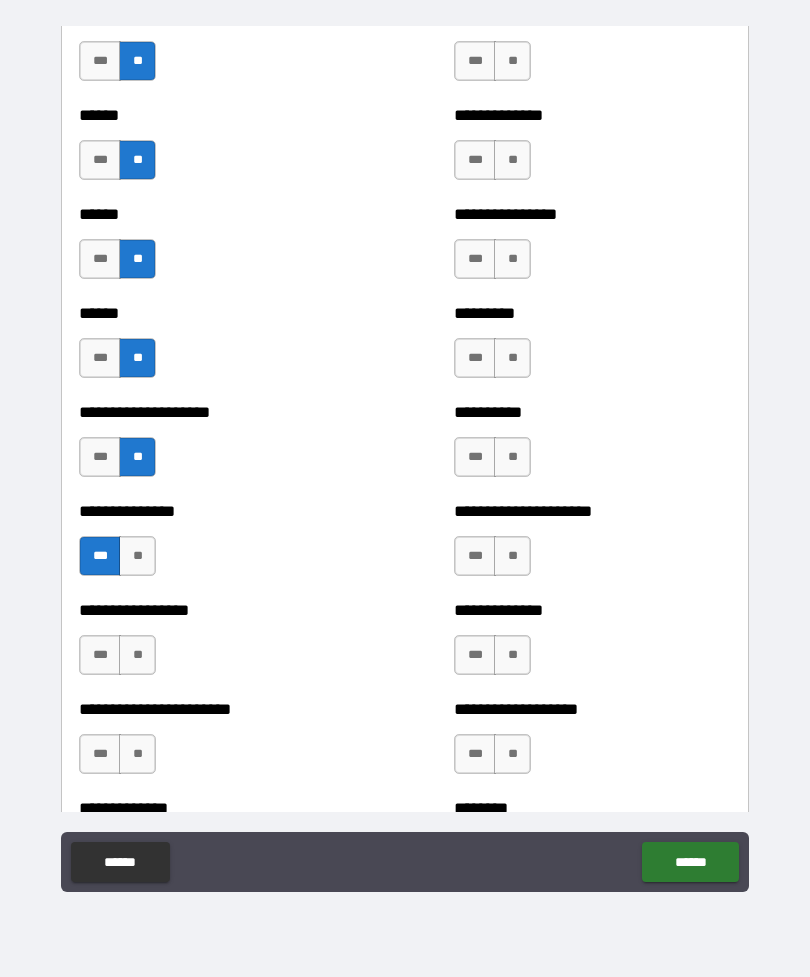 click on "**" at bounding box center [137, 655] 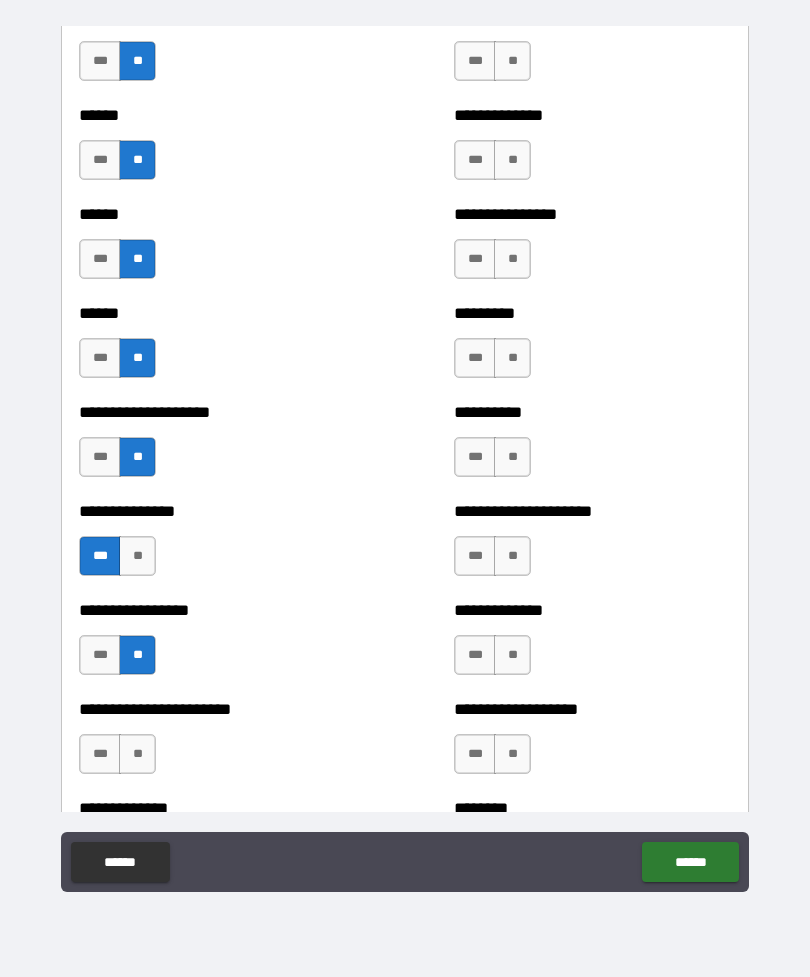 click on "**" at bounding box center [137, 754] 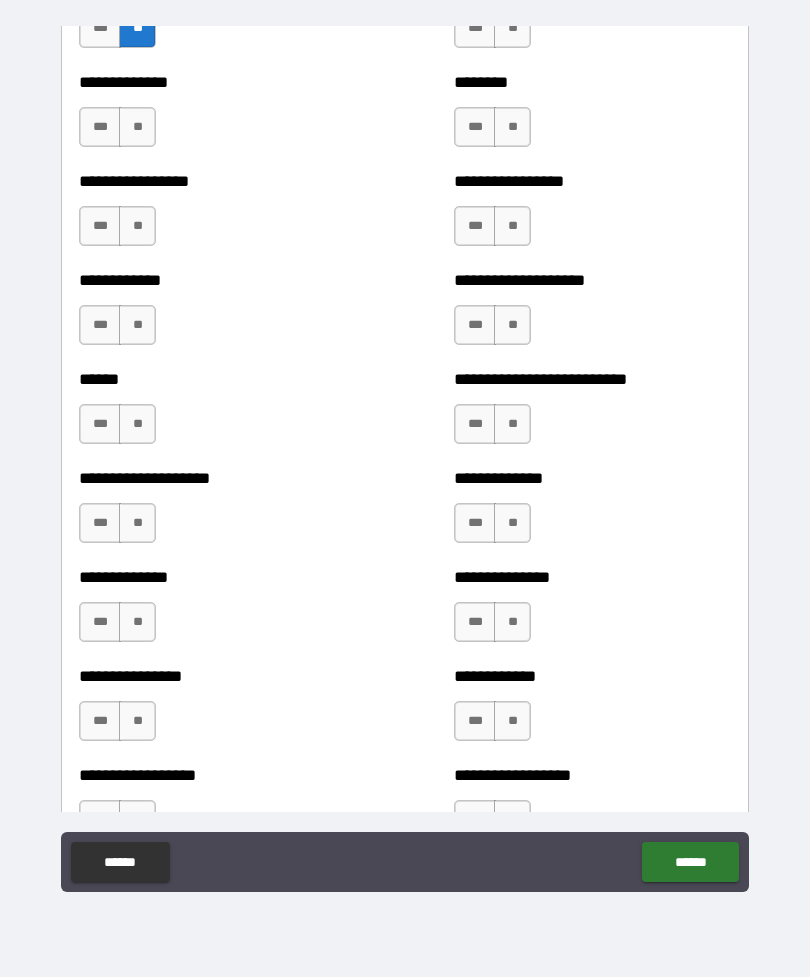 scroll, scrollTop: 3708, scrollLeft: 0, axis: vertical 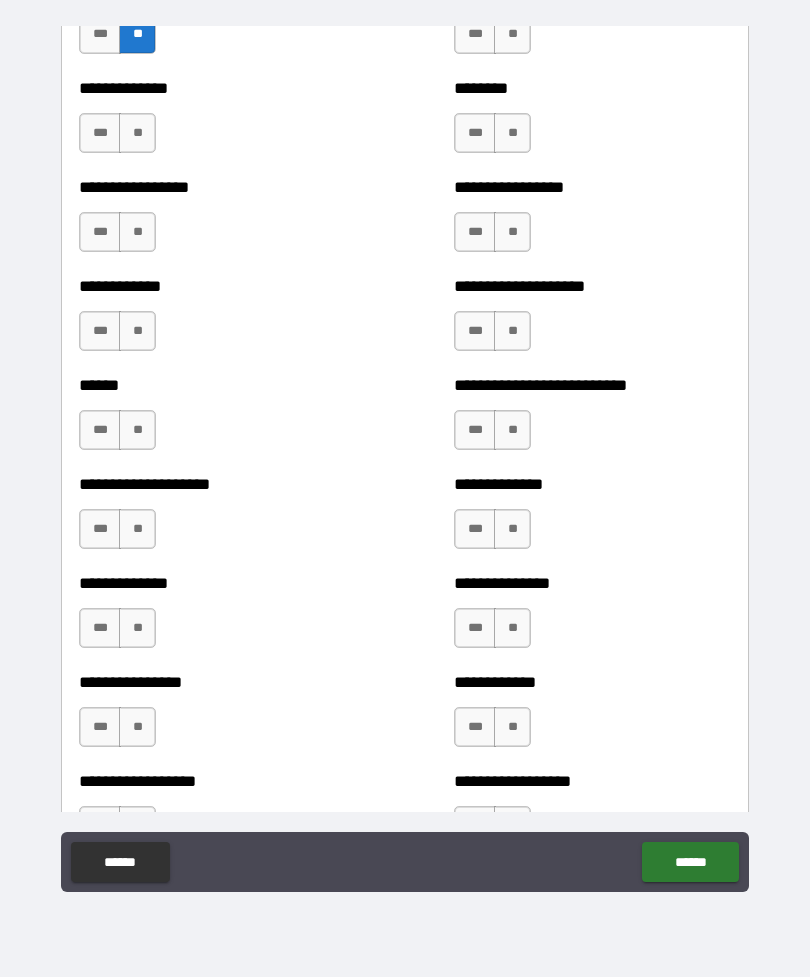 click on "***" at bounding box center (100, 133) 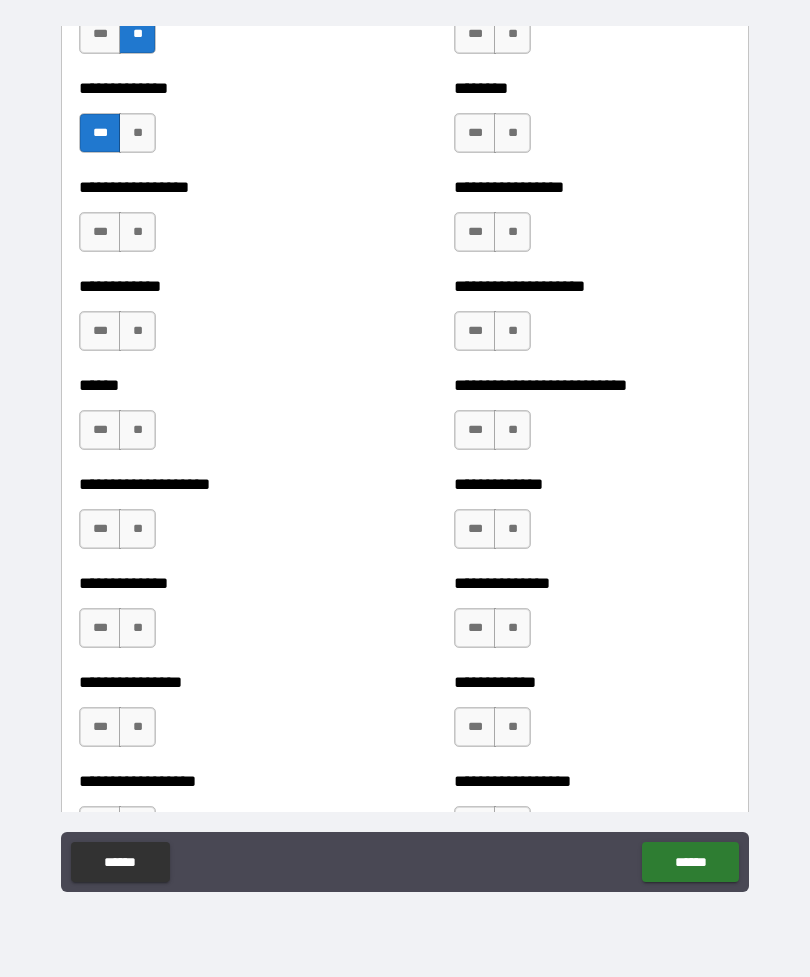 click on "**" at bounding box center [137, 232] 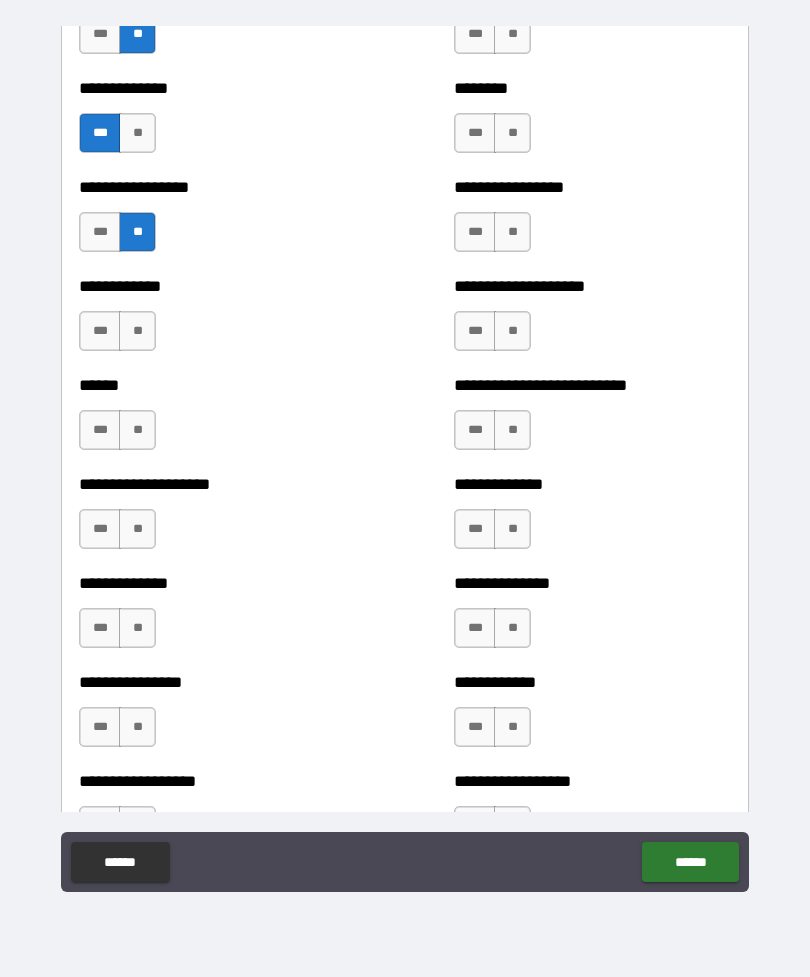 click on "**" at bounding box center (137, 331) 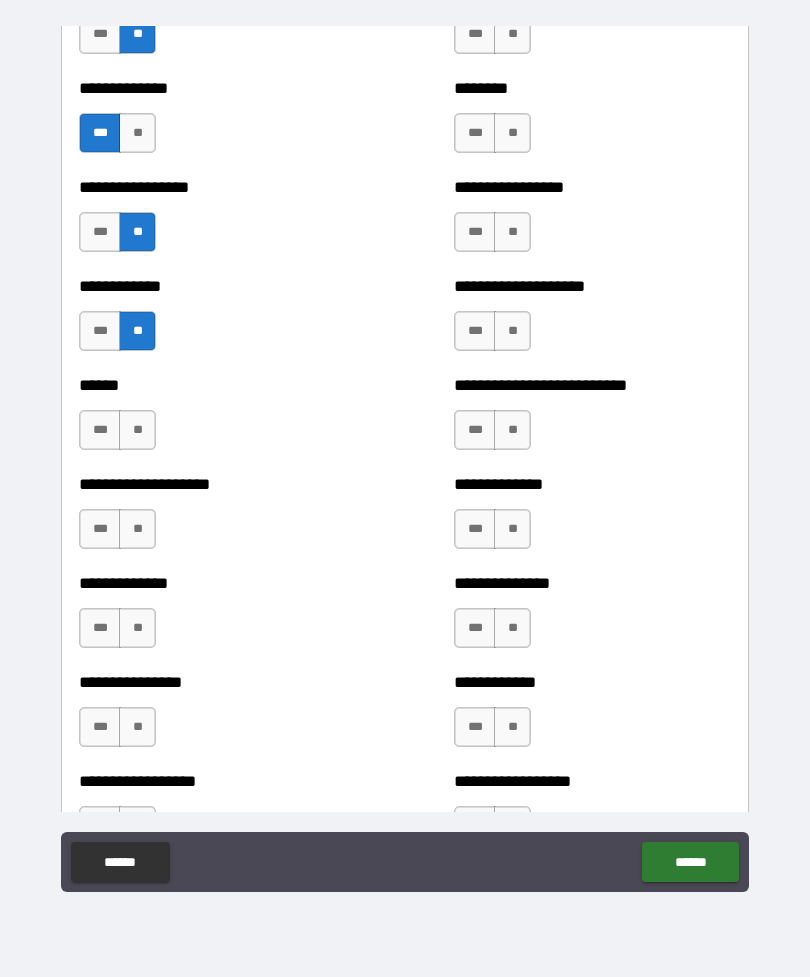 click on "**" at bounding box center [137, 430] 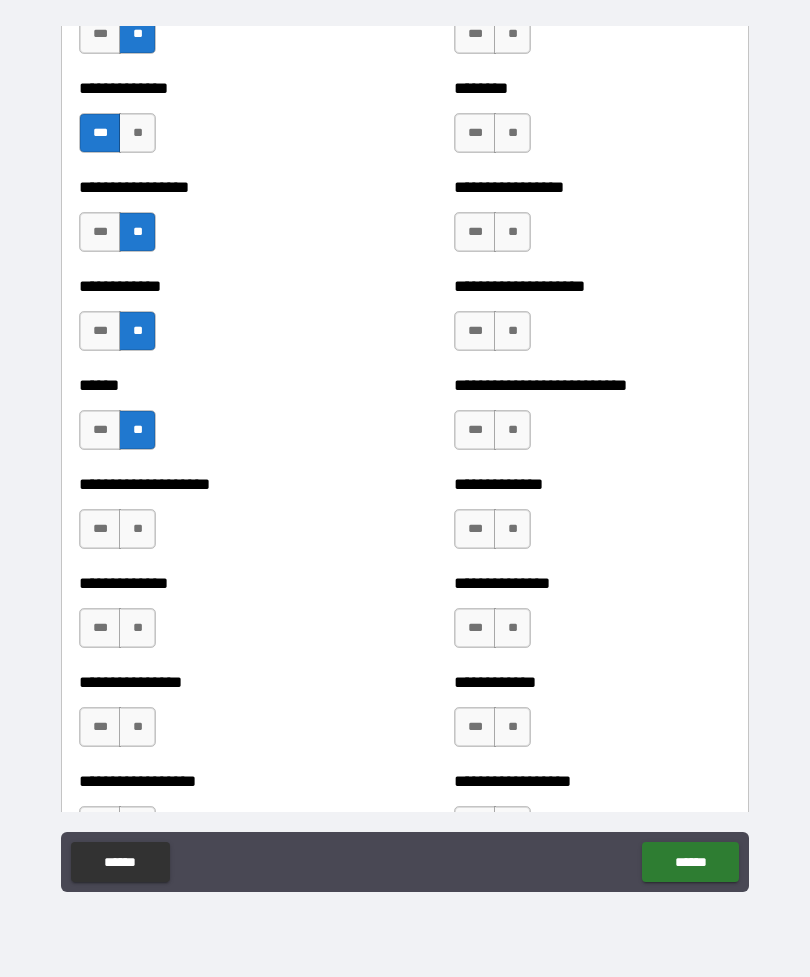 click on "**********" at bounding box center [217, 583] 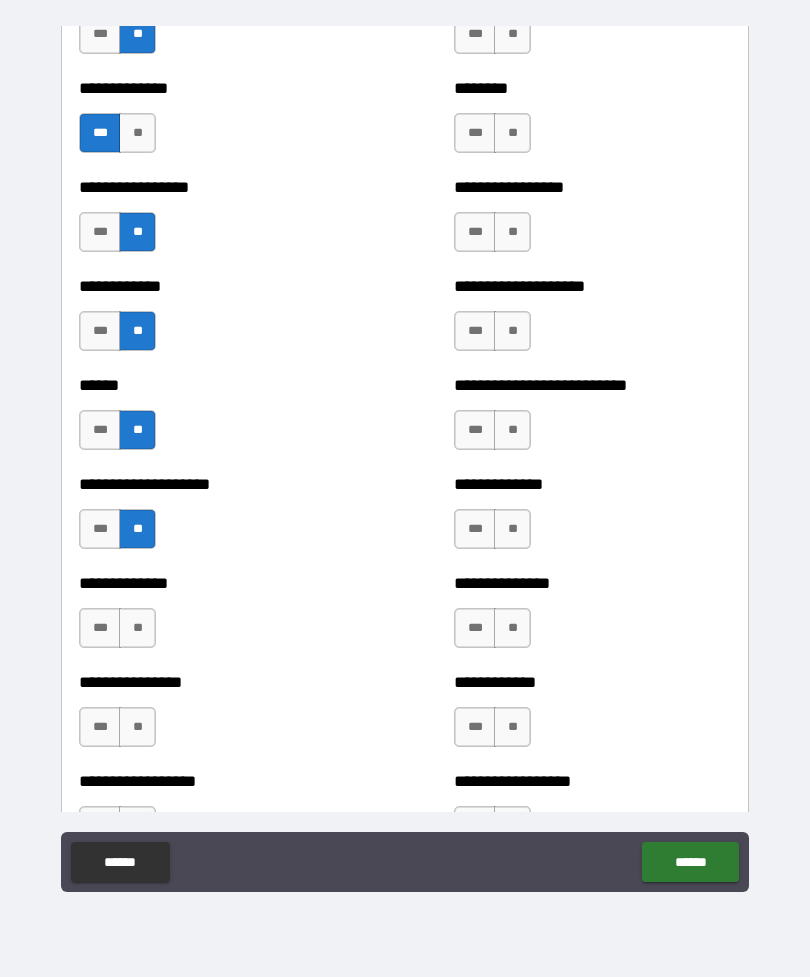 click on "**" at bounding box center [137, 628] 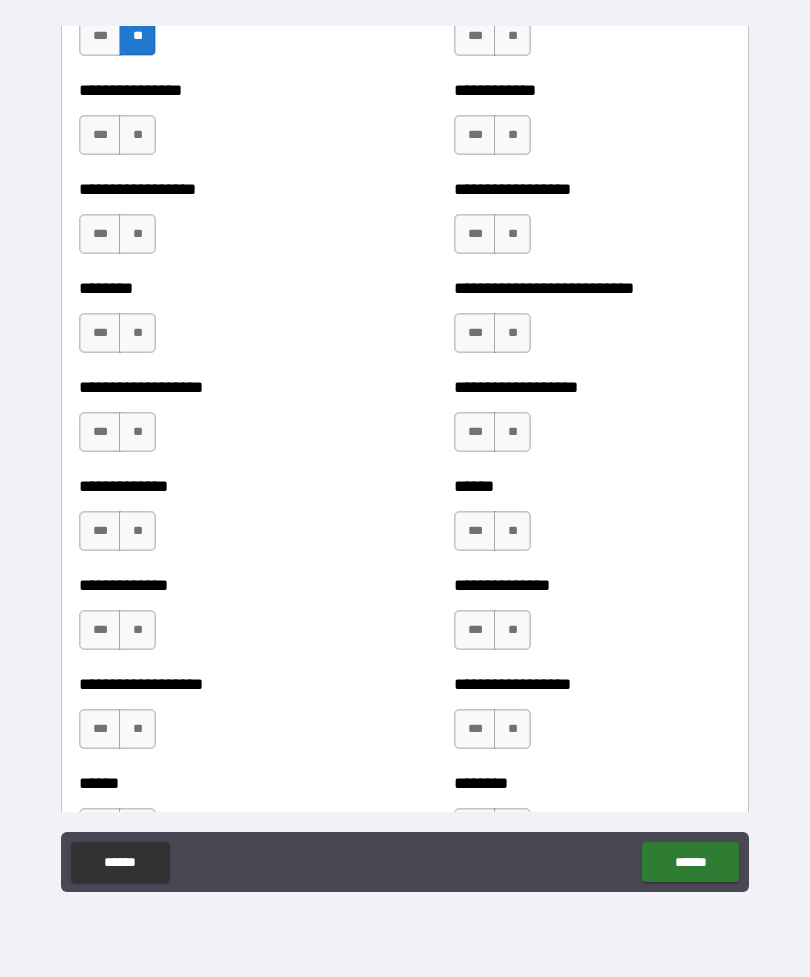 scroll, scrollTop: 4307, scrollLeft: 0, axis: vertical 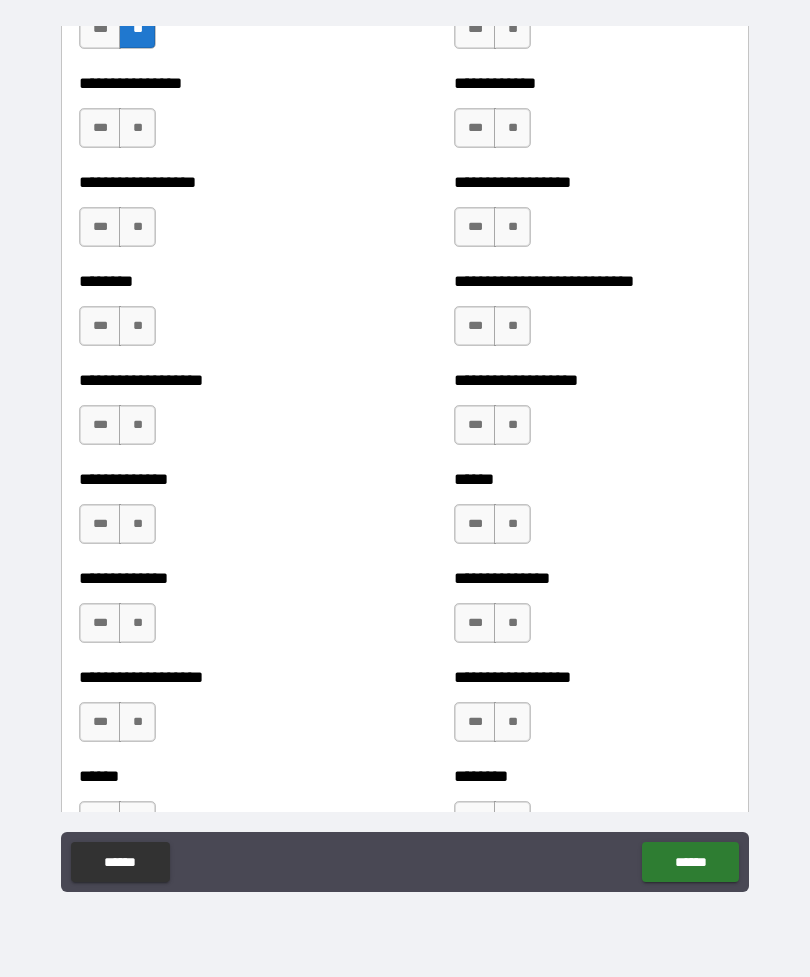 click on "**" at bounding box center [137, 128] 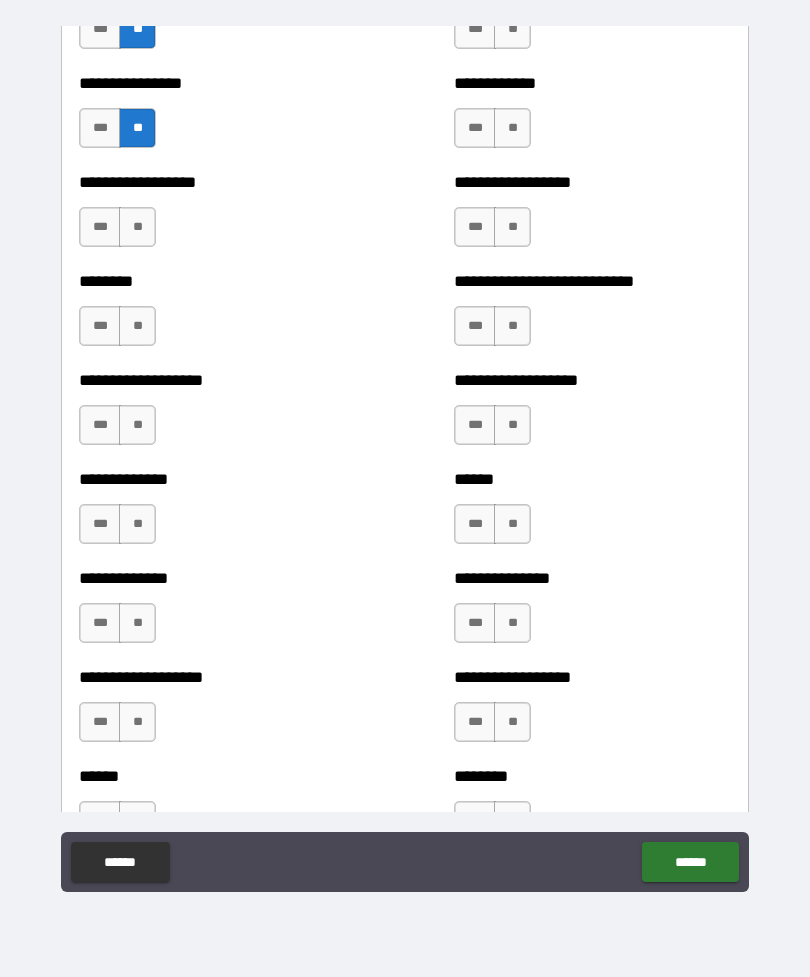 click on "**" at bounding box center [137, 227] 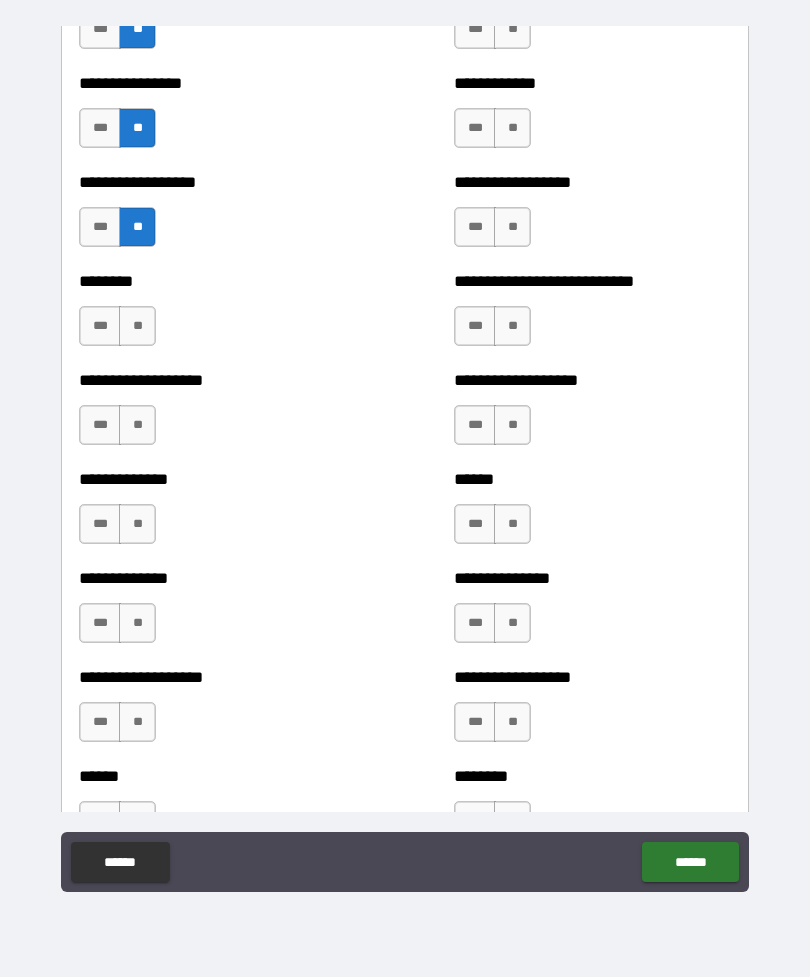 click on "**" at bounding box center (137, 326) 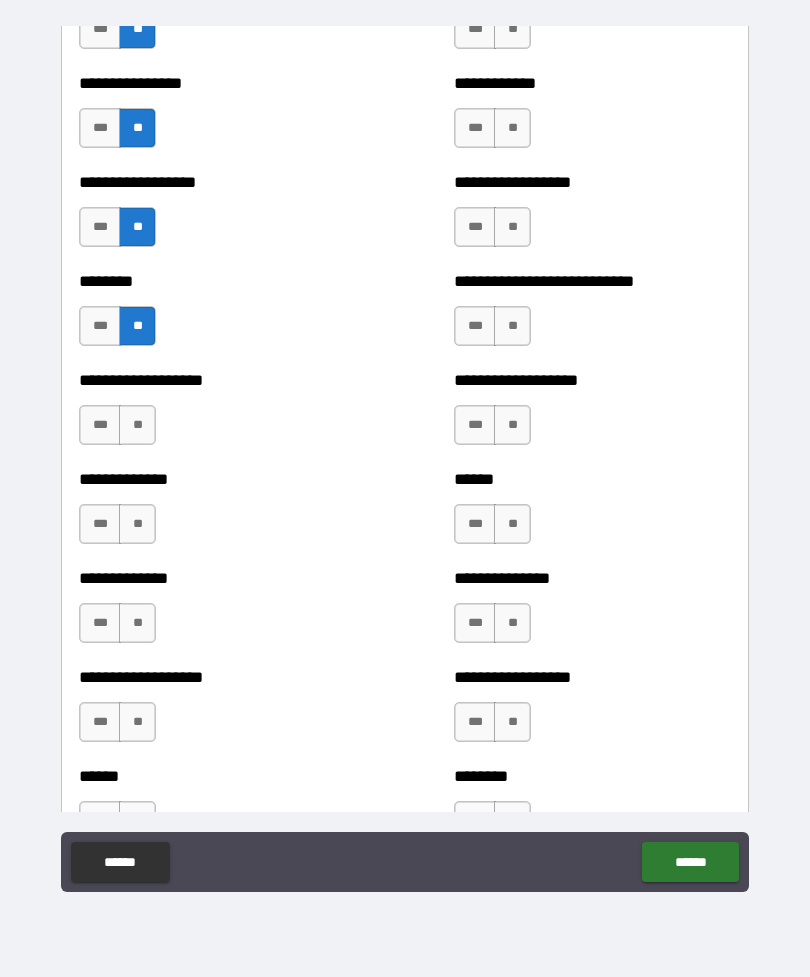 click on "**" at bounding box center (137, 425) 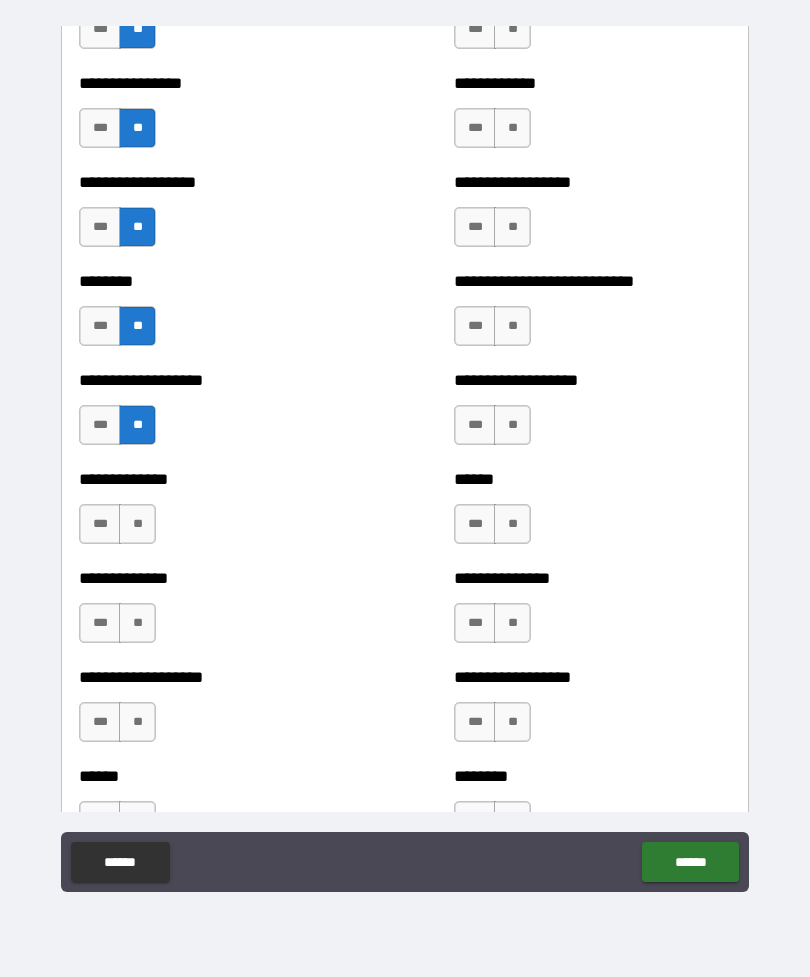 click on "**" at bounding box center (137, 524) 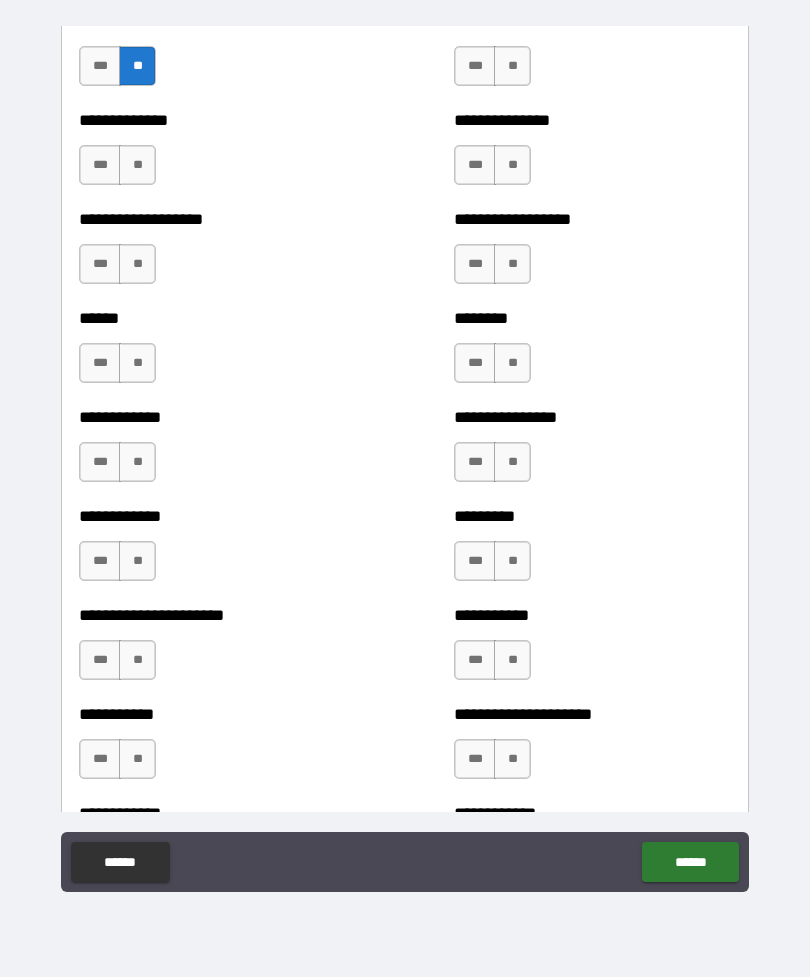 scroll, scrollTop: 4764, scrollLeft: 0, axis: vertical 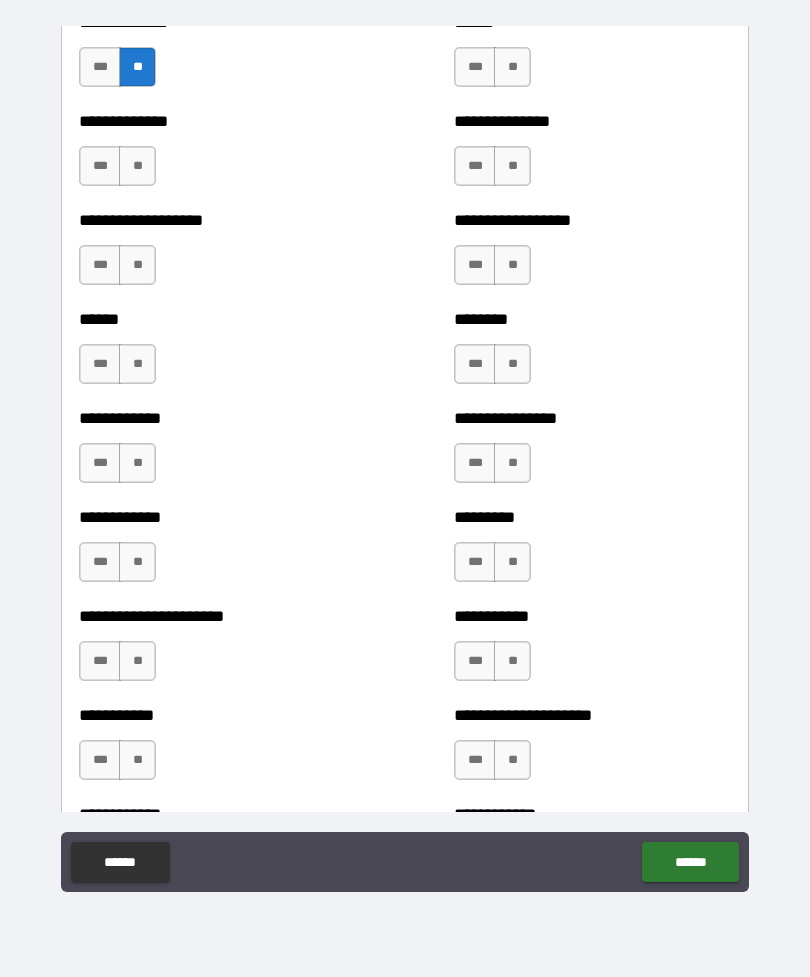 click on "***" at bounding box center (100, 166) 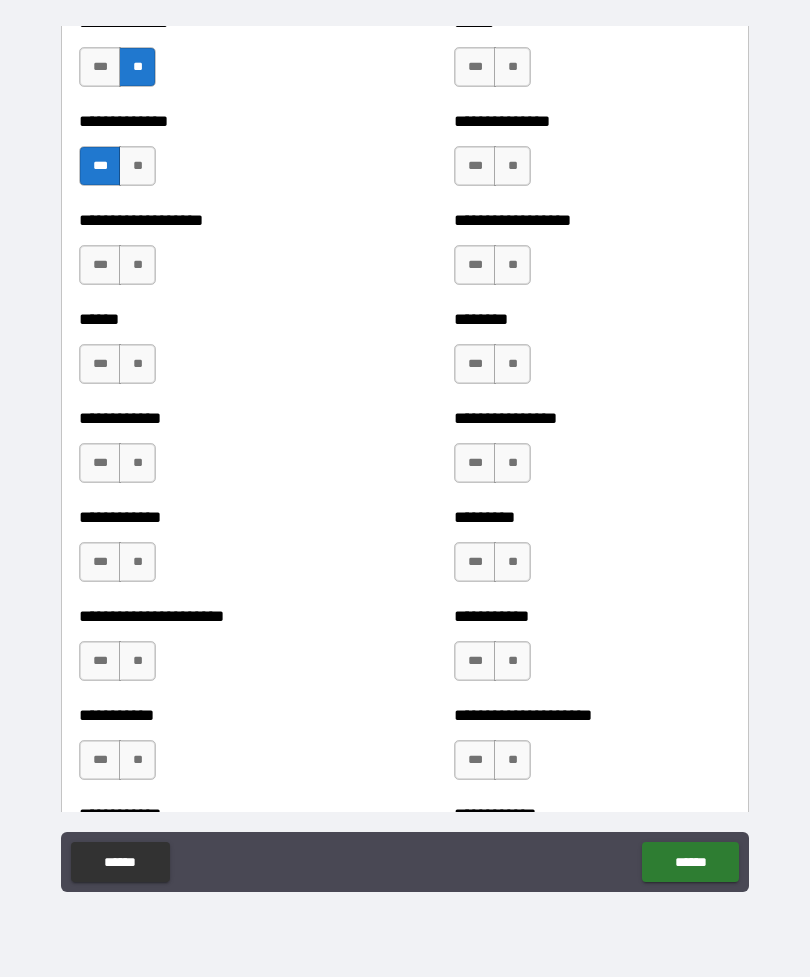 click on "**" at bounding box center (137, 265) 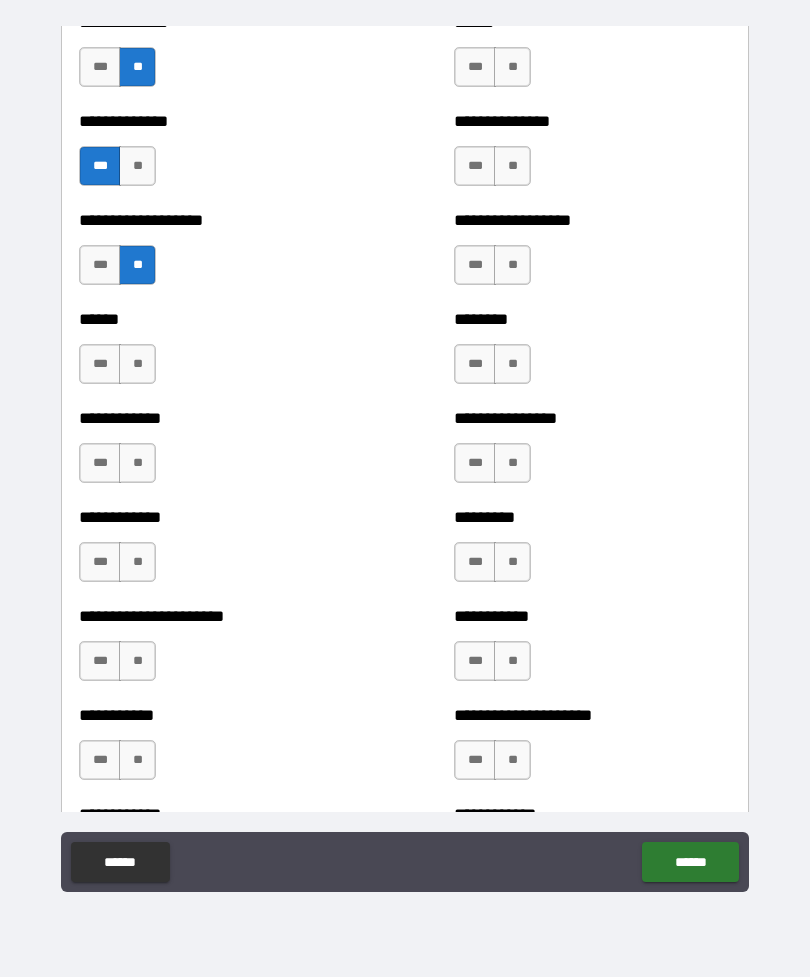 click on "**" at bounding box center [137, 364] 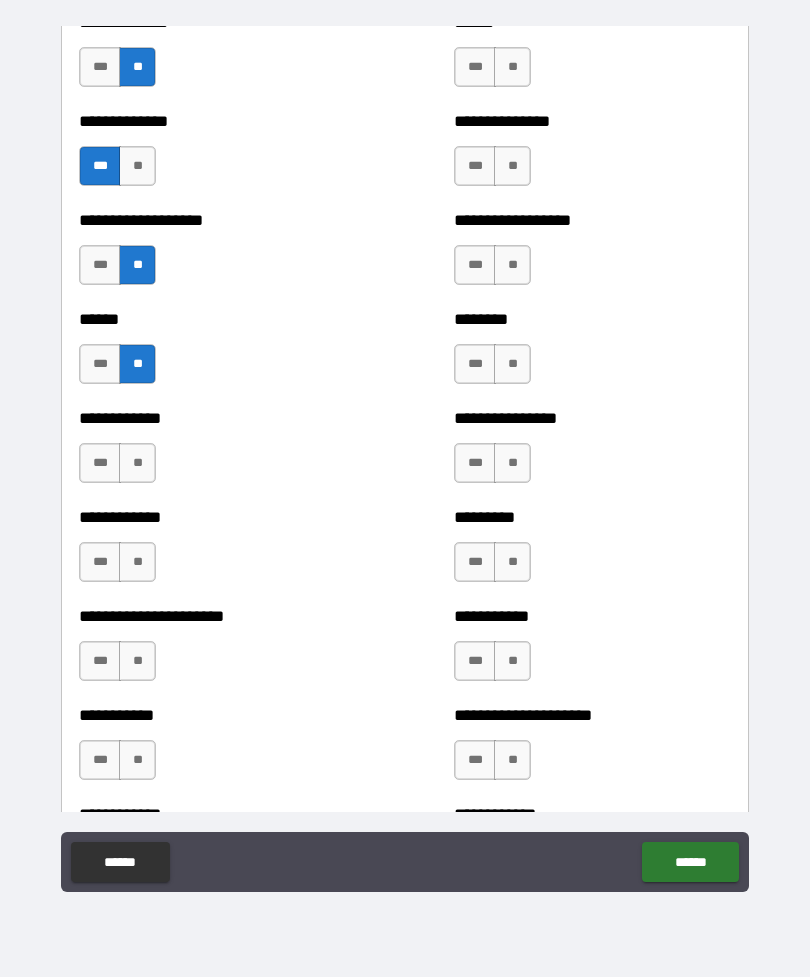 click on "**" at bounding box center (137, 463) 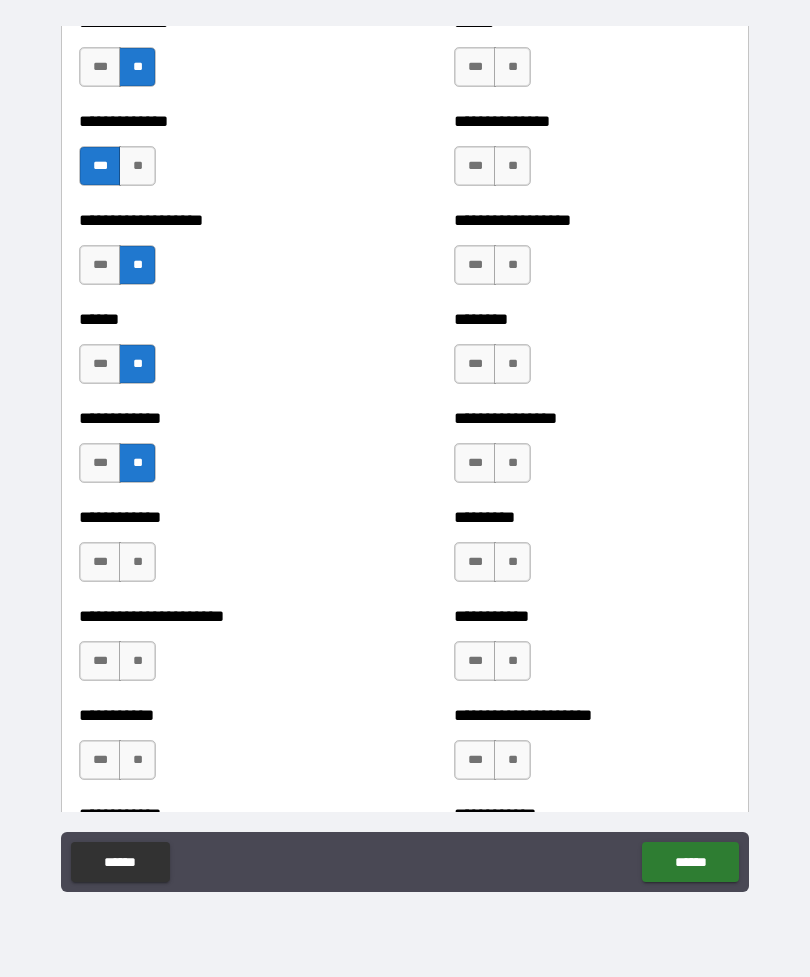 click on "**" at bounding box center (137, 562) 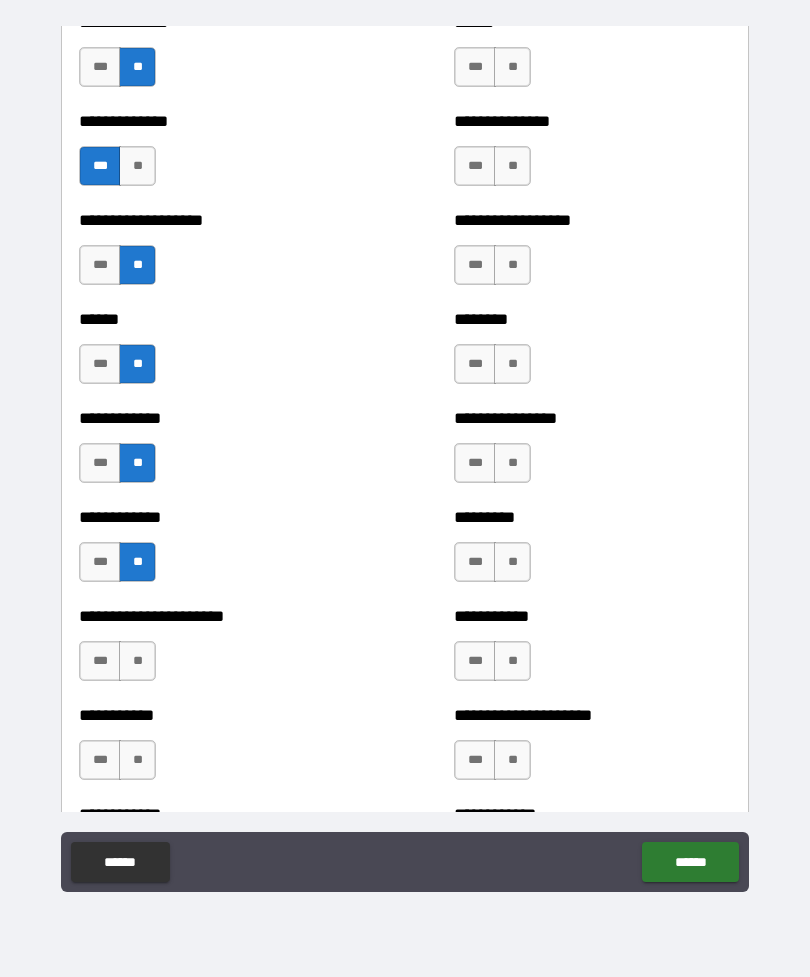 click on "**" at bounding box center [137, 661] 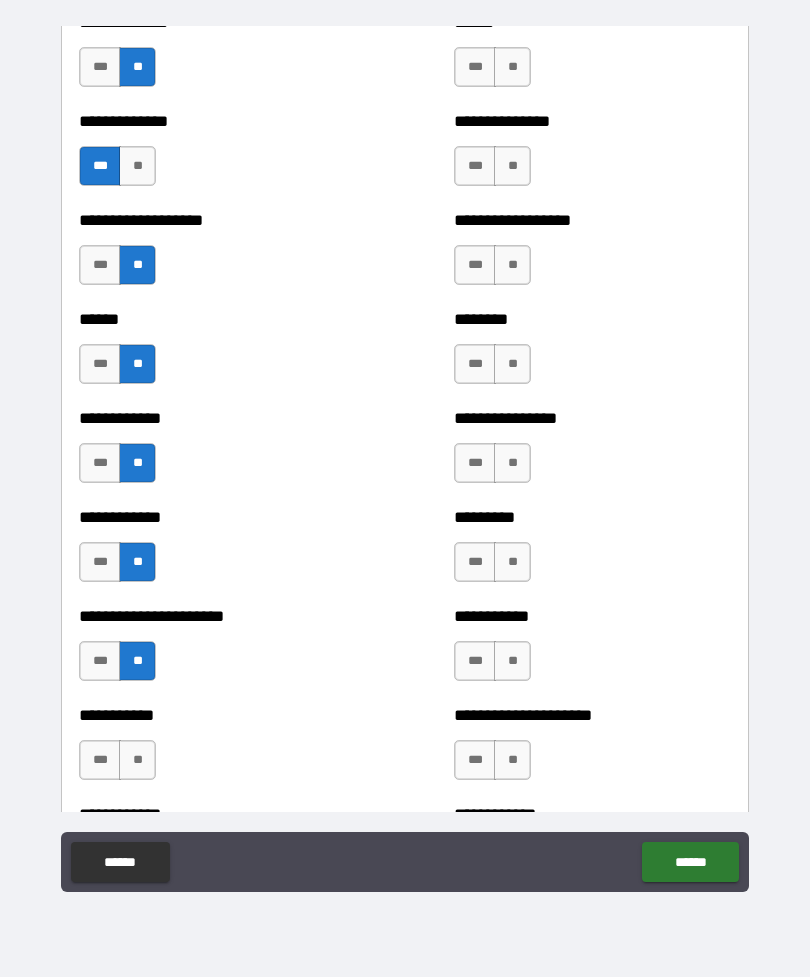 click on "**" at bounding box center (137, 760) 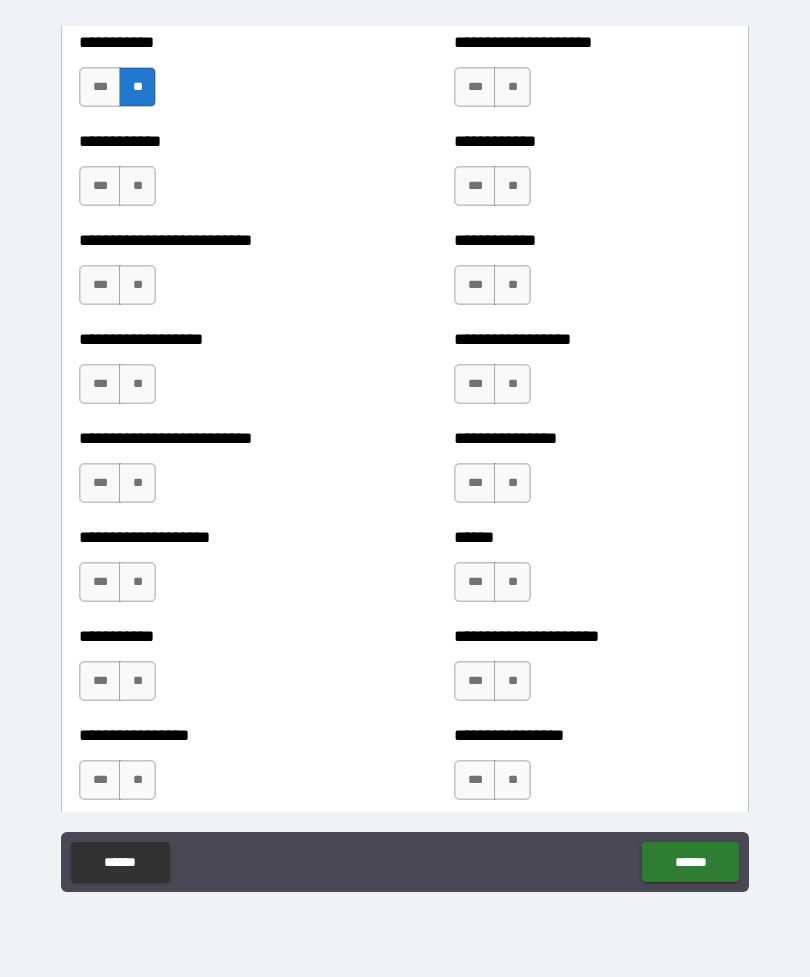 scroll, scrollTop: 5464, scrollLeft: 0, axis: vertical 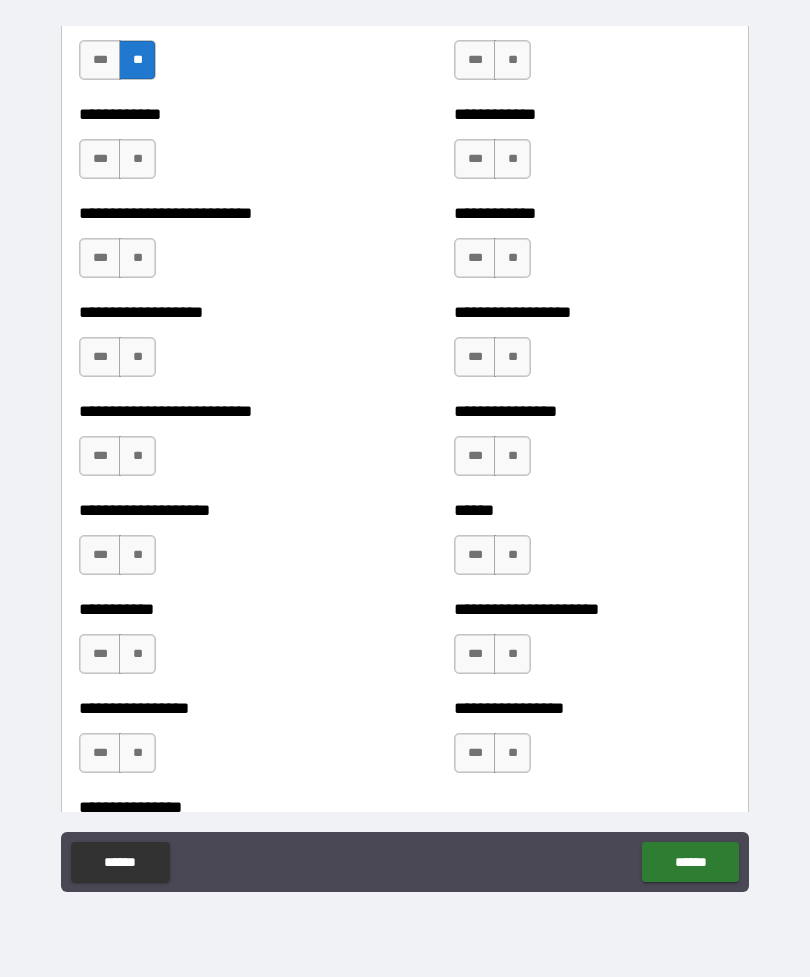 click on "**" at bounding box center [137, 159] 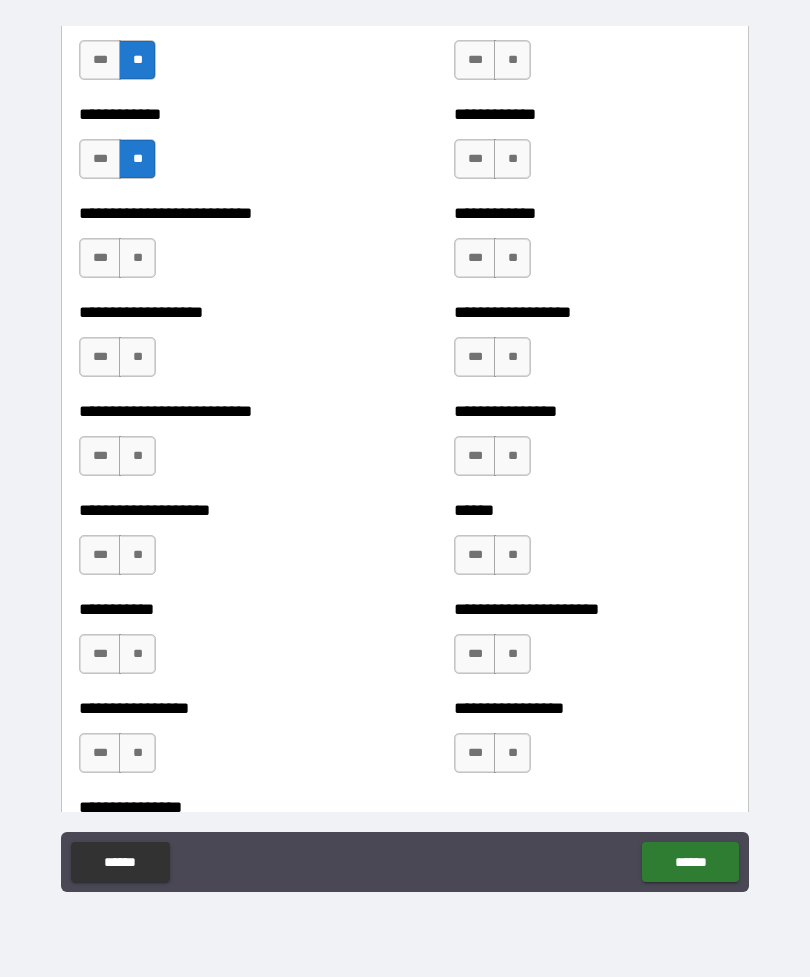 click on "**" at bounding box center [137, 258] 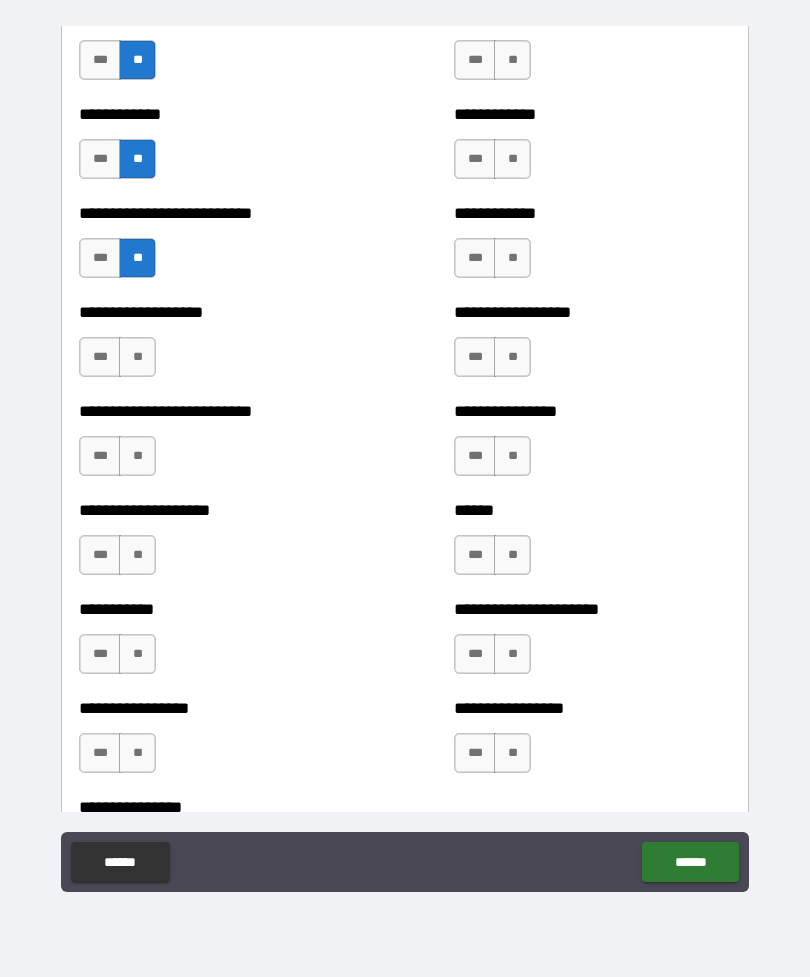 click on "***" at bounding box center (100, 357) 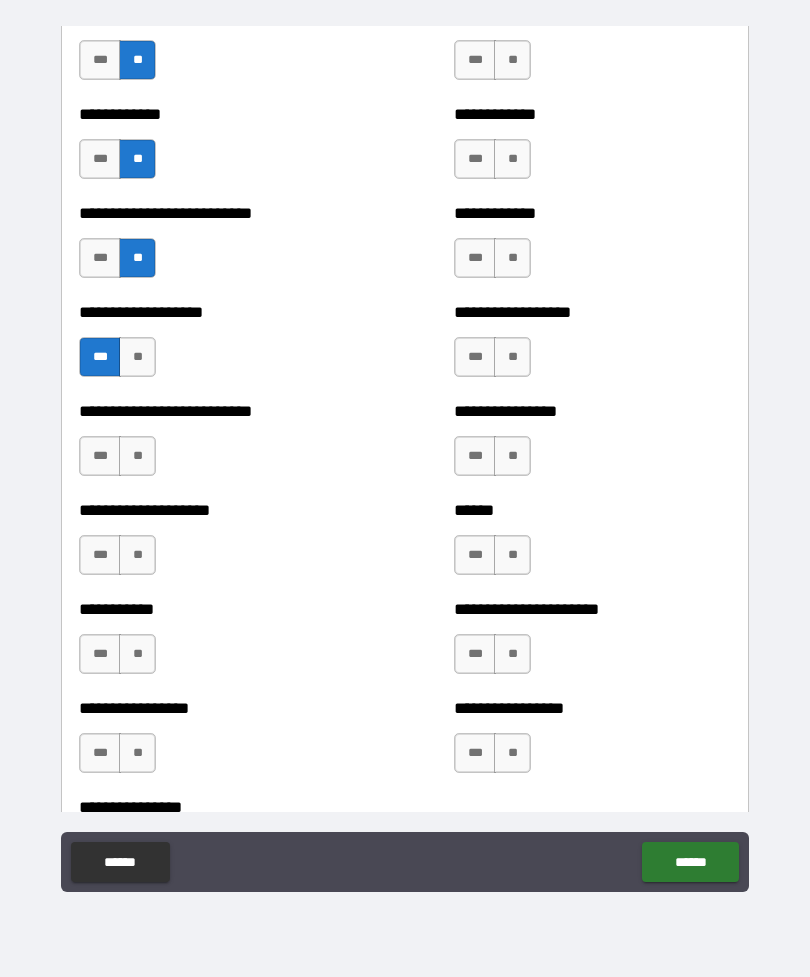 click on "**" at bounding box center (137, 456) 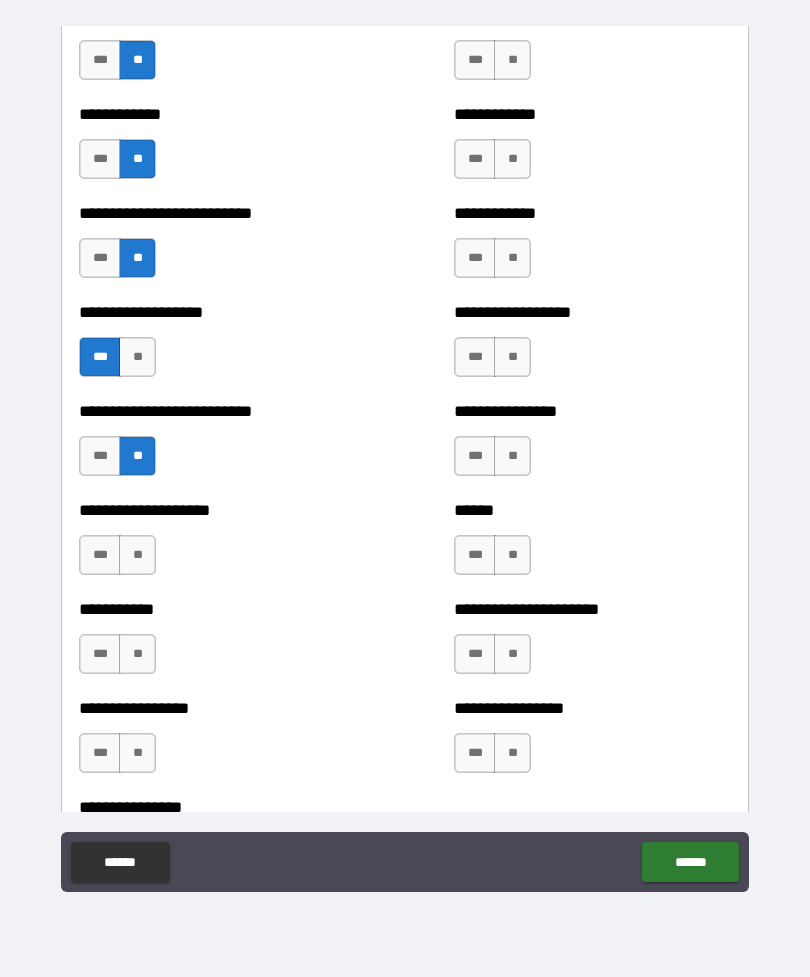 click on "**" at bounding box center [137, 555] 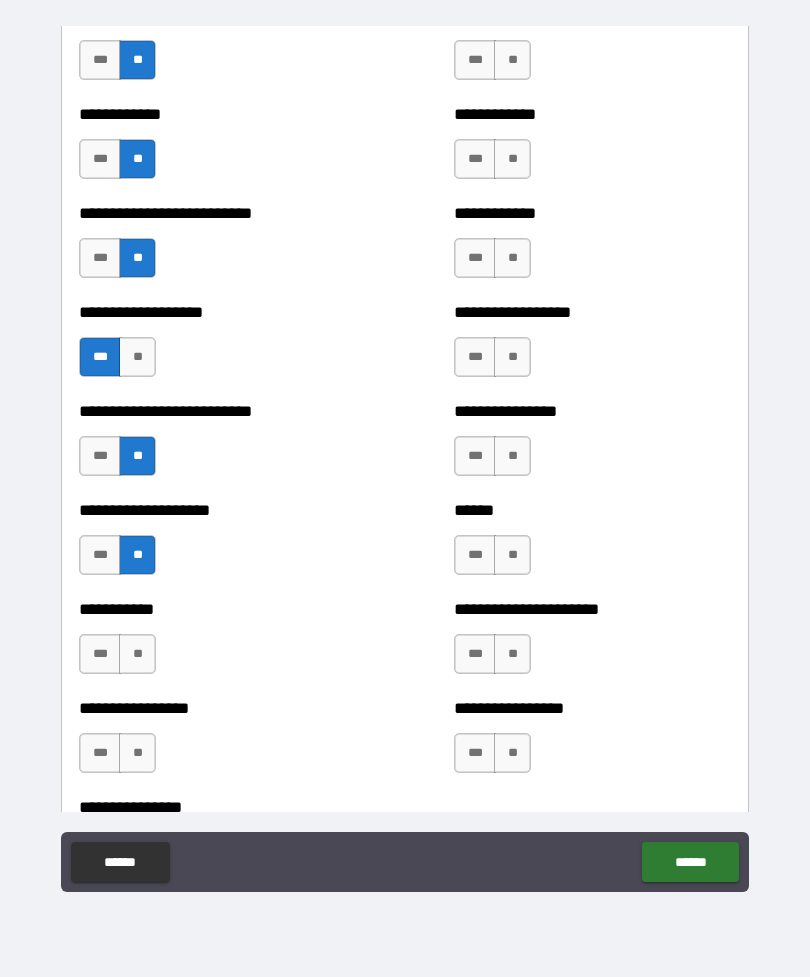 click on "**" at bounding box center [137, 654] 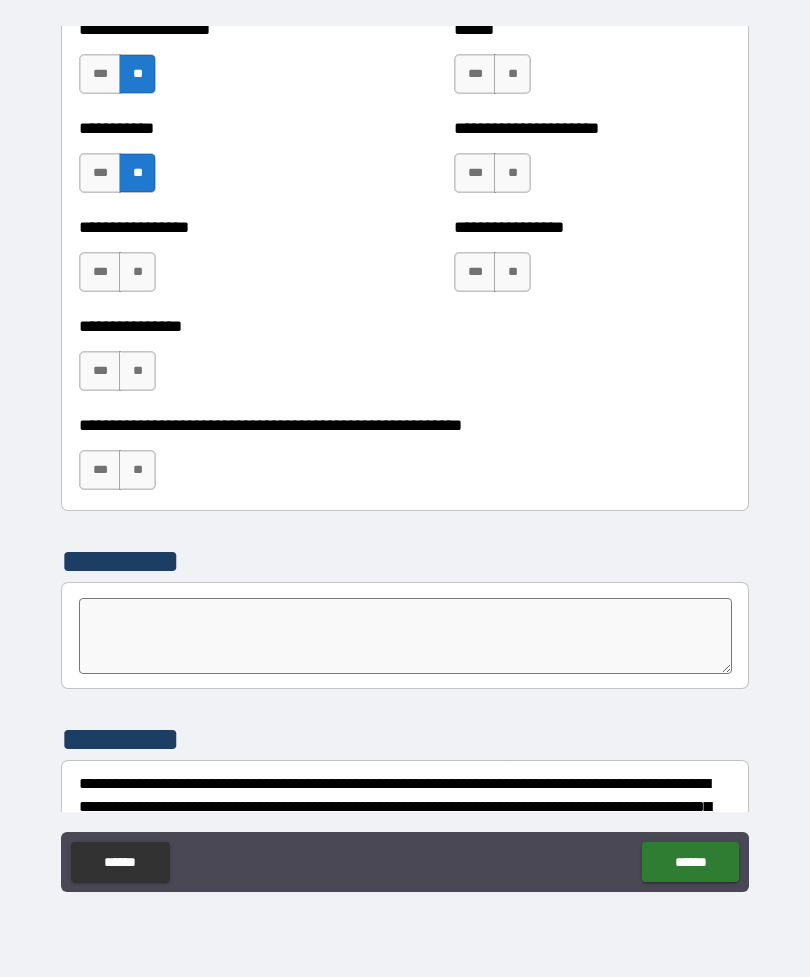 scroll, scrollTop: 5965, scrollLeft: 0, axis: vertical 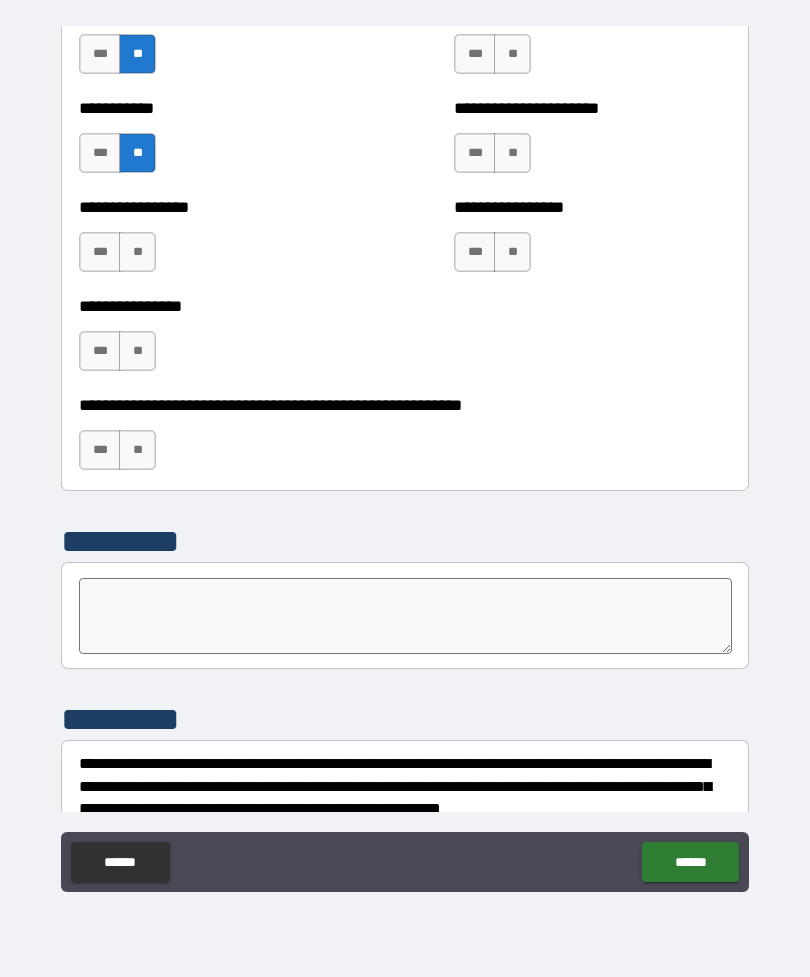 click on "**" at bounding box center [137, 252] 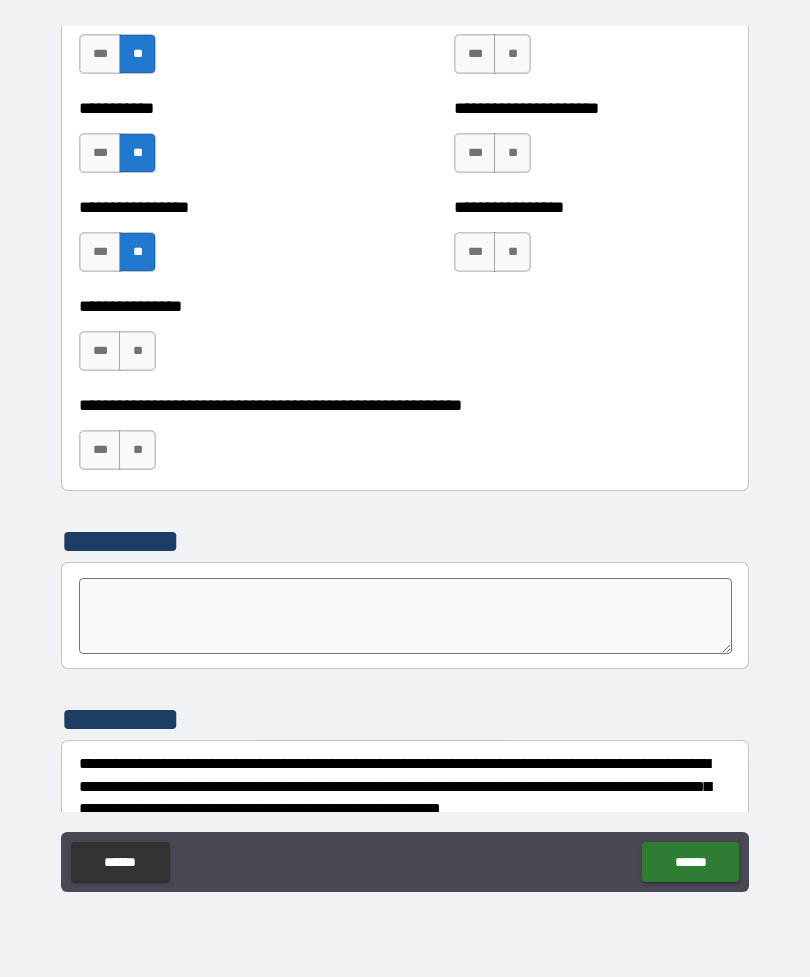 click on "**" at bounding box center (137, 351) 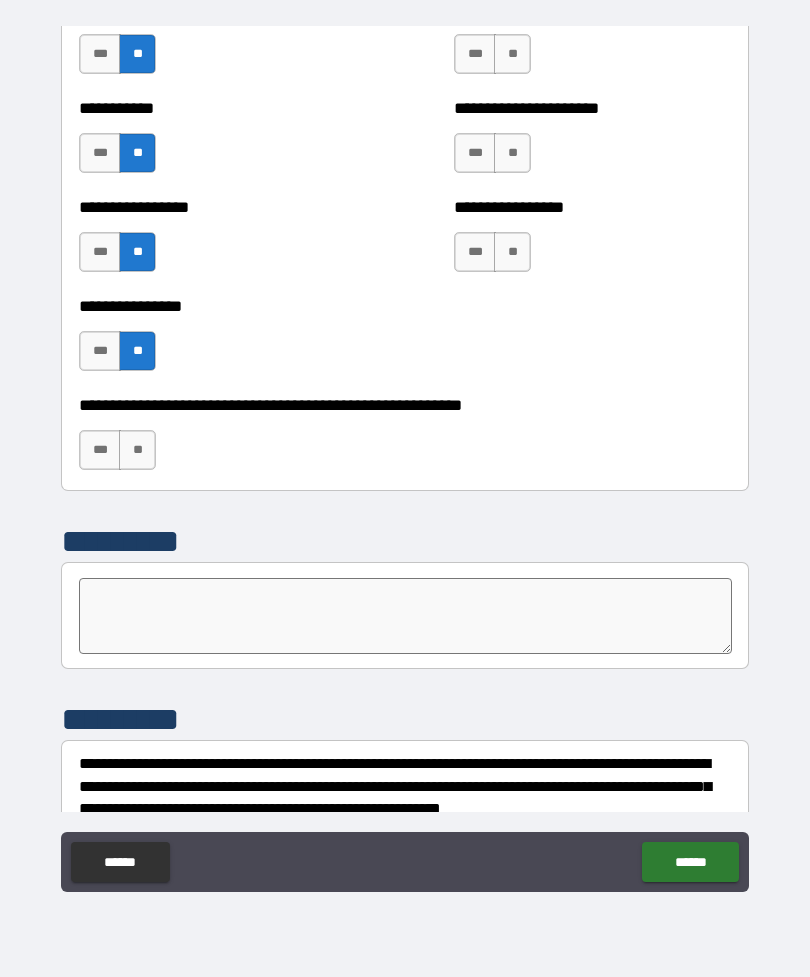 click on "**" at bounding box center [137, 450] 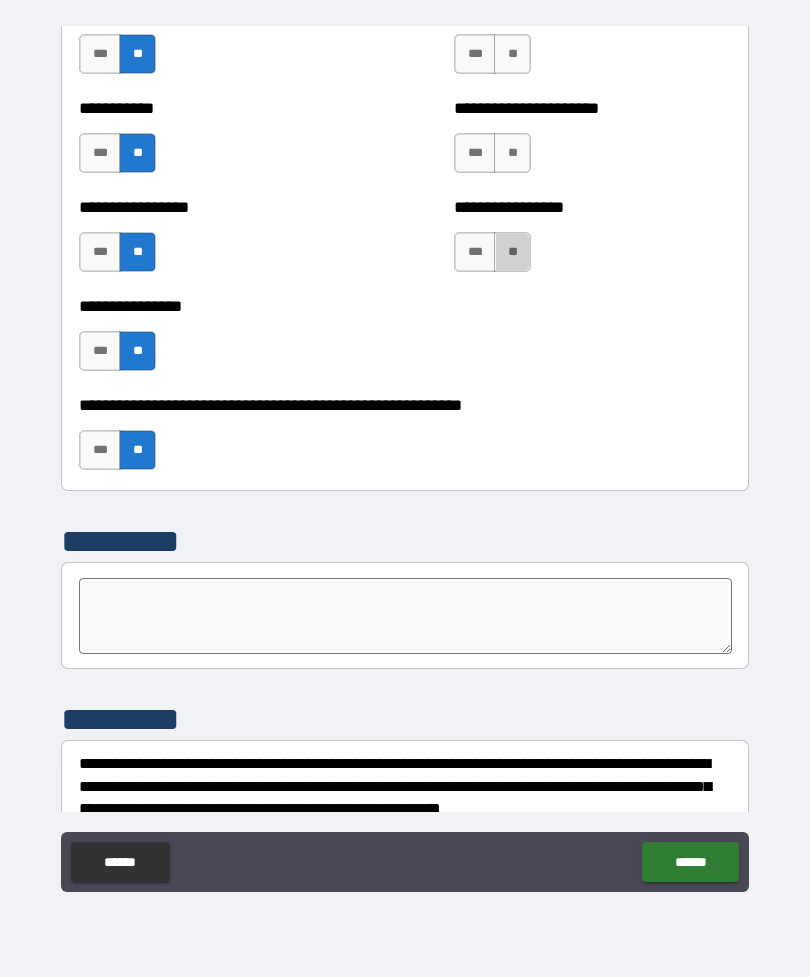 click on "**" at bounding box center (512, 252) 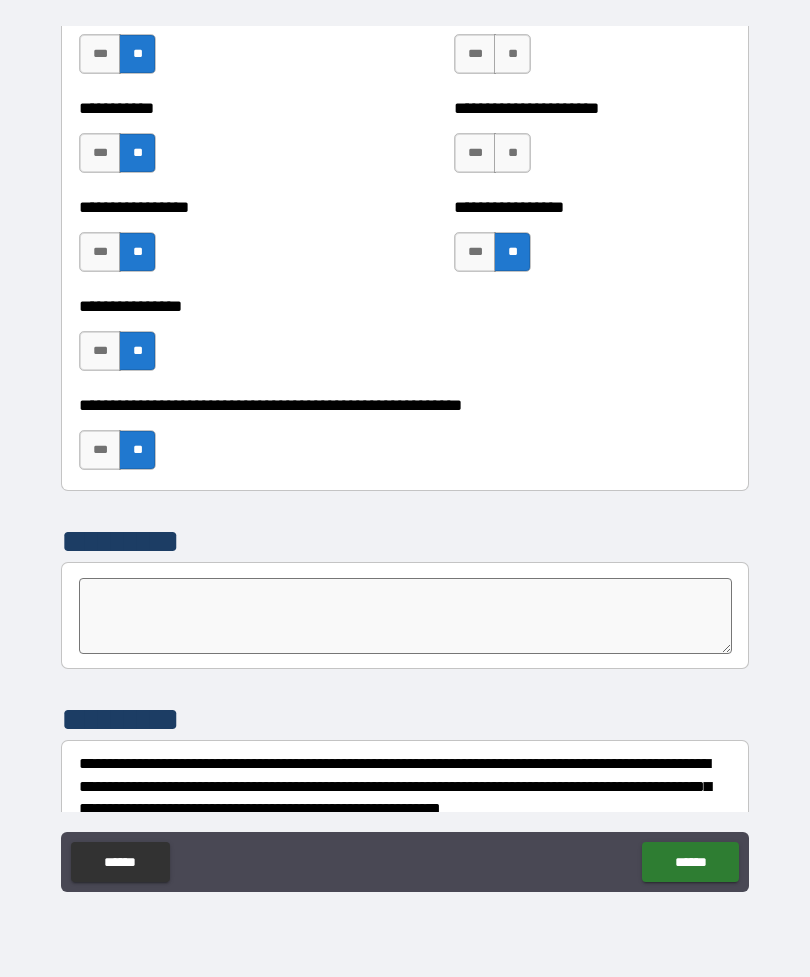 click on "**" at bounding box center (512, 153) 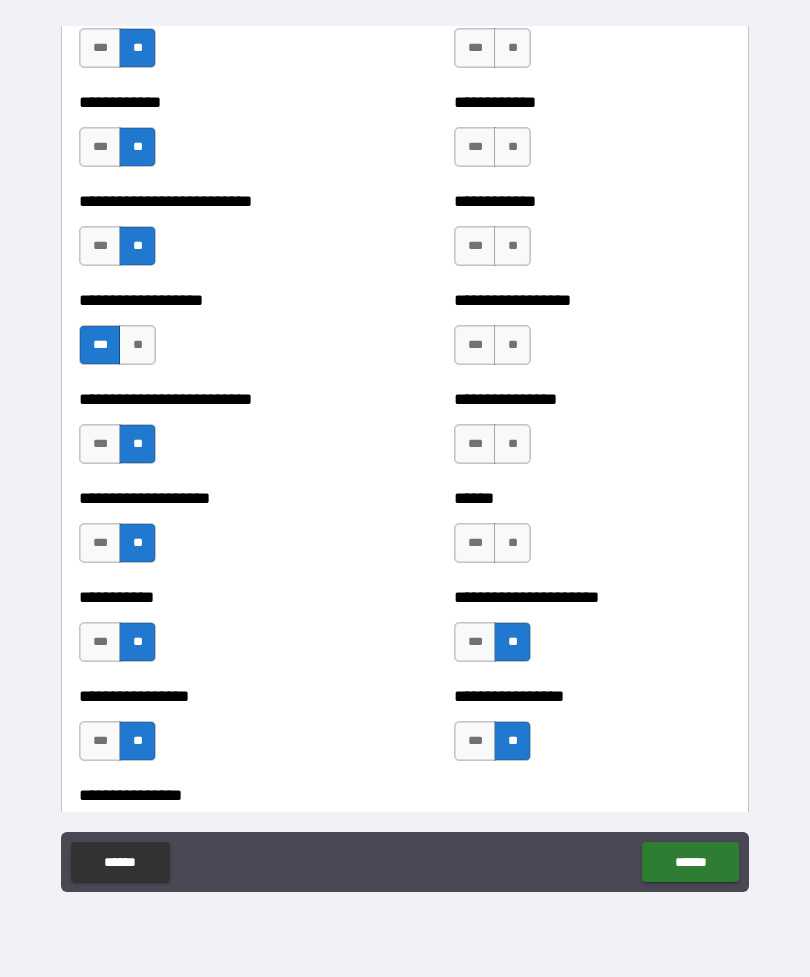 scroll, scrollTop: 5477, scrollLeft: 0, axis: vertical 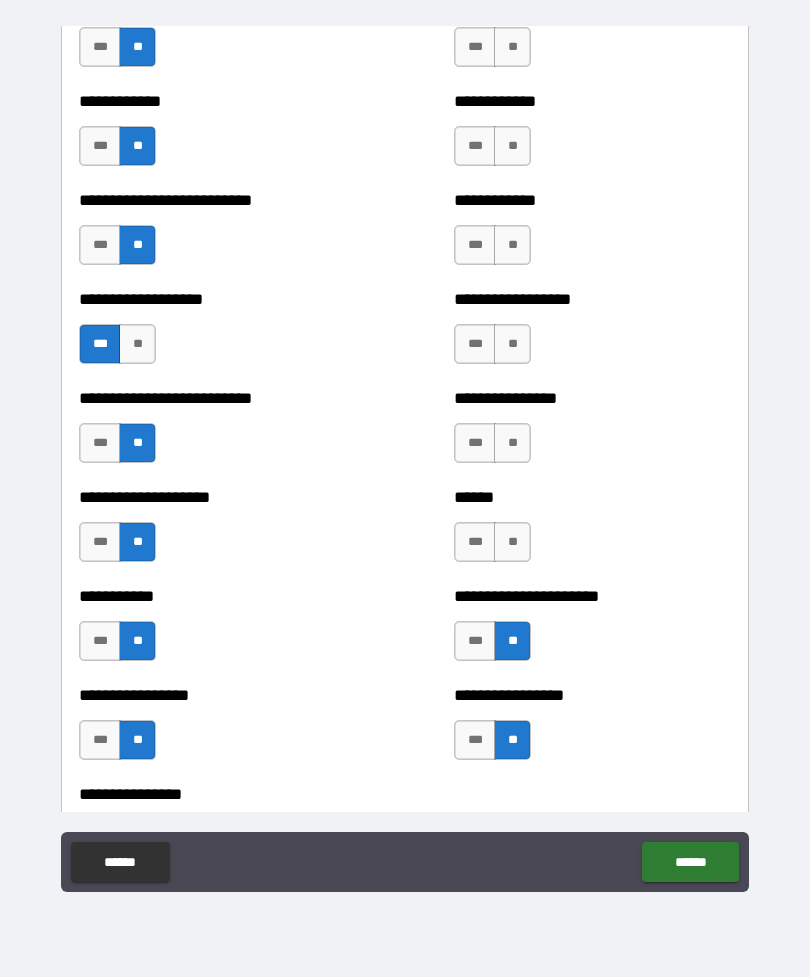 click on "**" at bounding box center [512, 542] 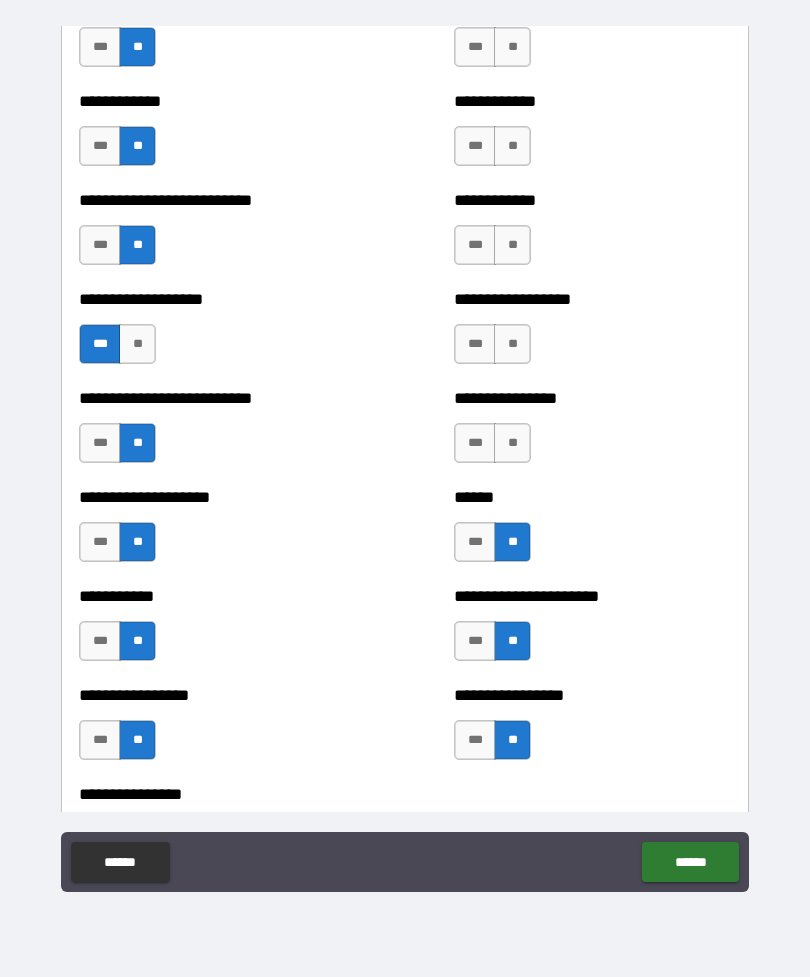 click on "**" at bounding box center [512, 443] 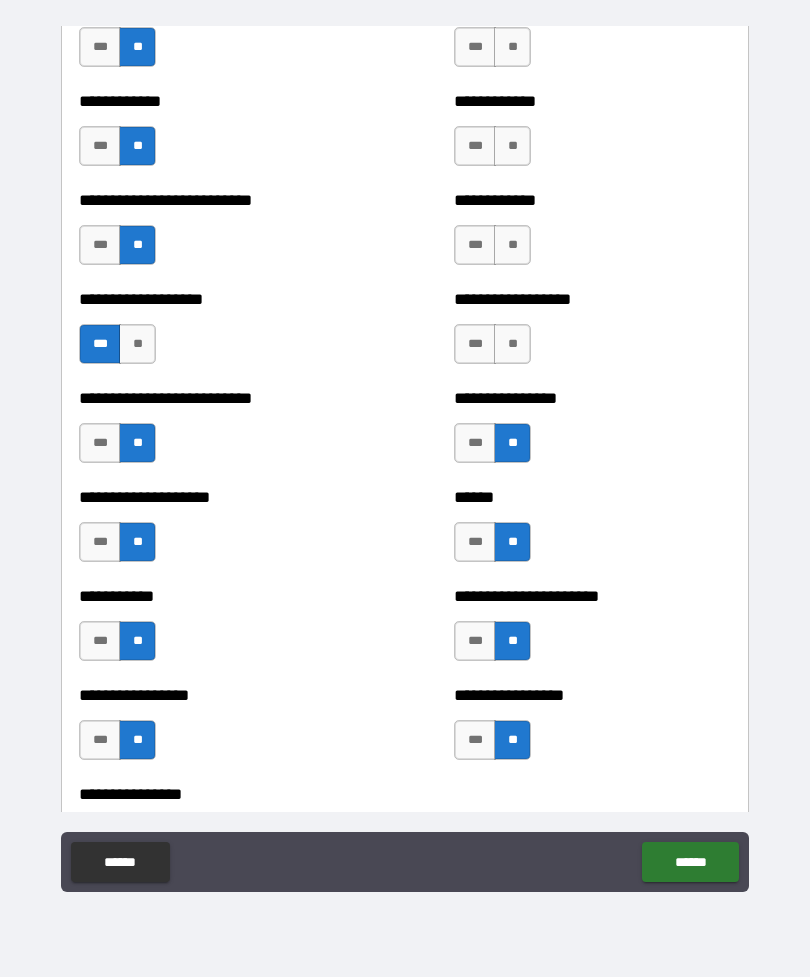 click on "**" at bounding box center (512, 344) 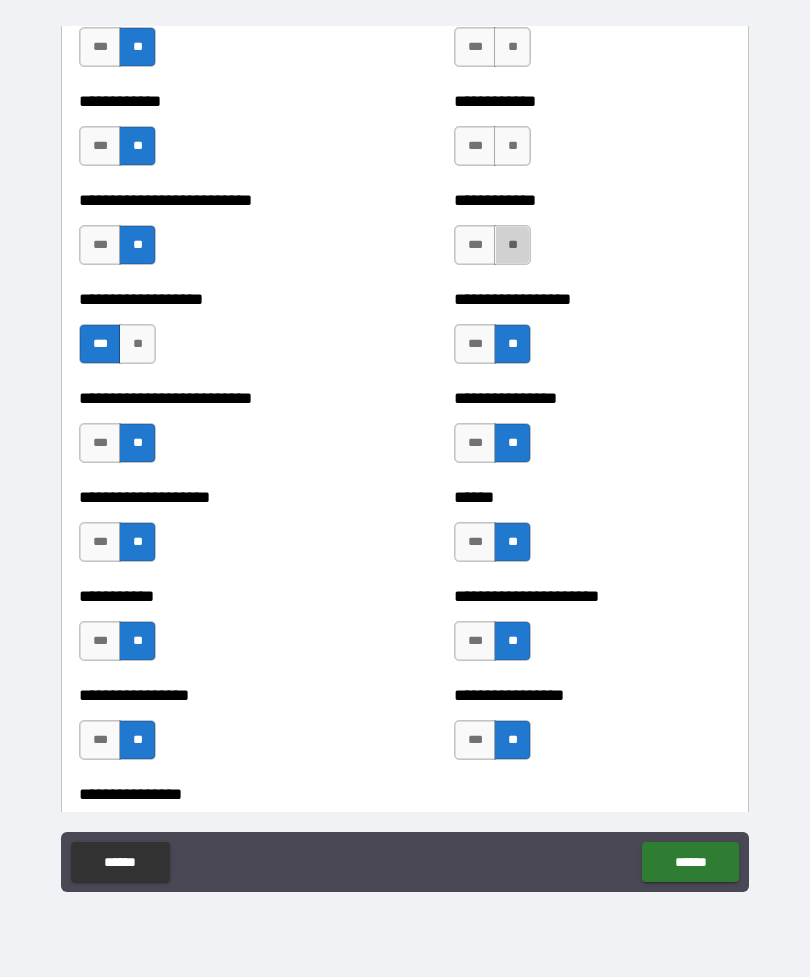 click on "**" at bounding box center [512, 245] 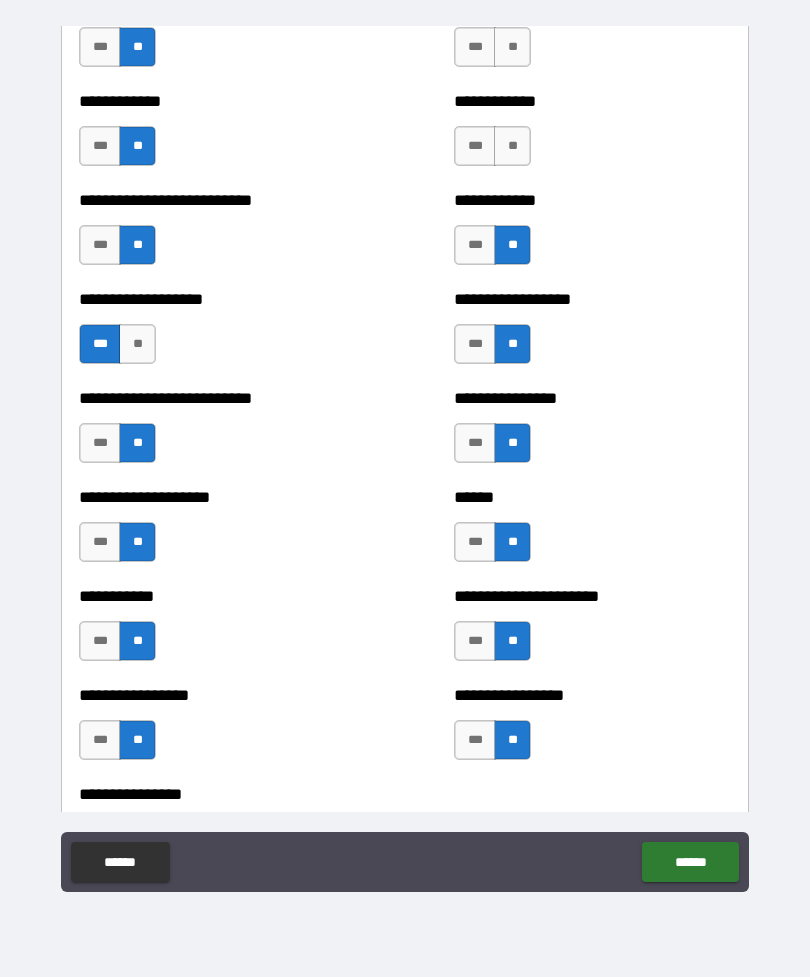 click on "**" at bounding box center (512, 146) 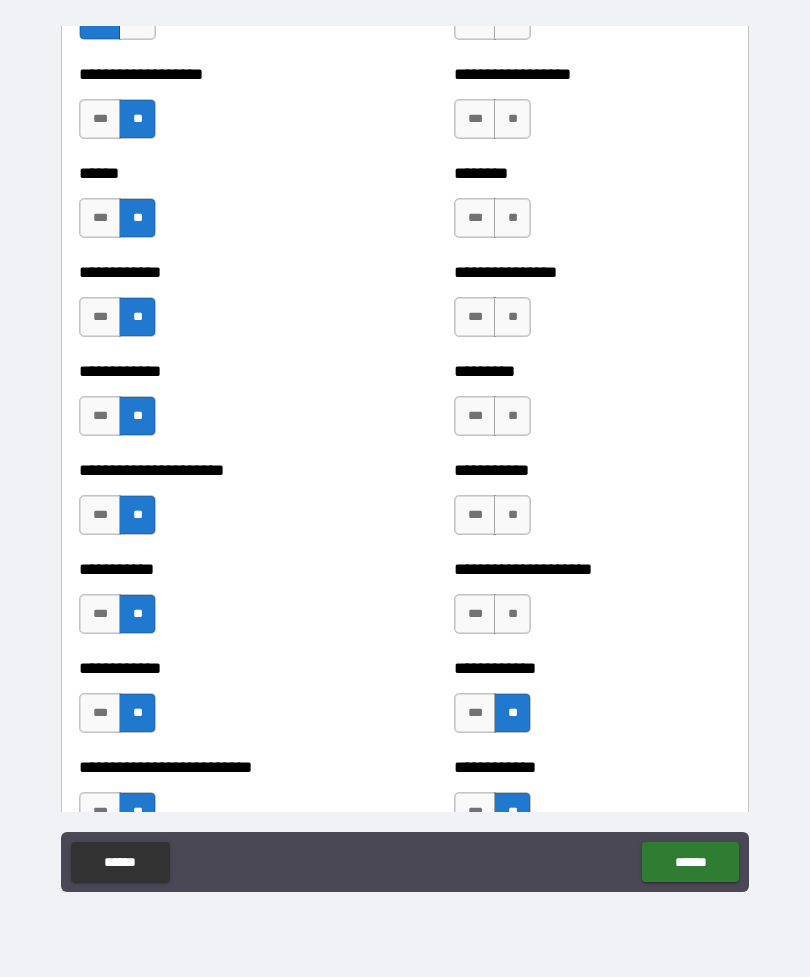 scroll, scrollTop: 4900, scrollLeft: 0, axis: vertical 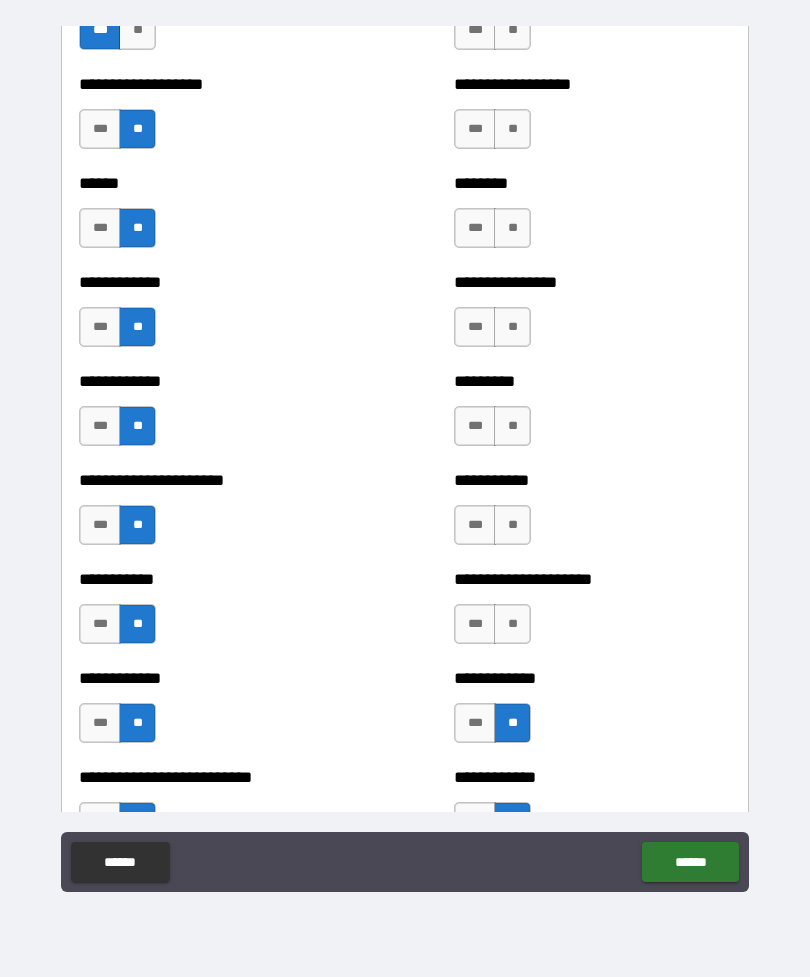click on "**" at bounding box center [512, 624] 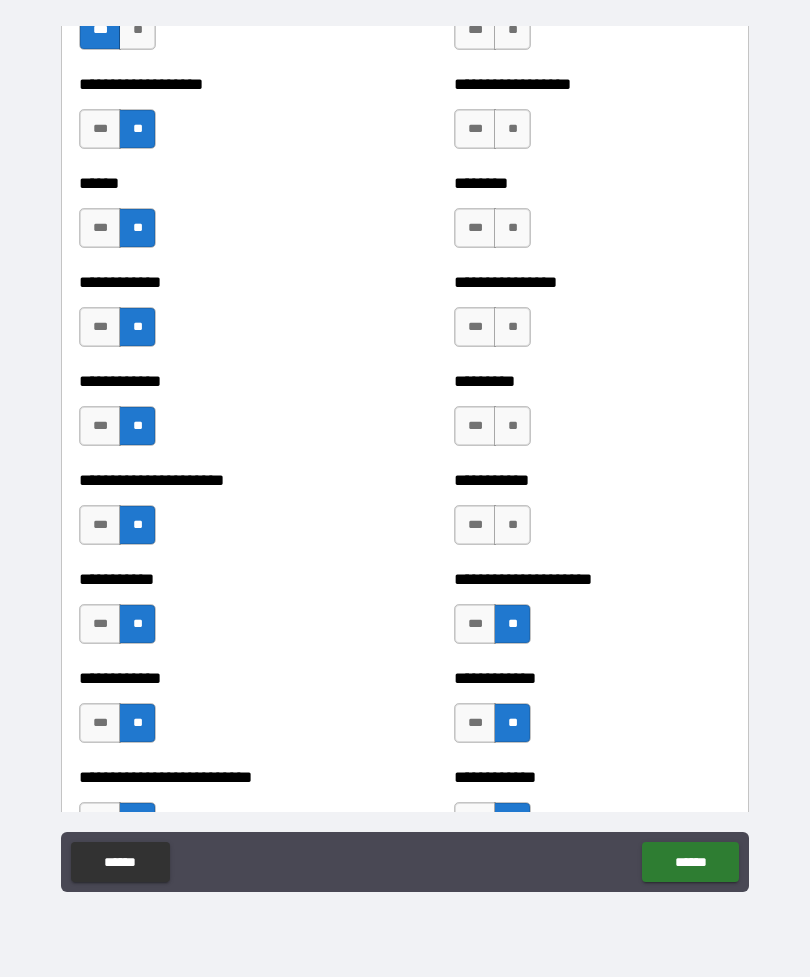 click on "***" at bounding box center [475, 525] 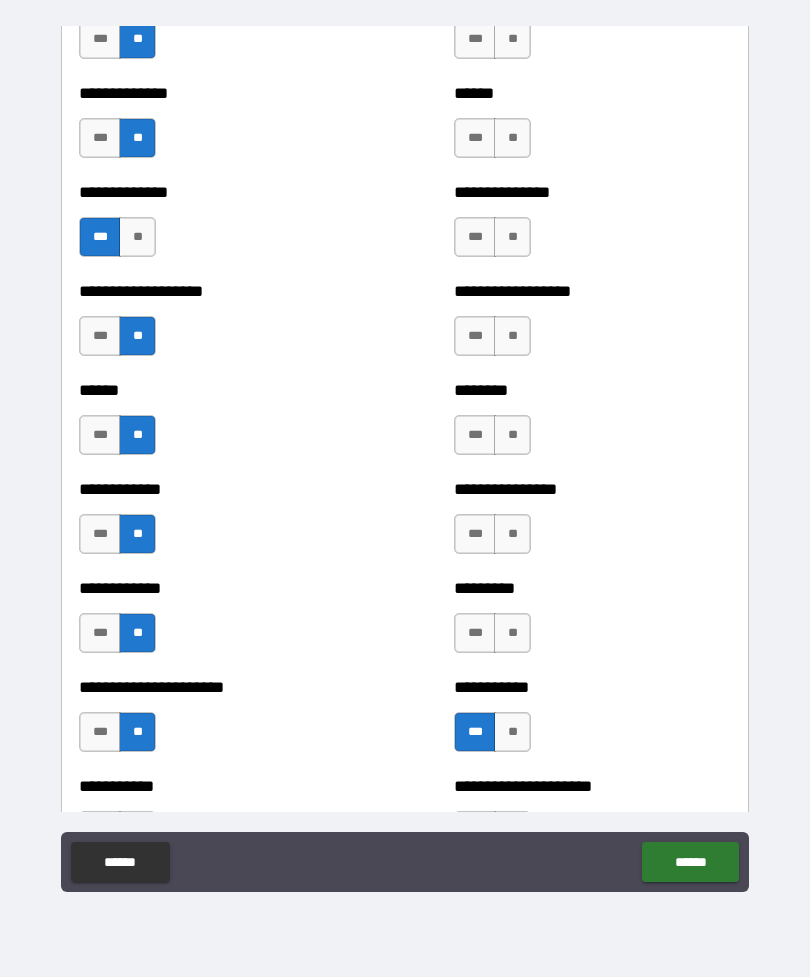 scroll, scrollTop: 4692, scrollLeft: 0, axis: vertical 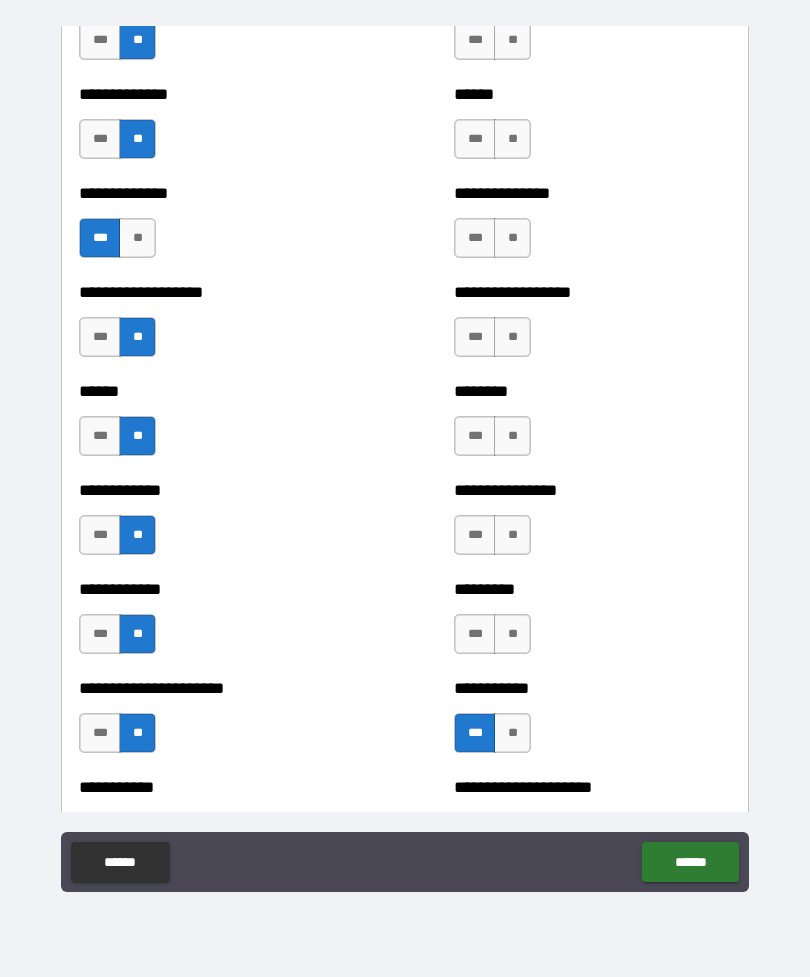 click on "**" at bounding box center [512, 634] 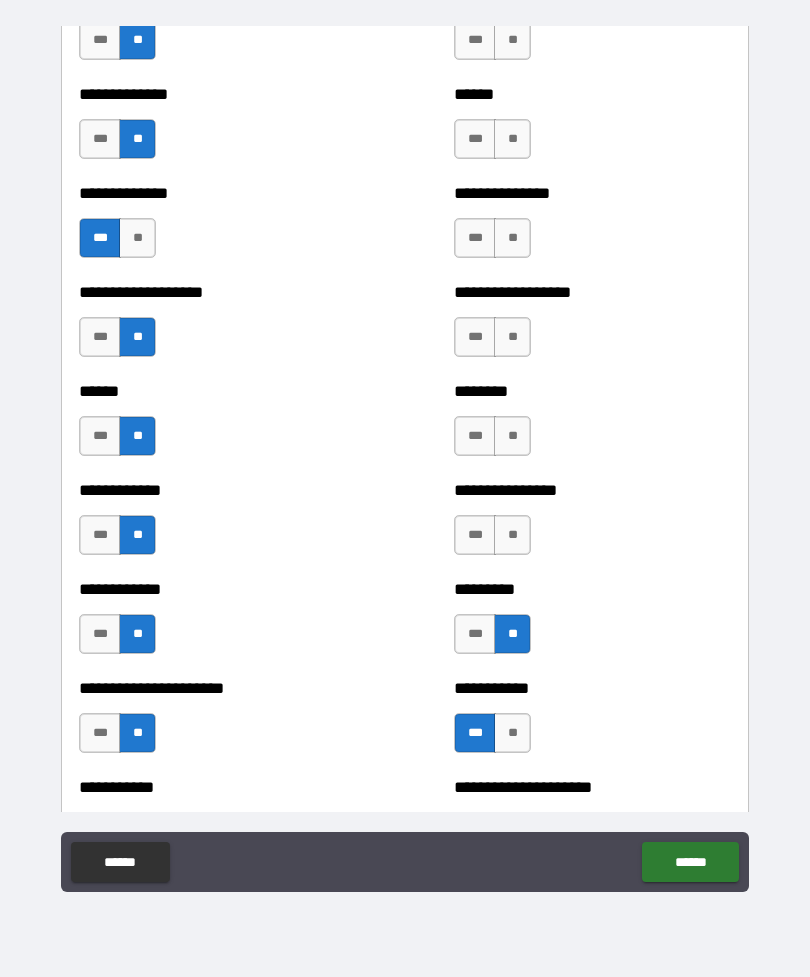 click on "**" at bounding box center [512, 535] 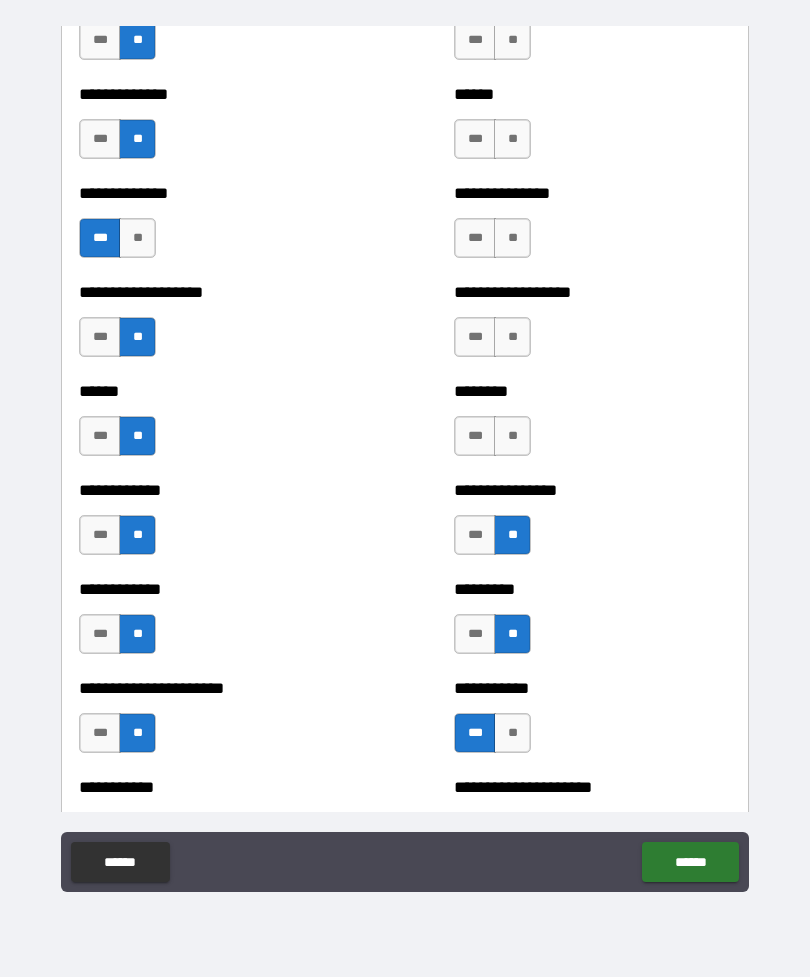 click on "**" at bounding box center [512, 436] 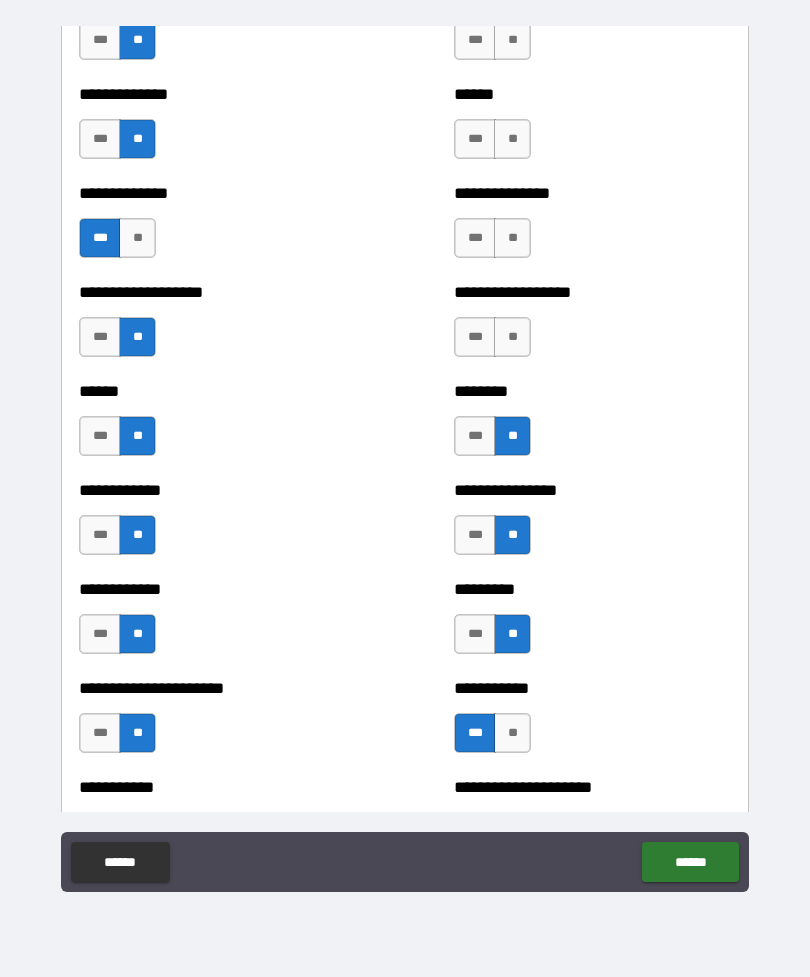 click on "**" at bounding box center [512, 337] 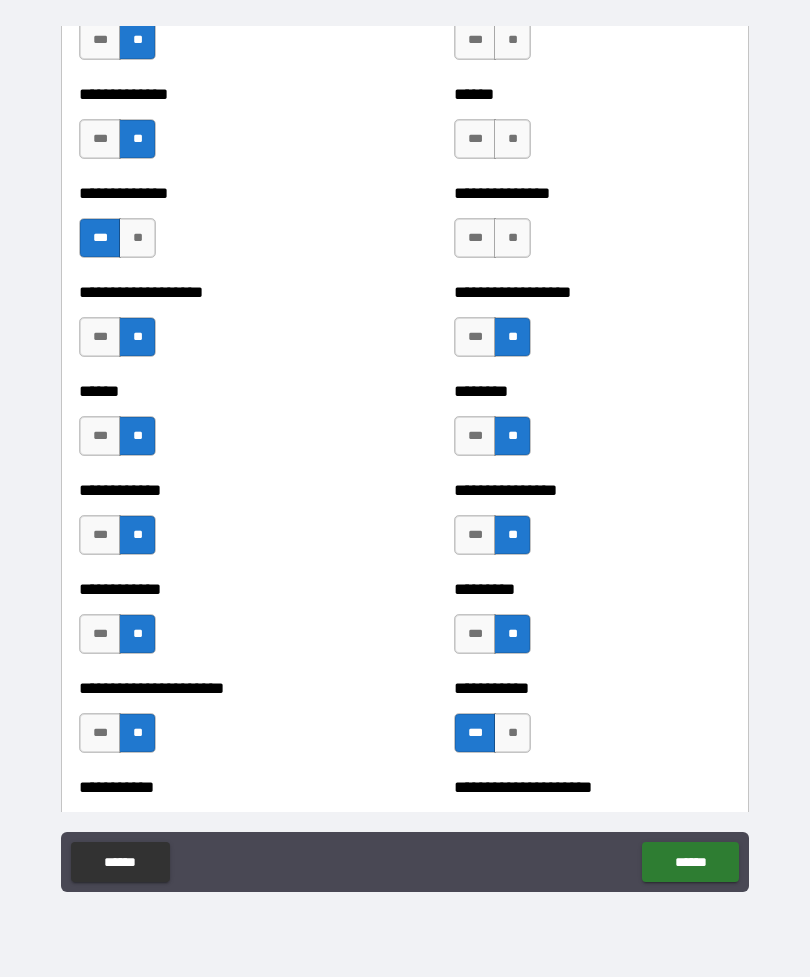 click on "**" at bounding box center [512, 238] 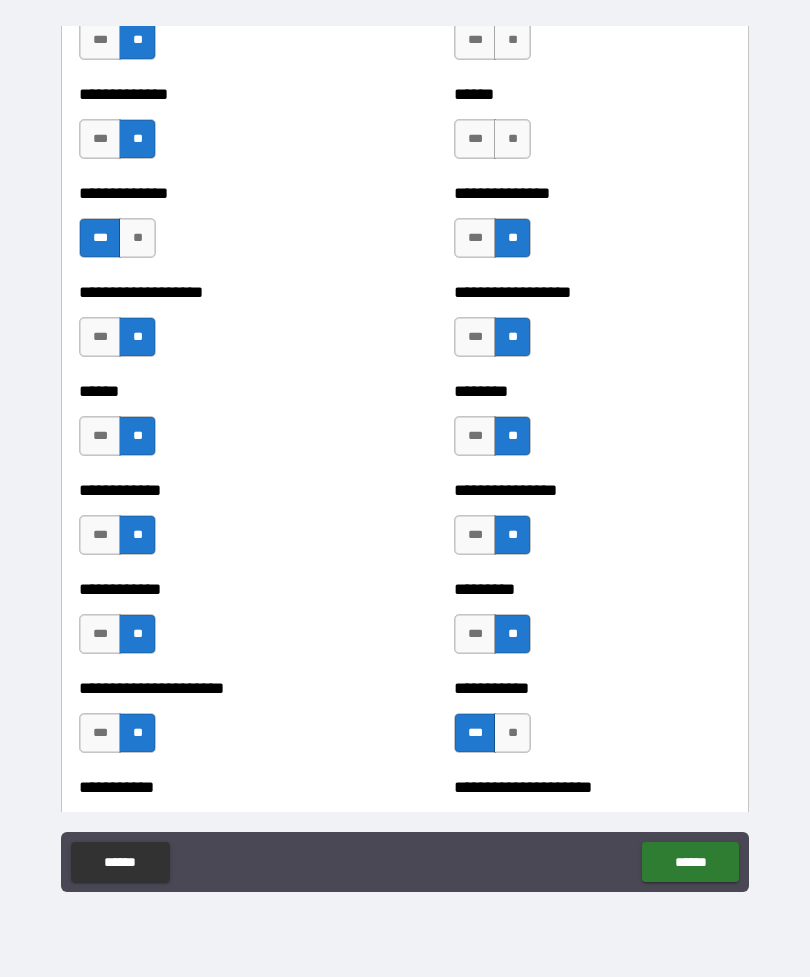 click on "**" at bounding box center (512, 139) 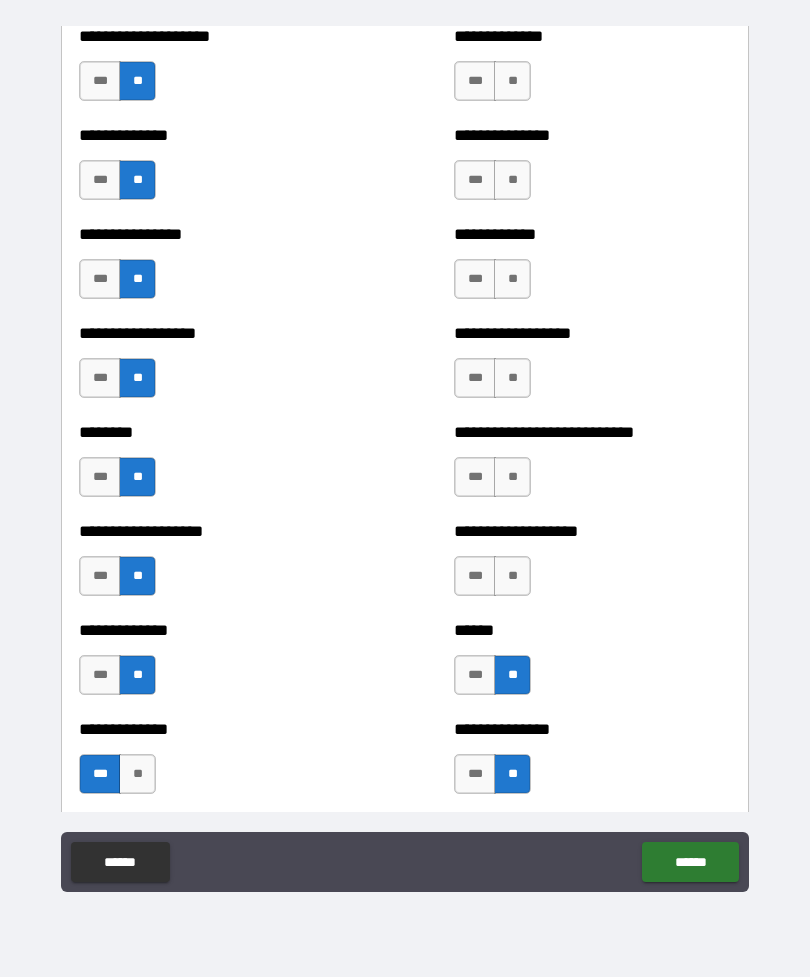 scroll, scrollTop: 4151, scrollLeft: 0, axis: vertical 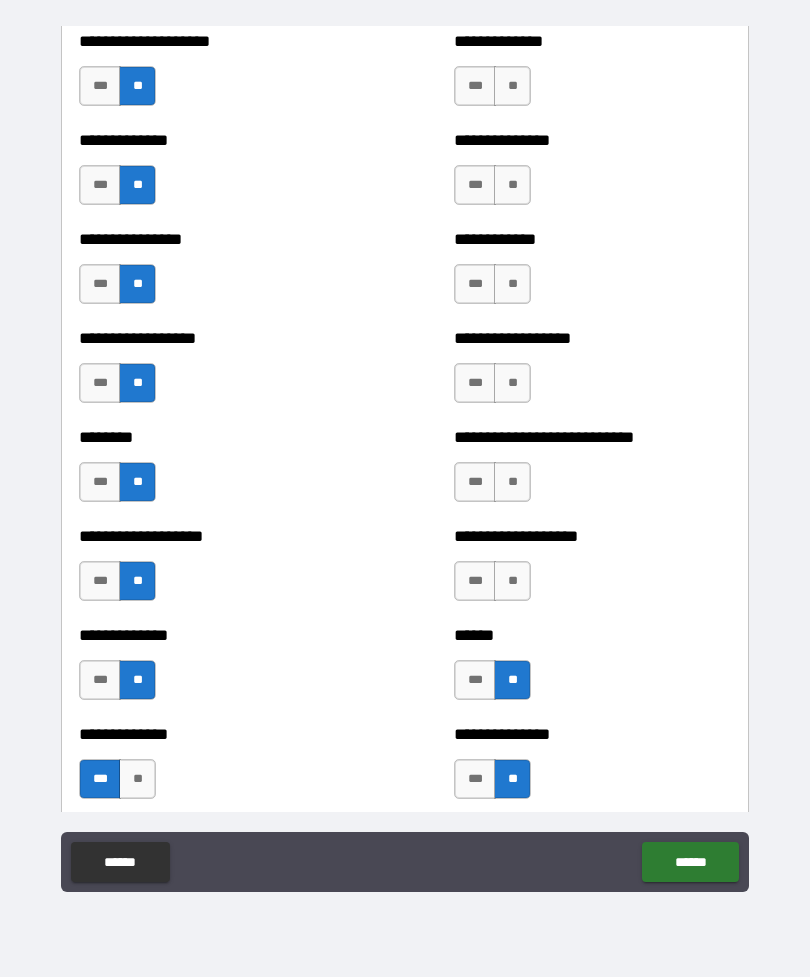 click on "**" at bounding box center [512, 581] 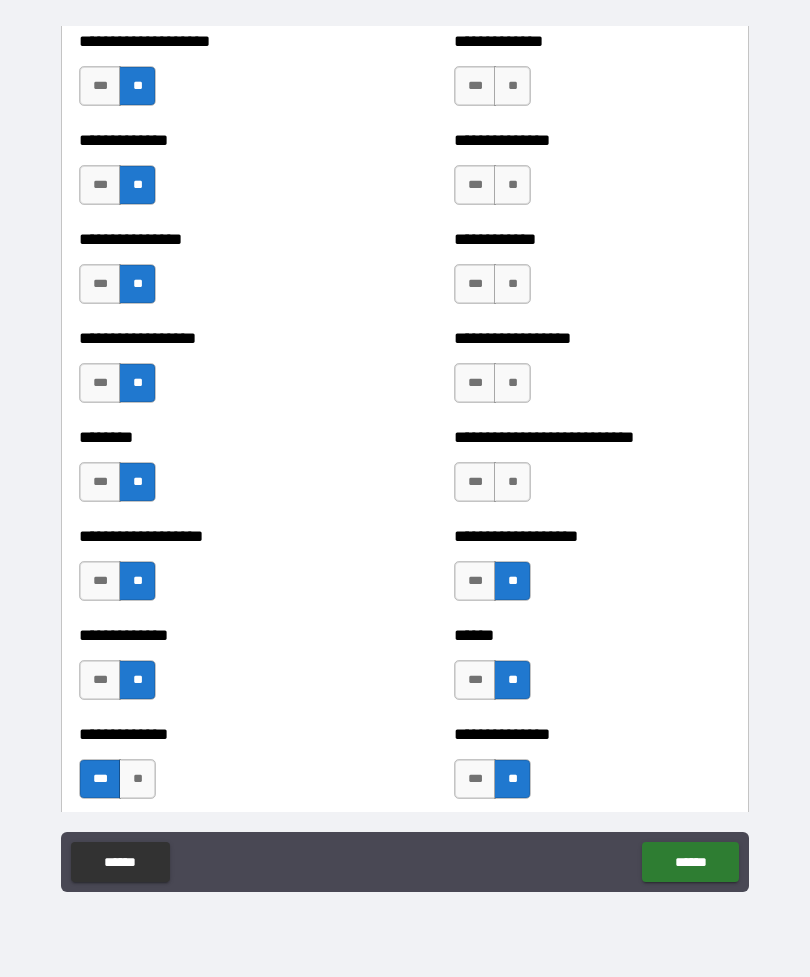 click on "**" at bounding box center [512, 482] 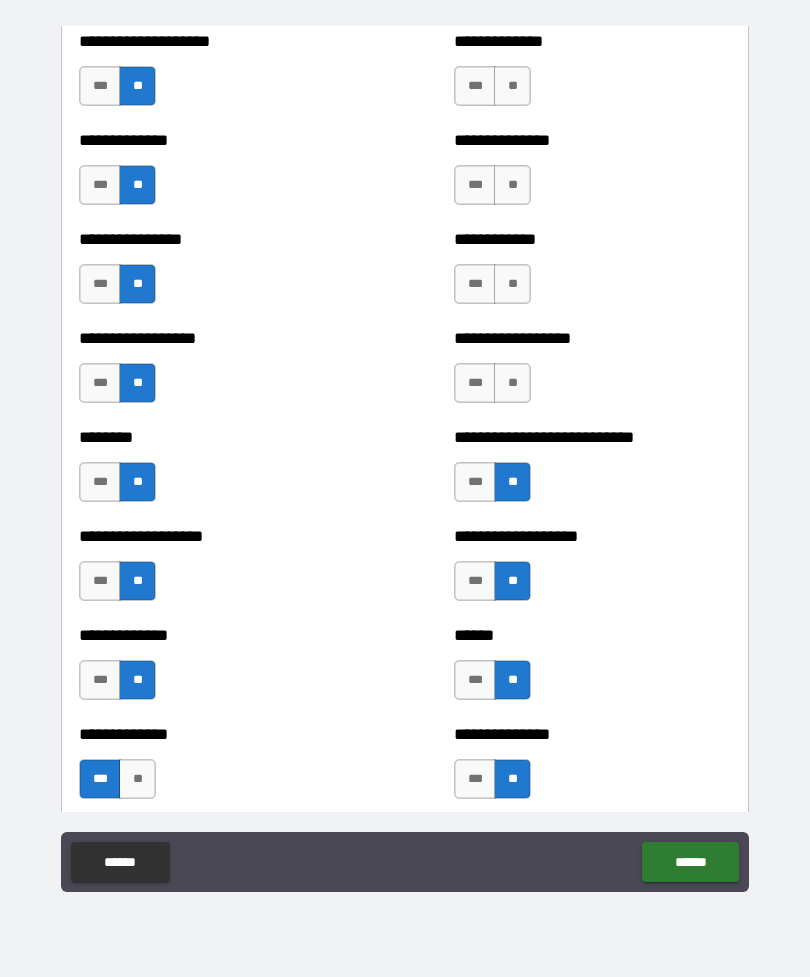 click on "**" at bounding box center [512, 383] 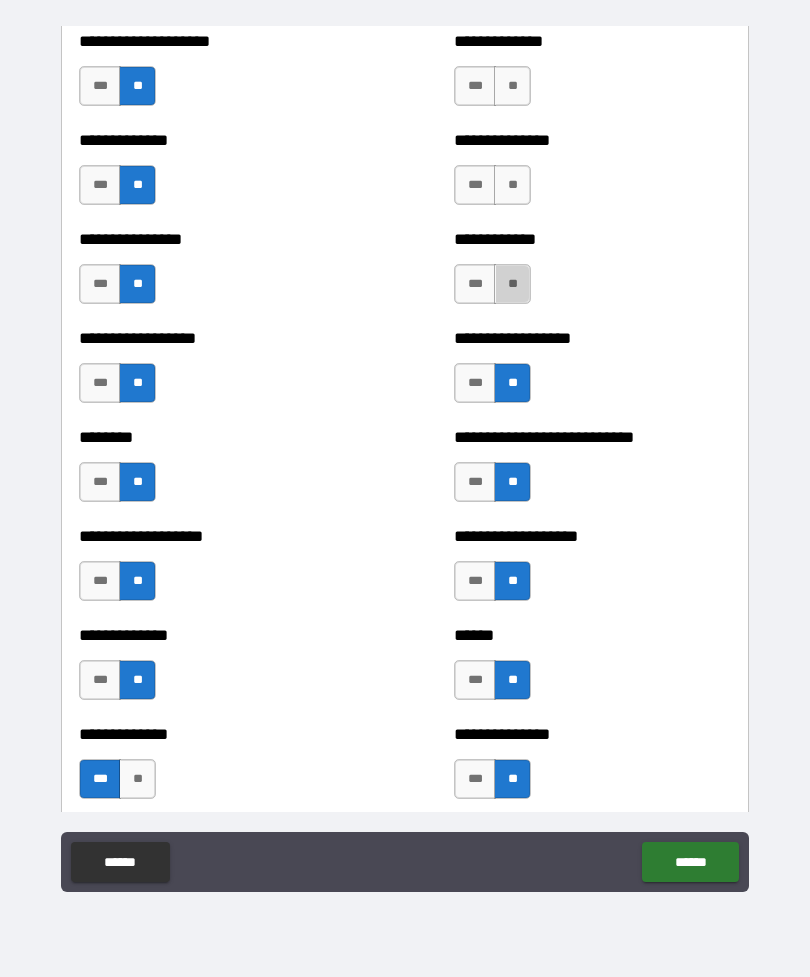 click on "**" at bounding box center [512, 284] 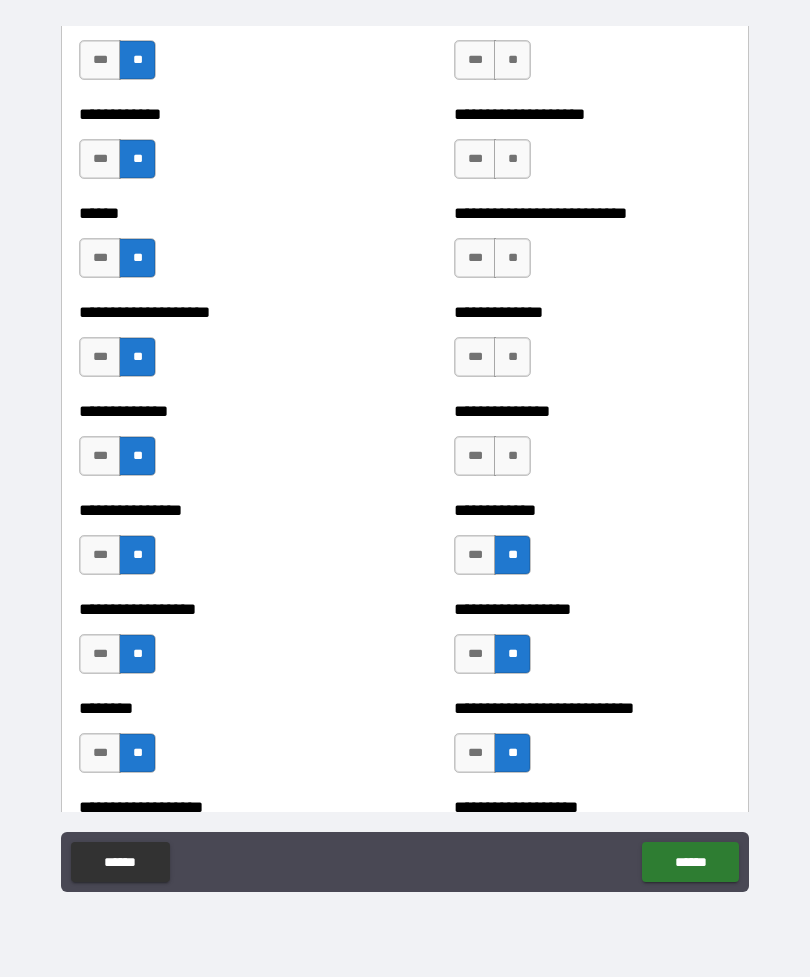 scroll, scrollTop: 3842, scrollLeft: 0, axis: vertical 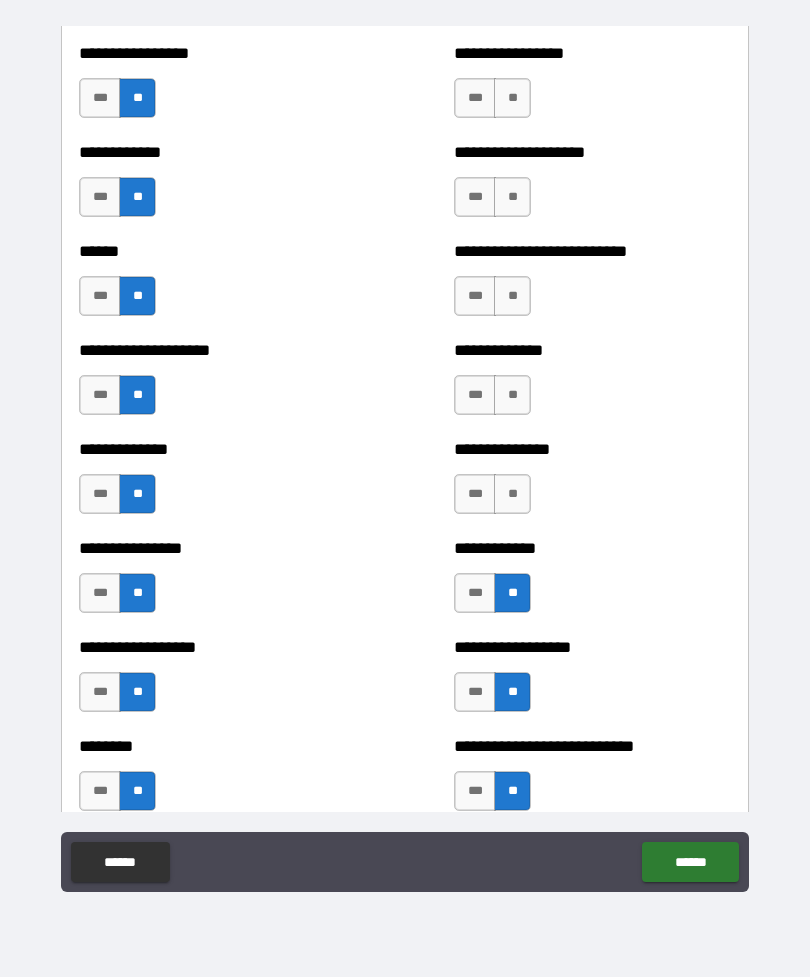 click on "**" at bounding box center [512, 494] 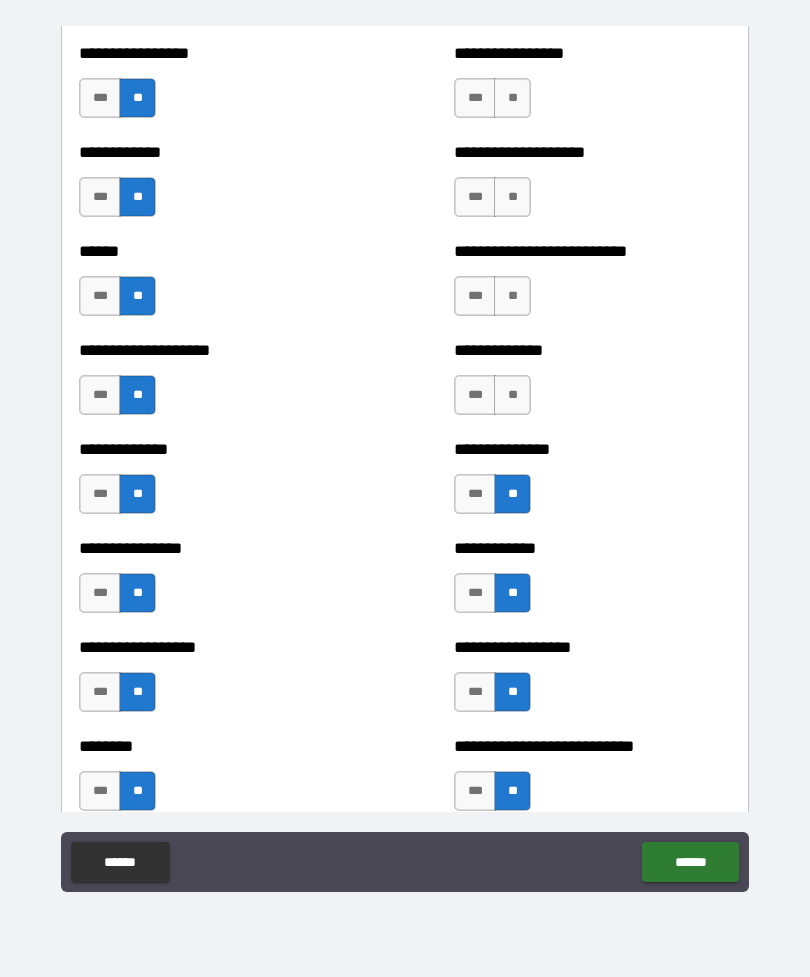 click on "**" at bounding box center (512, 395) 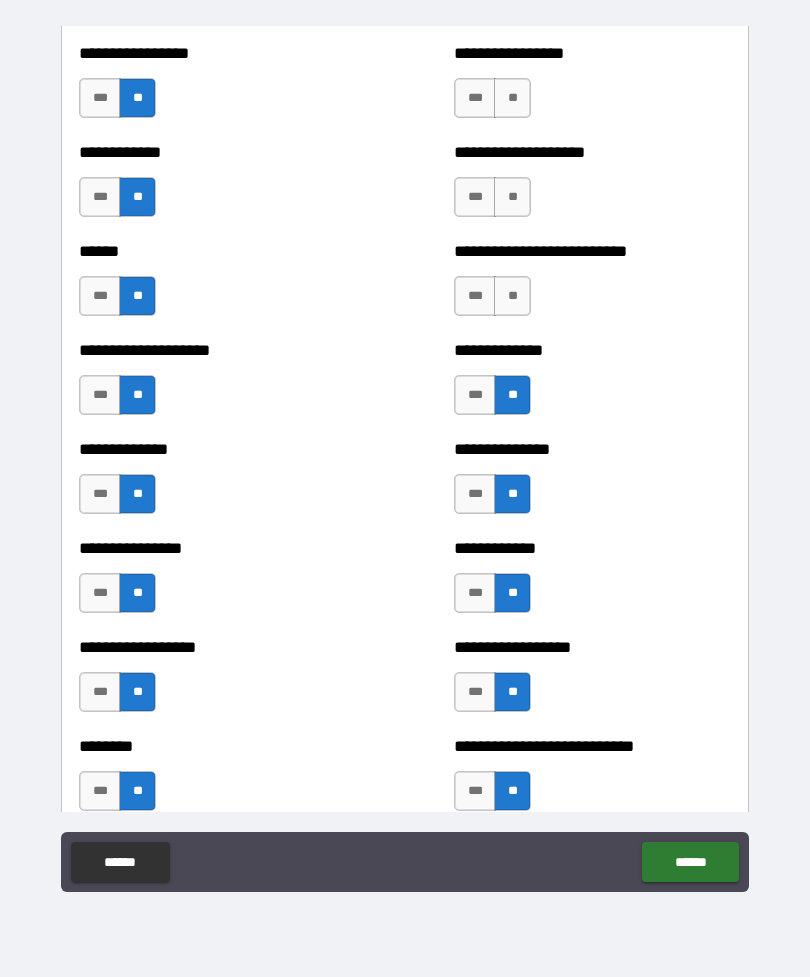 click on "**" at bounding box center [512, 296] 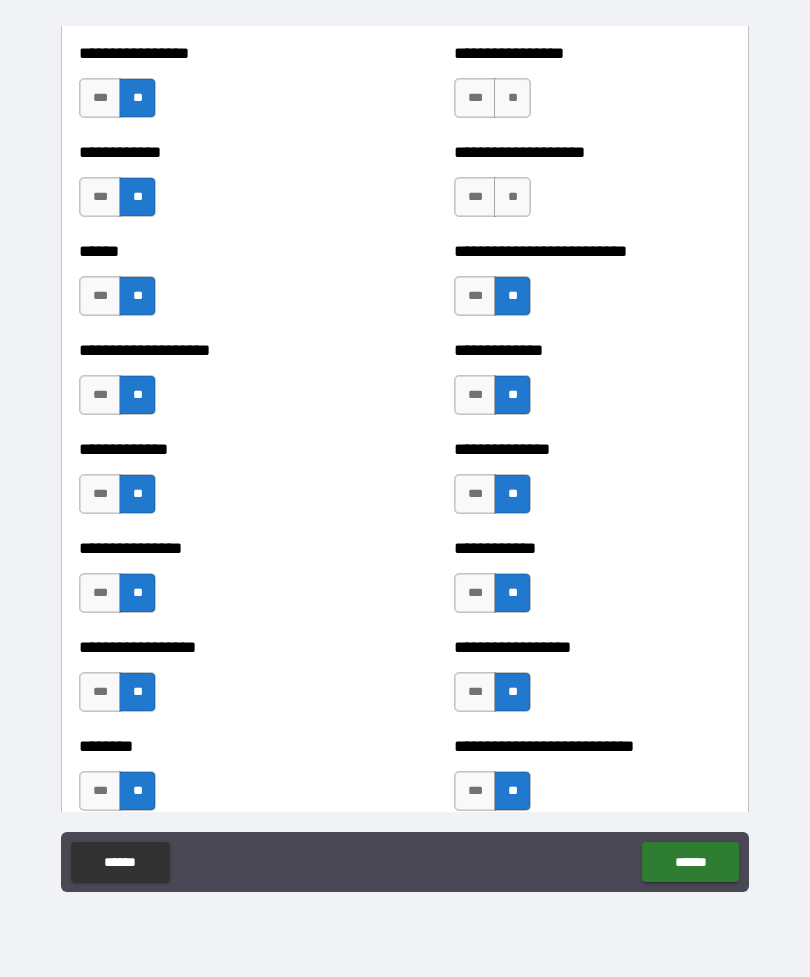 click on "**" at bounding box center [512, 197] 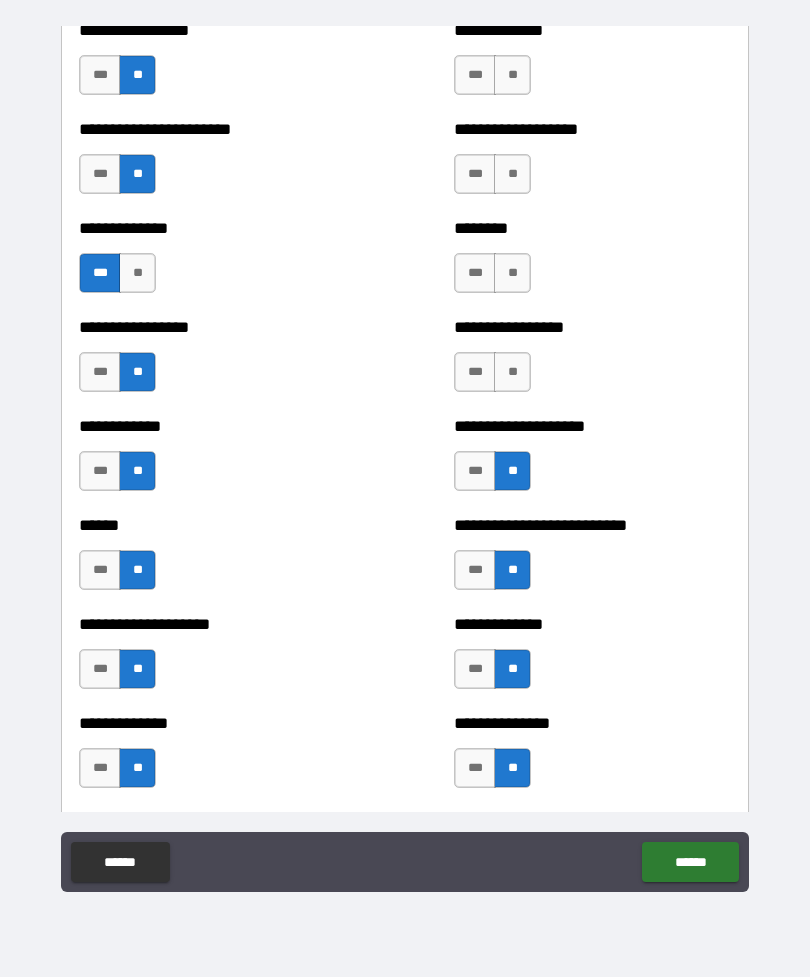 scroll, scrollTop: 3561, scrollLeft: 0, axis: vertical 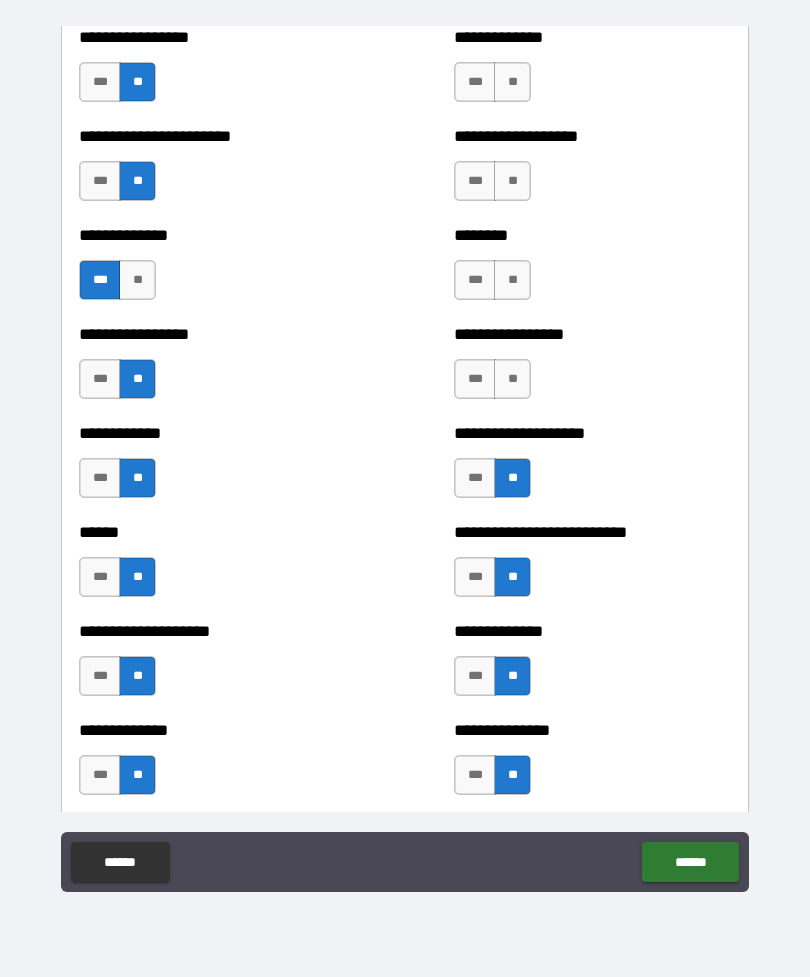 click on "***" at bounding box center (475, 577) 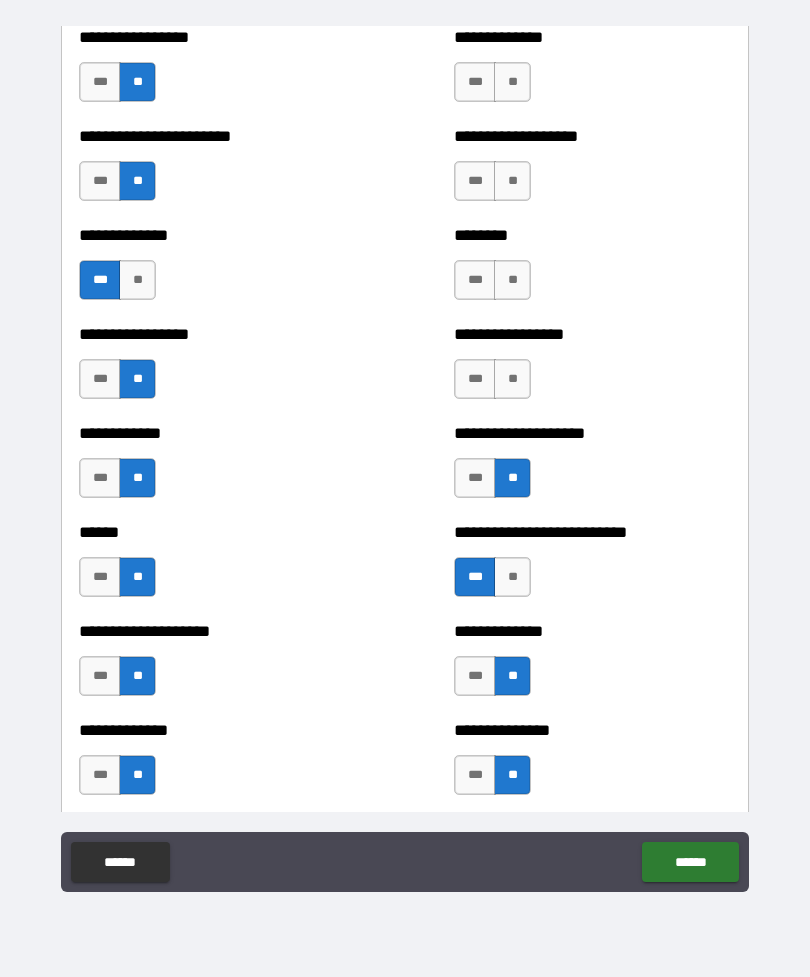 click on "**" at bounding box center [512, 379] 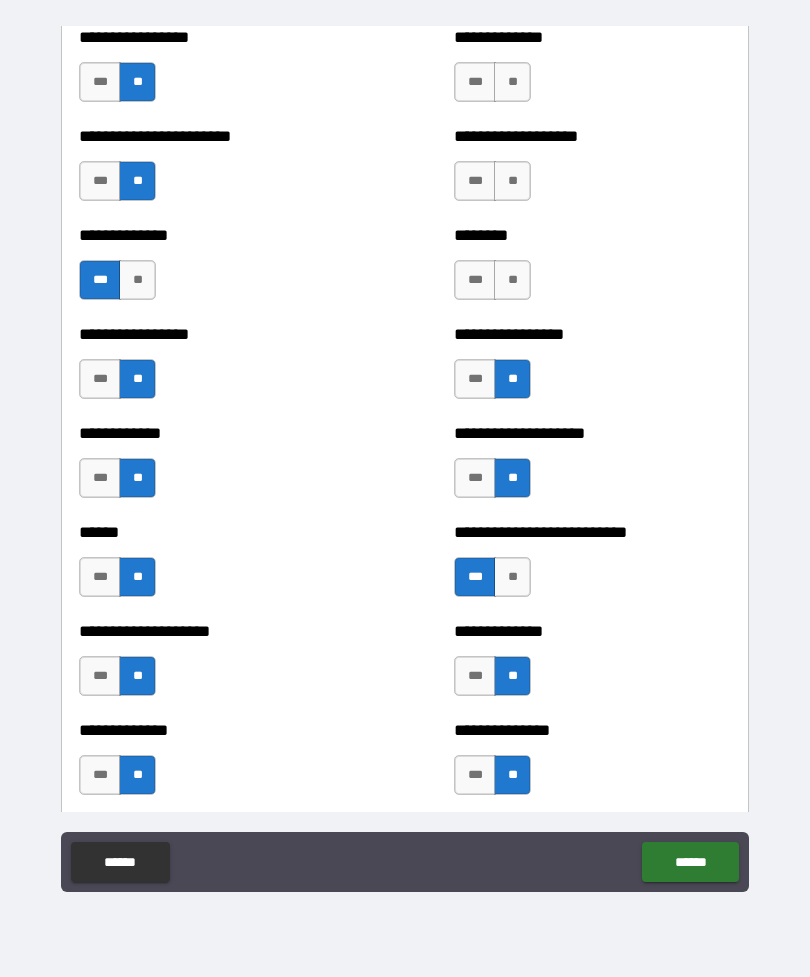 click on "**" at bounding box center [512, 280] 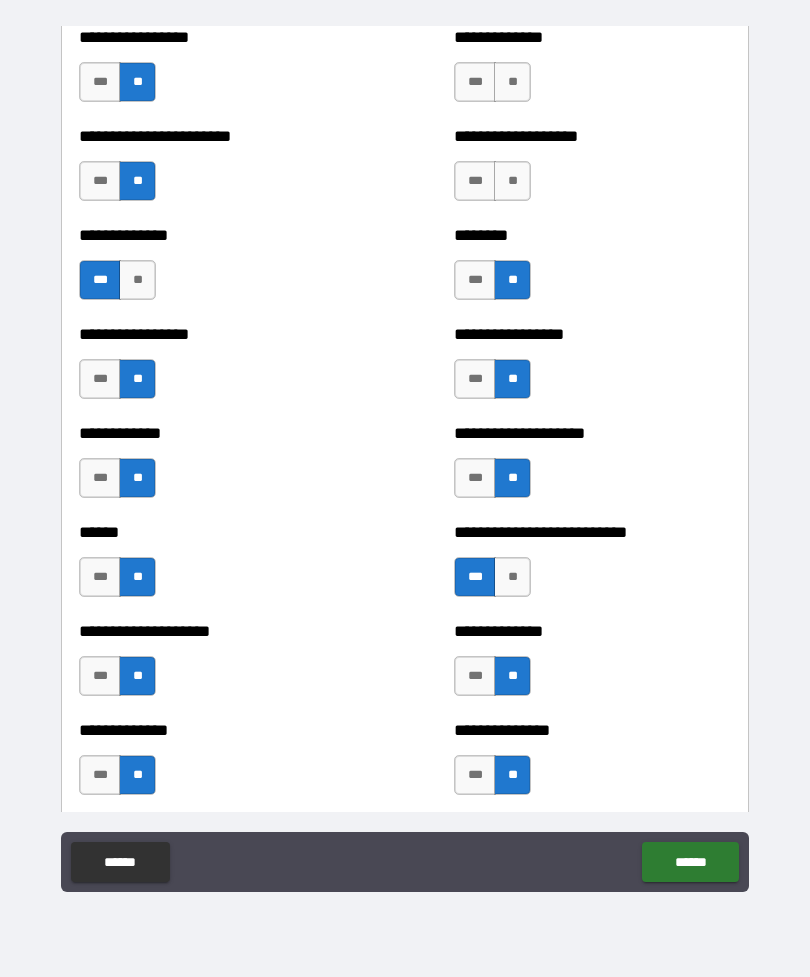 click on "**" at bounding box center [512, 181] 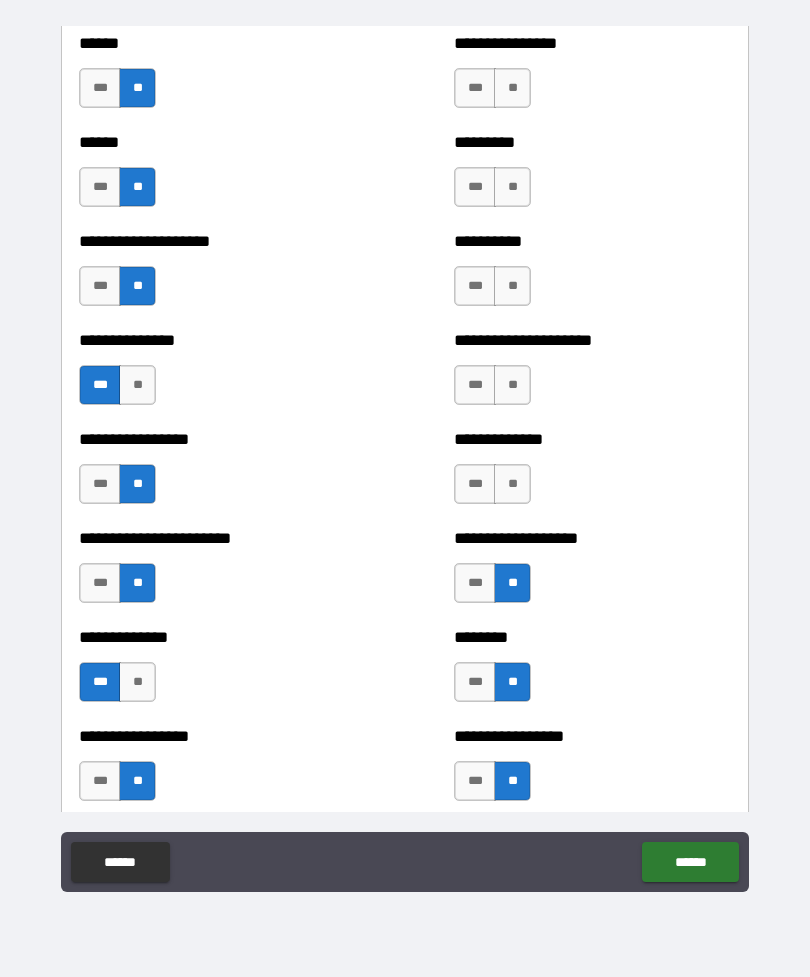 scroll, scrollTop: 3145, scrollLeft: 0, axis: vertical 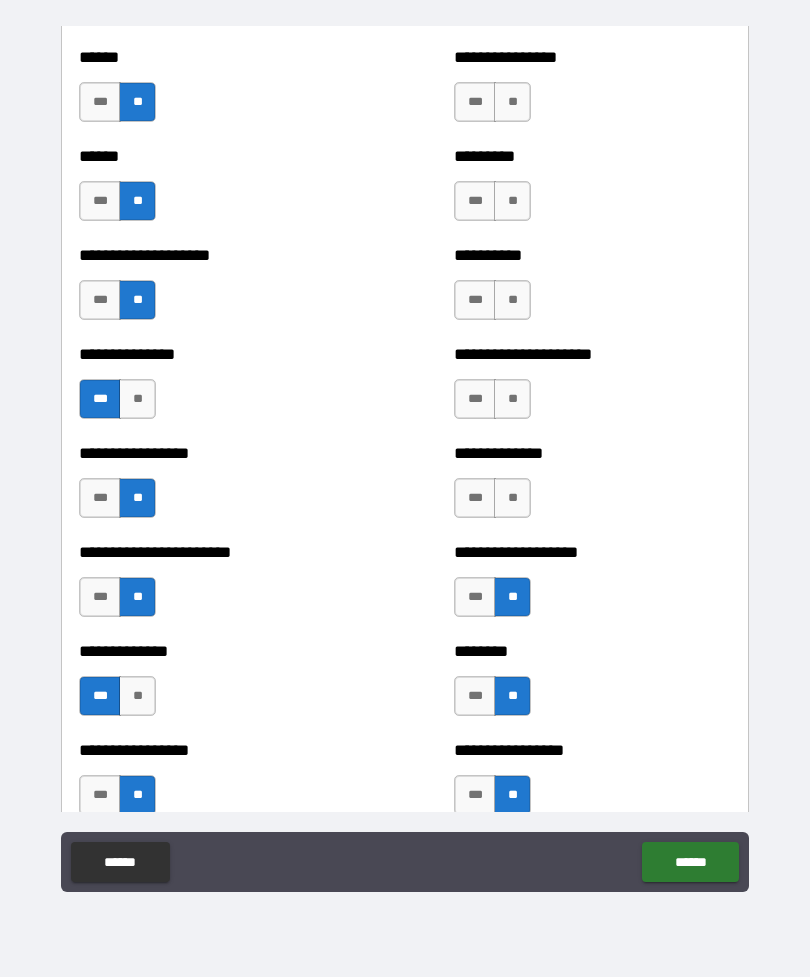 click on "**" at bounding box center (512, 498) 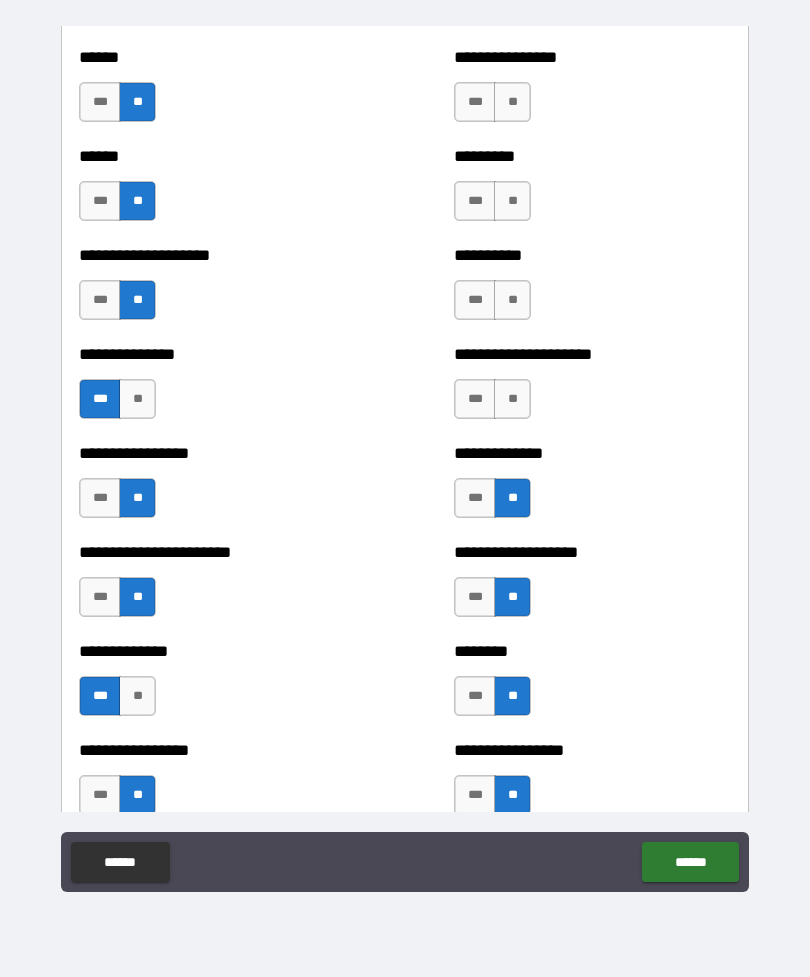 click on "**" at bounding box center (512, 399) 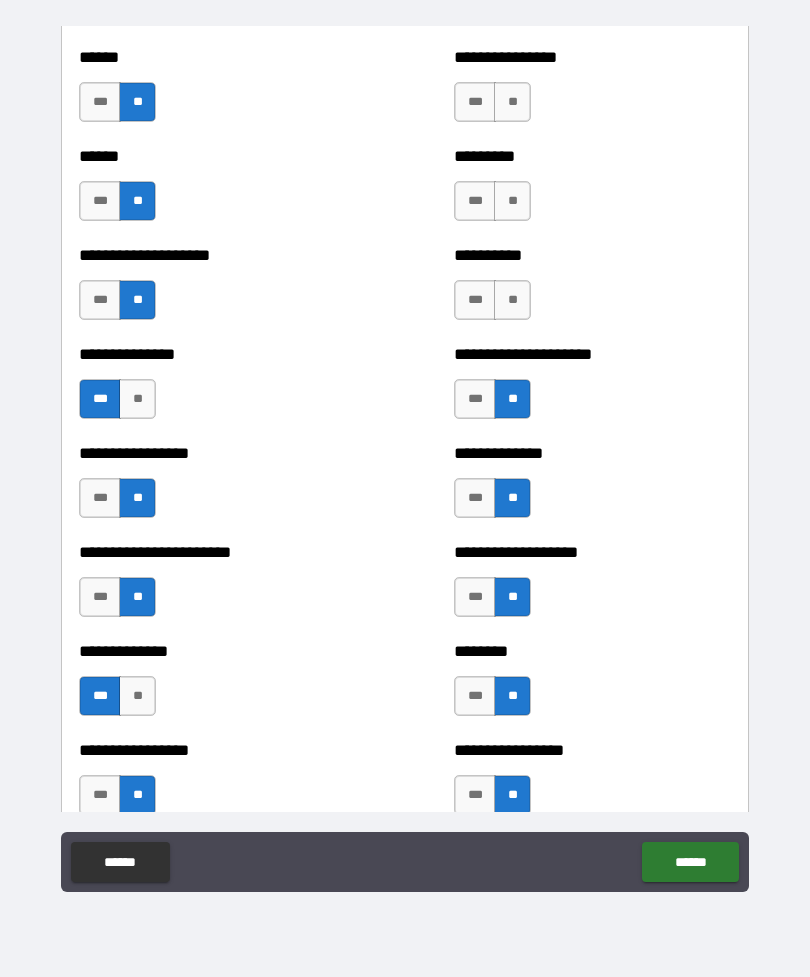 click on "**" at bounding box center [512, 300] 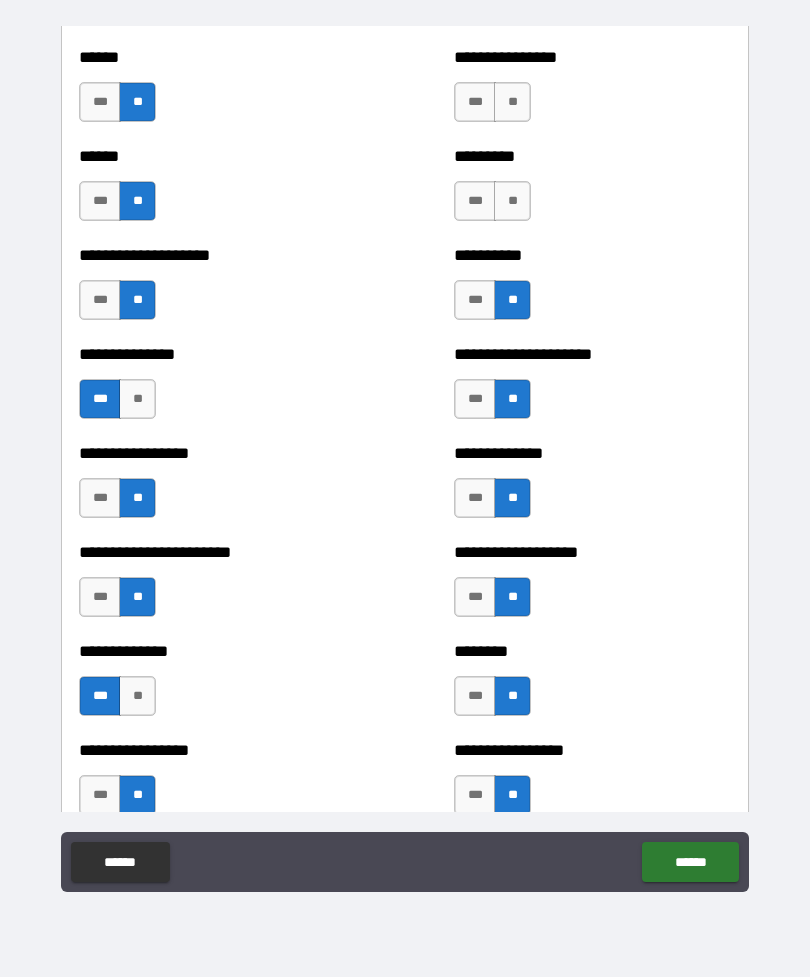 click on "**" at bounding box center [512, 201] 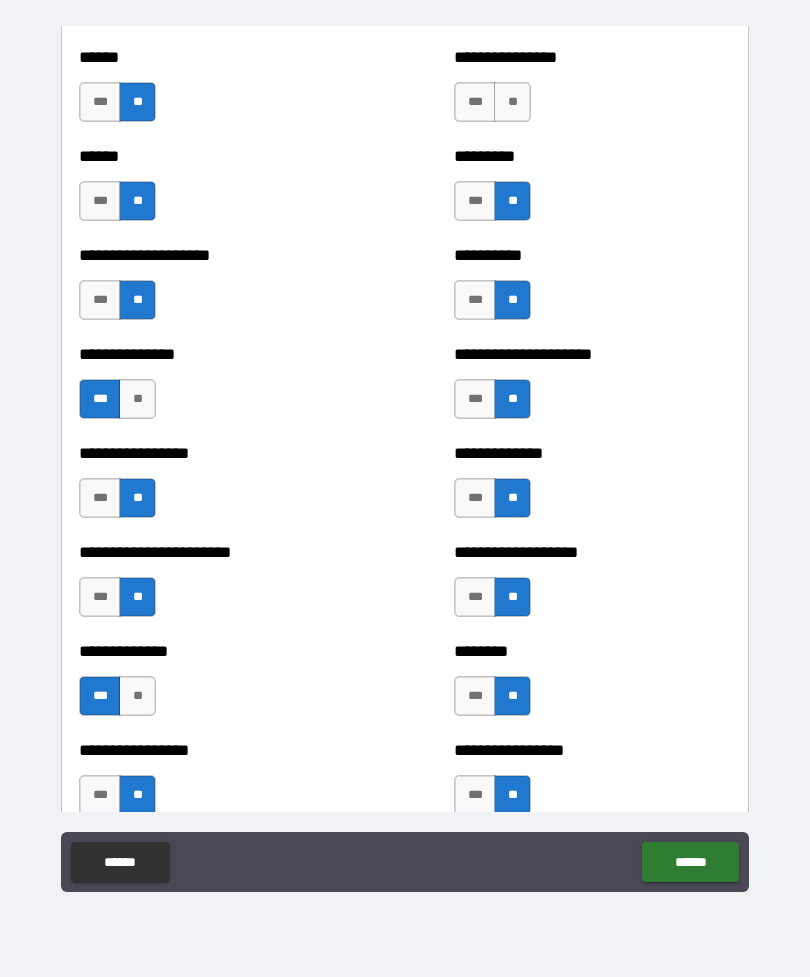 click on "**" at bounding box center (512, 102) 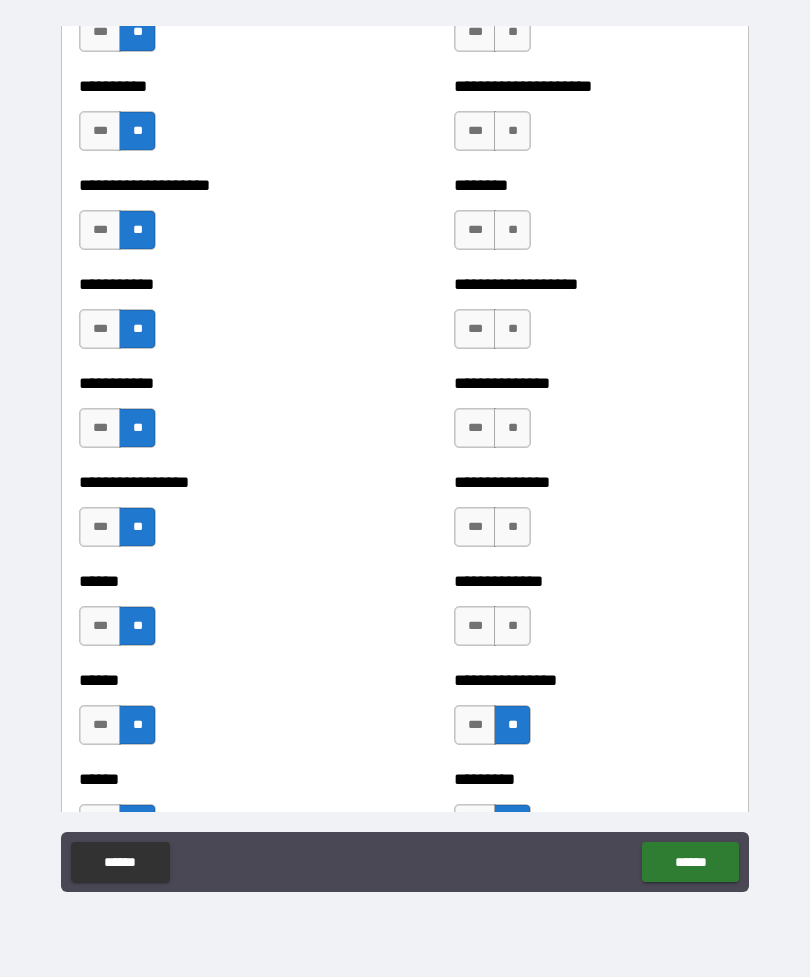 scroll, scrollTop: 2520, scrollLeft: 0, axis: vertical 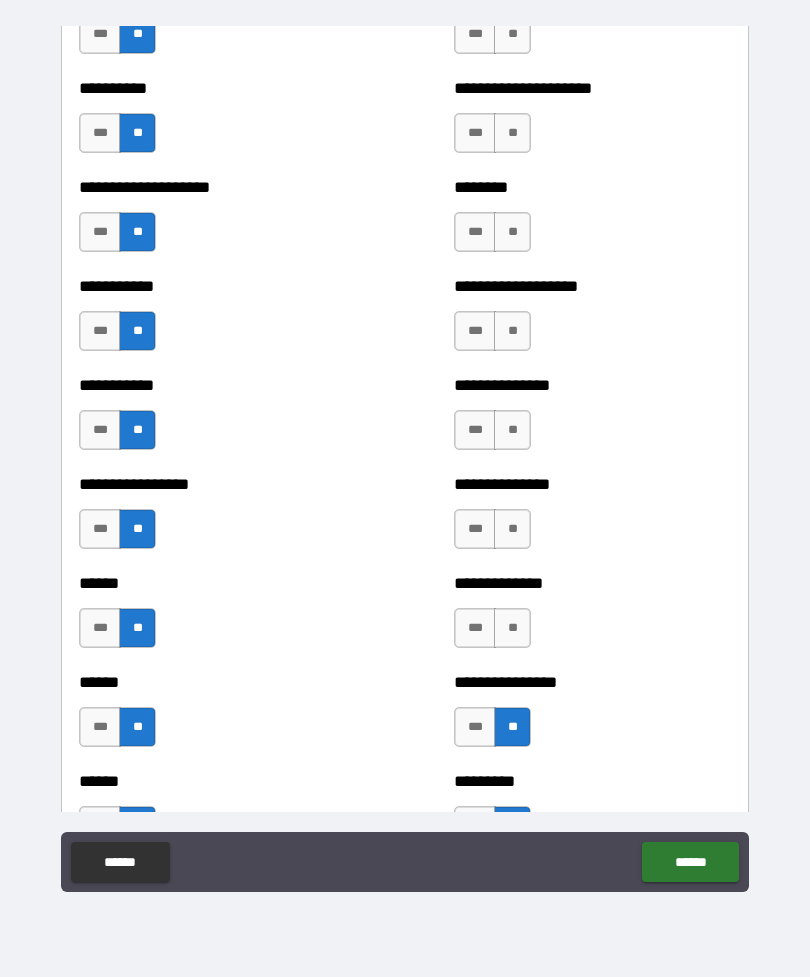 click on "**" at bounding box center (512, 628) 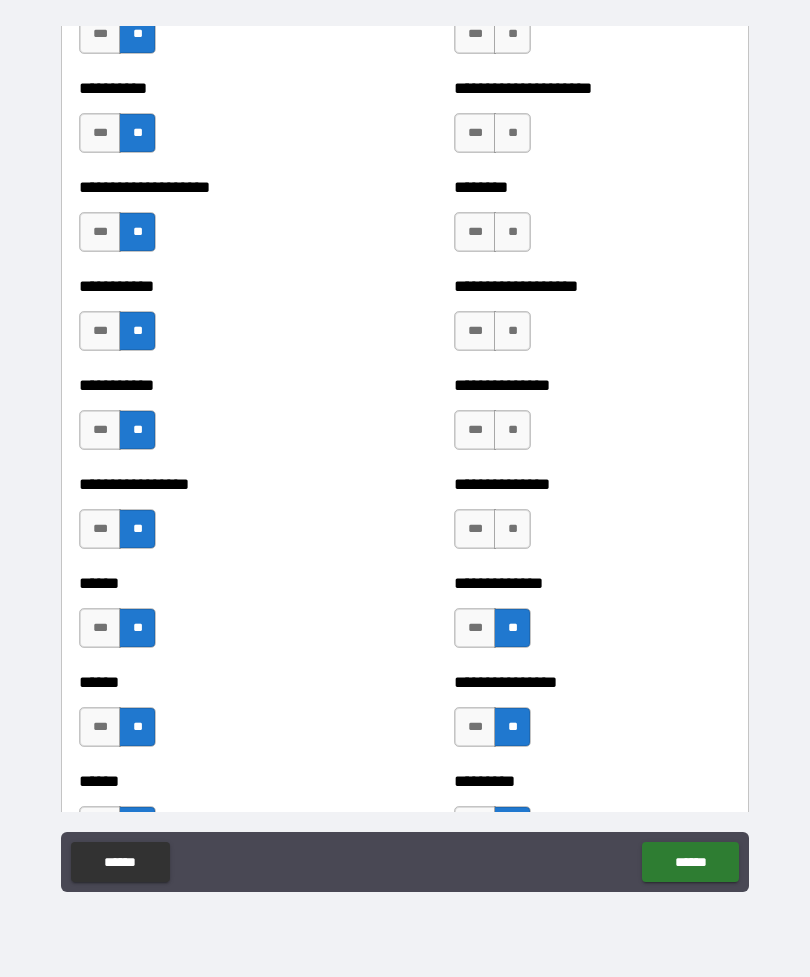 click on "**" at bounding box center [512, 529] 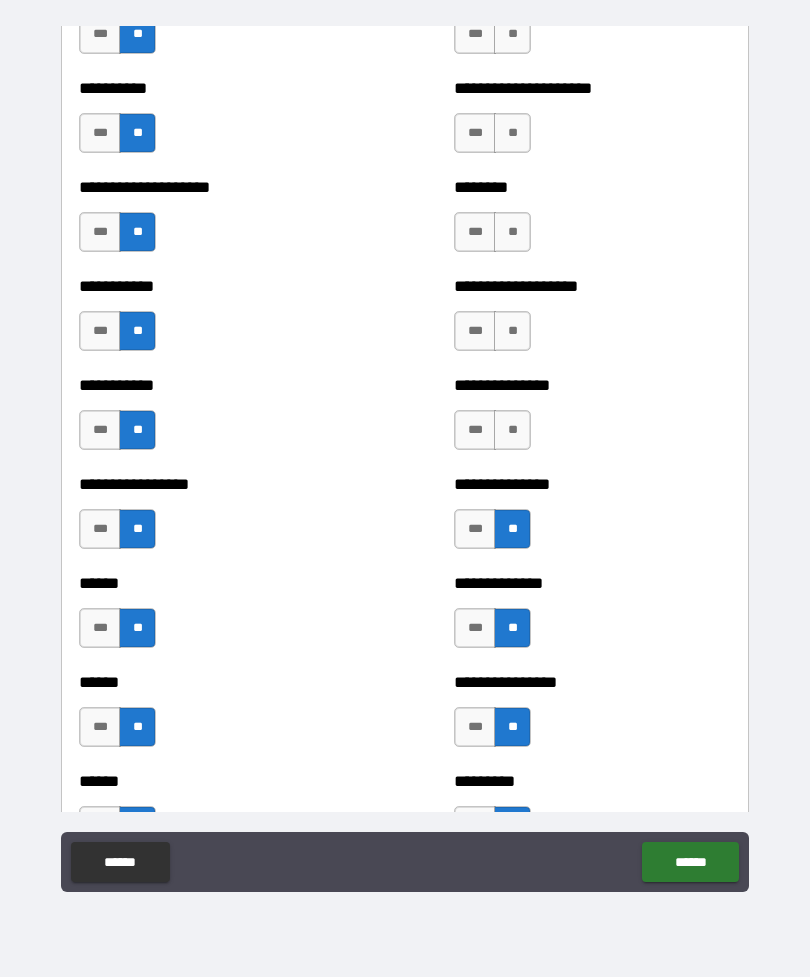 click on "**" at bounding box center (512, 430) 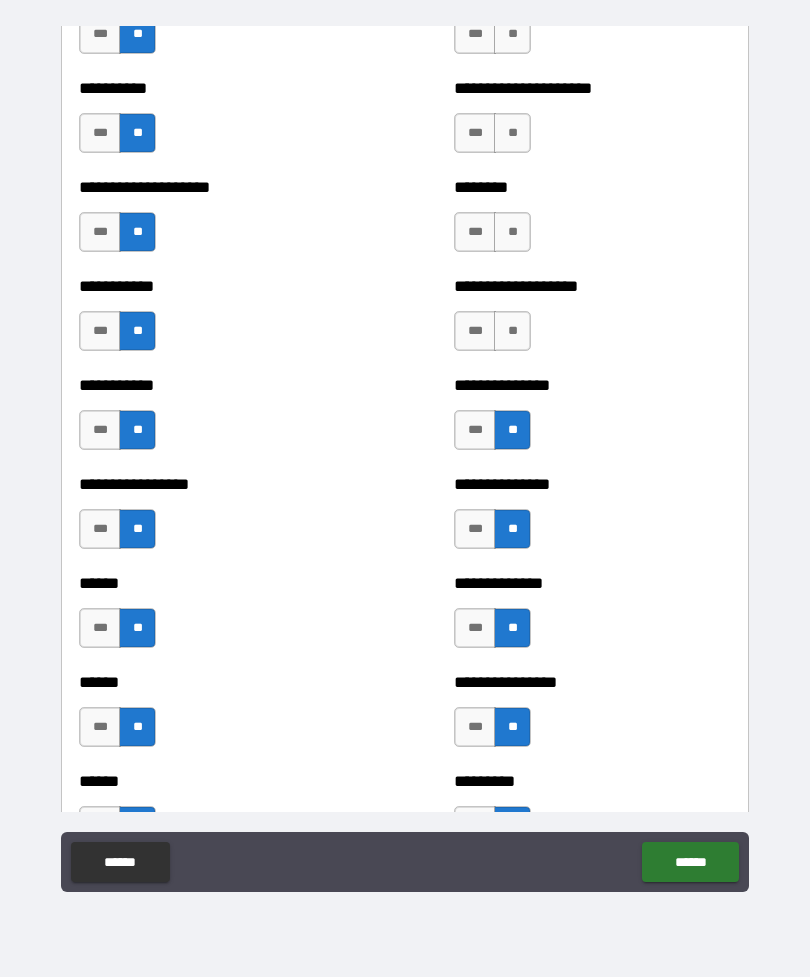 click on "**" at bounding box center [512, 331] 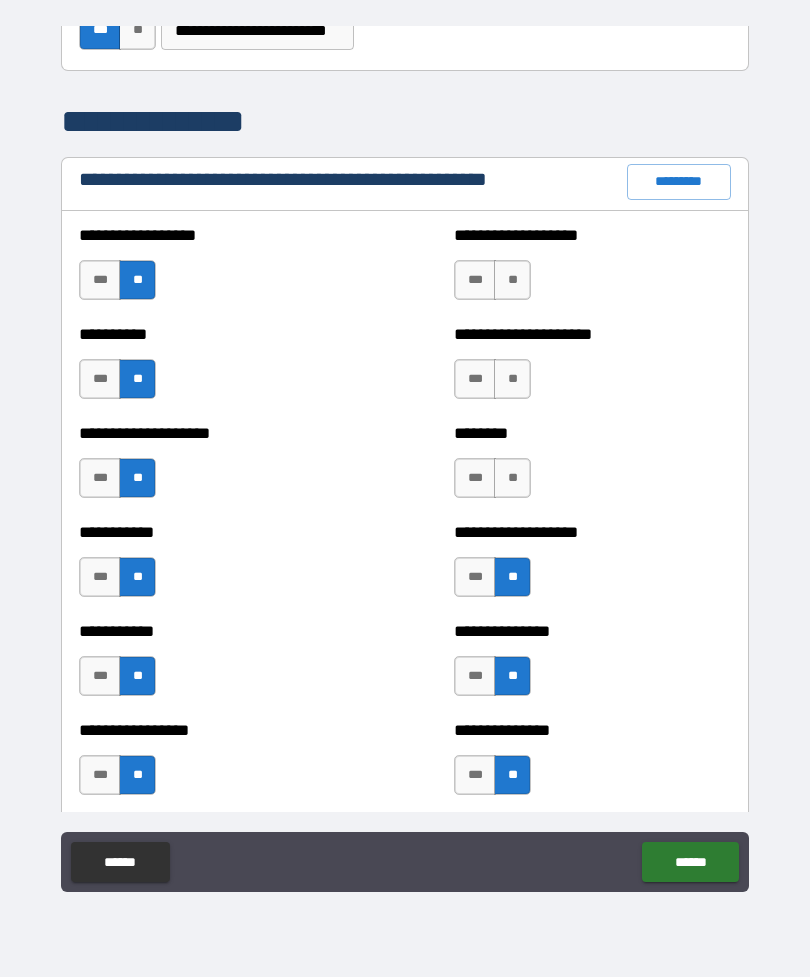 scroll, scrollTop: 2272, scrollLeft: 0, axis: vertical 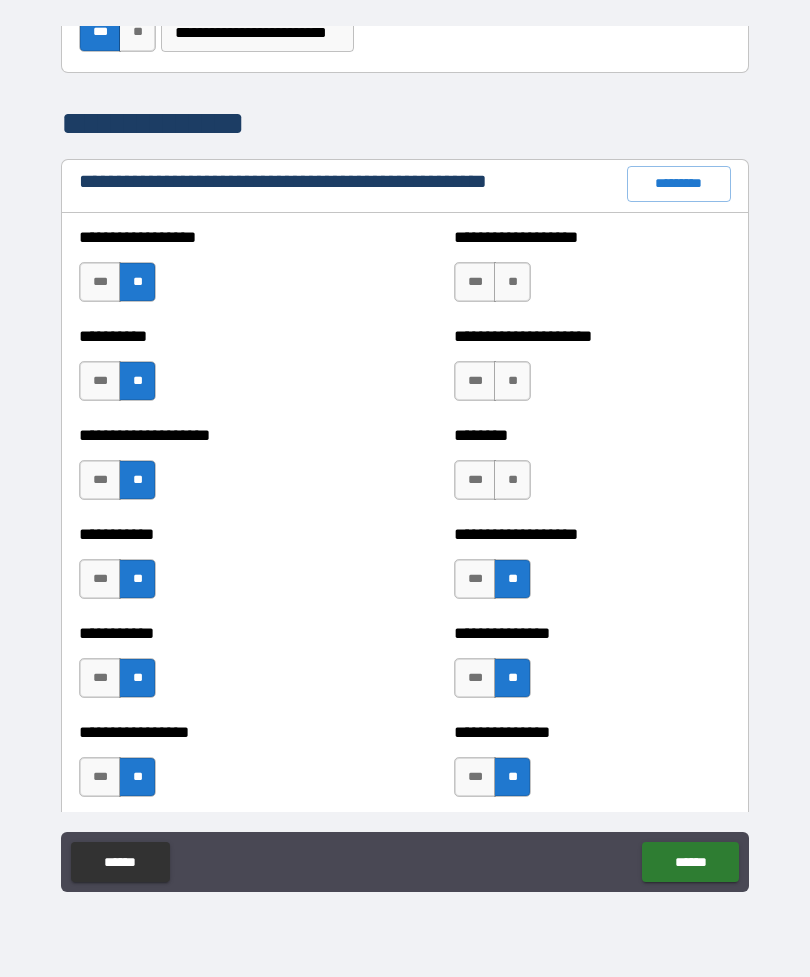 click on "**" at bounding box center (512, 480) 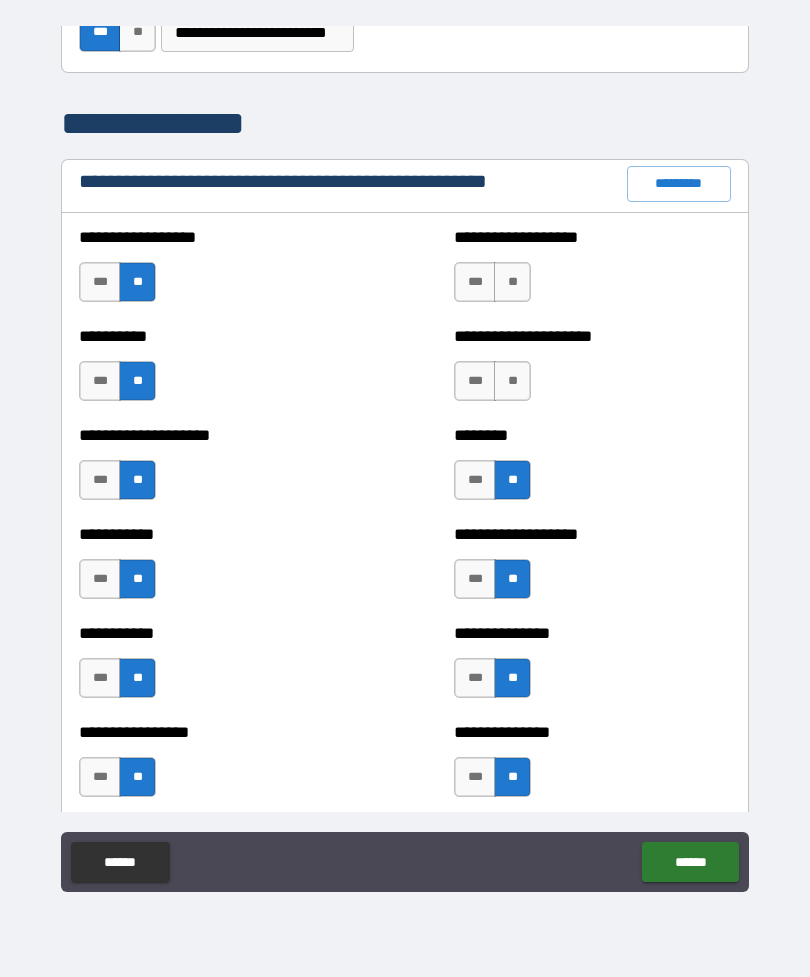 click on "**" at bounding box center [512, 381] 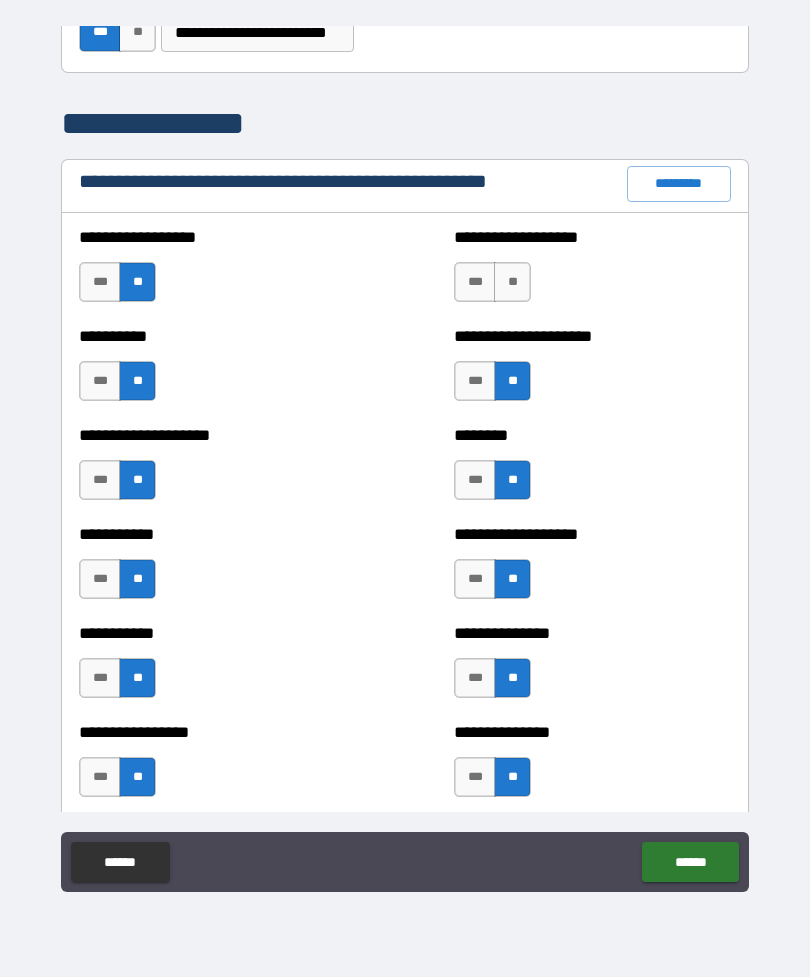 click on "**" at bounding box center (512, 282) 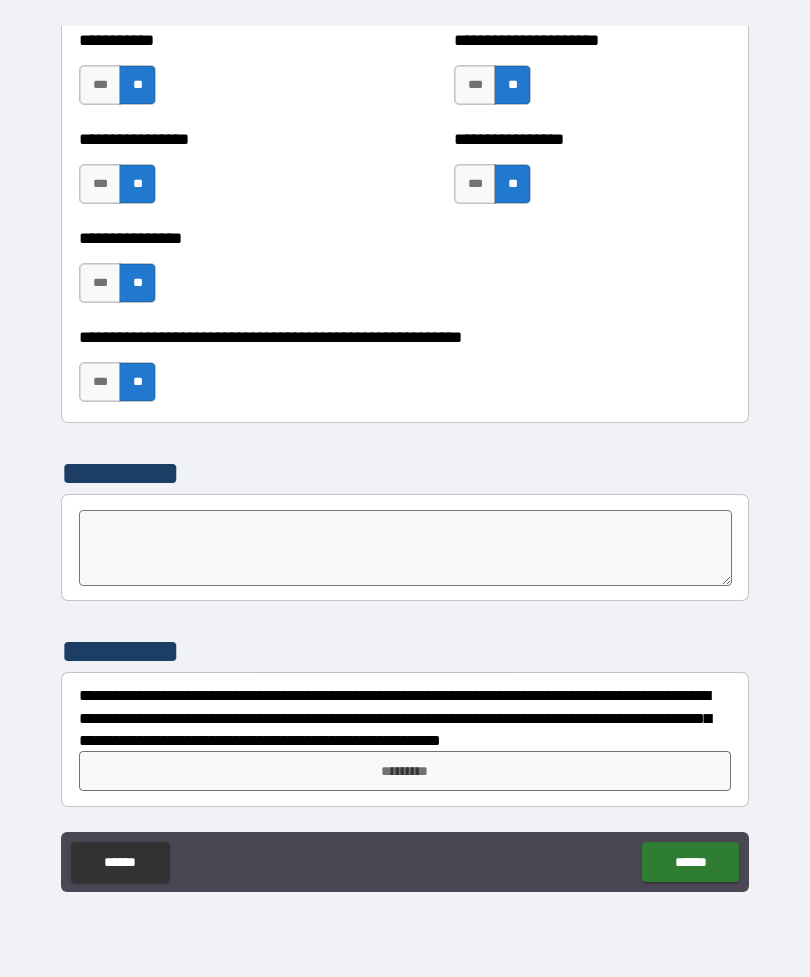 scroll, scrollTop: 6033, scrollLeft: 0, axis: vertical 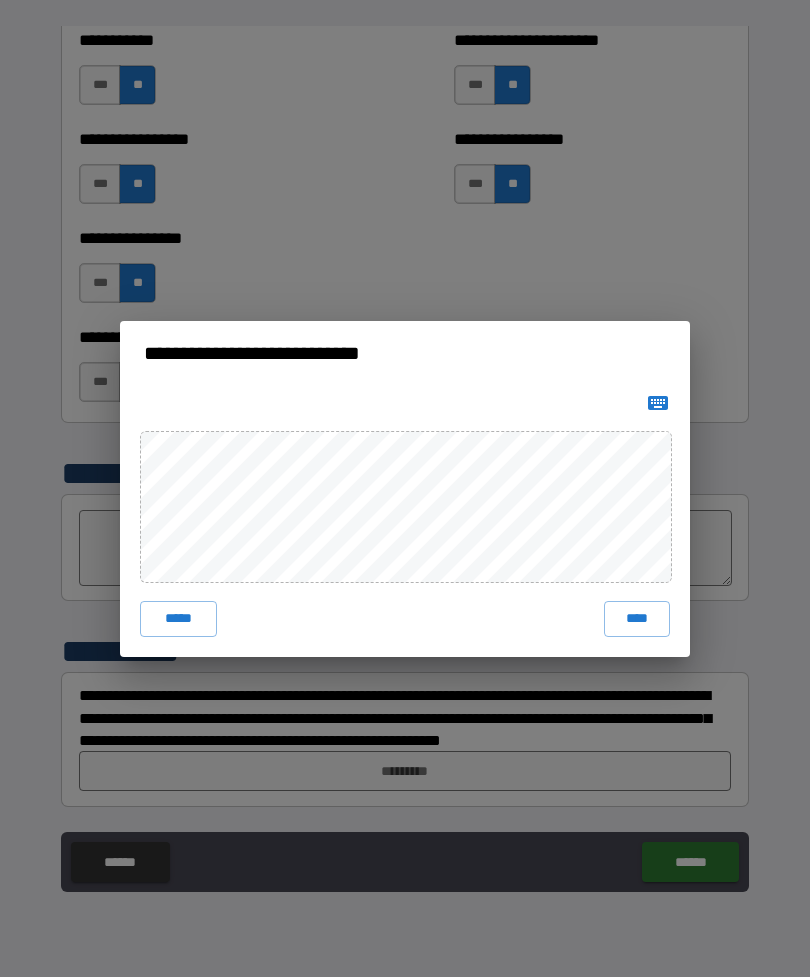 click on "****" at bounding box center (637, 619) 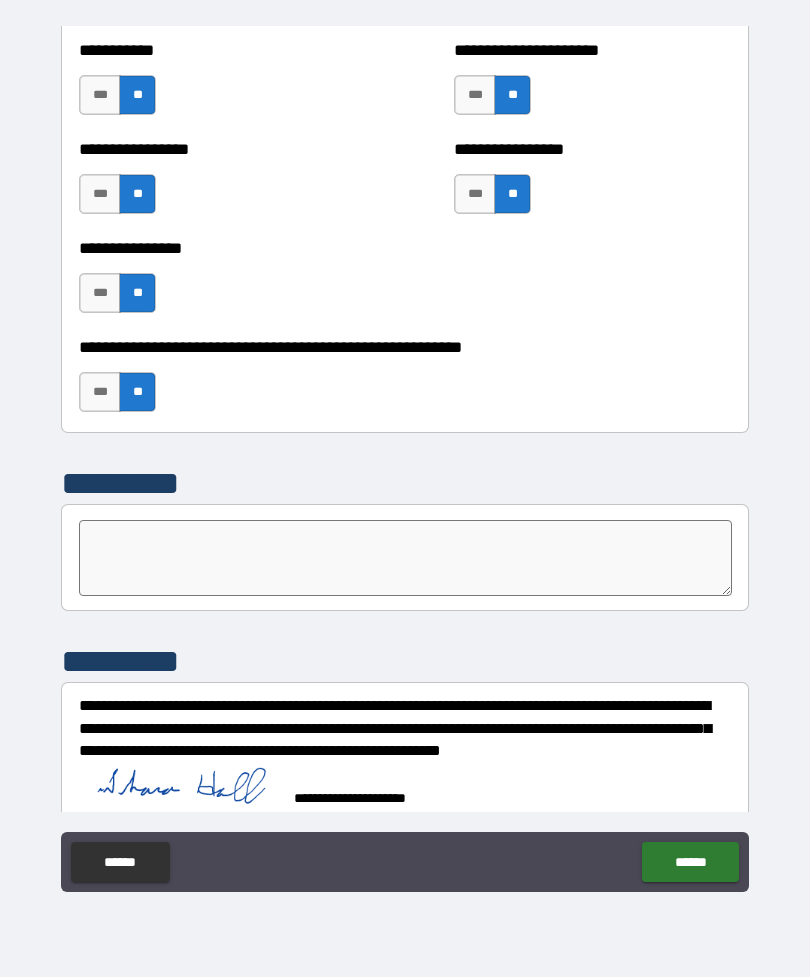 click on "******" at bounding box center (690, 862) 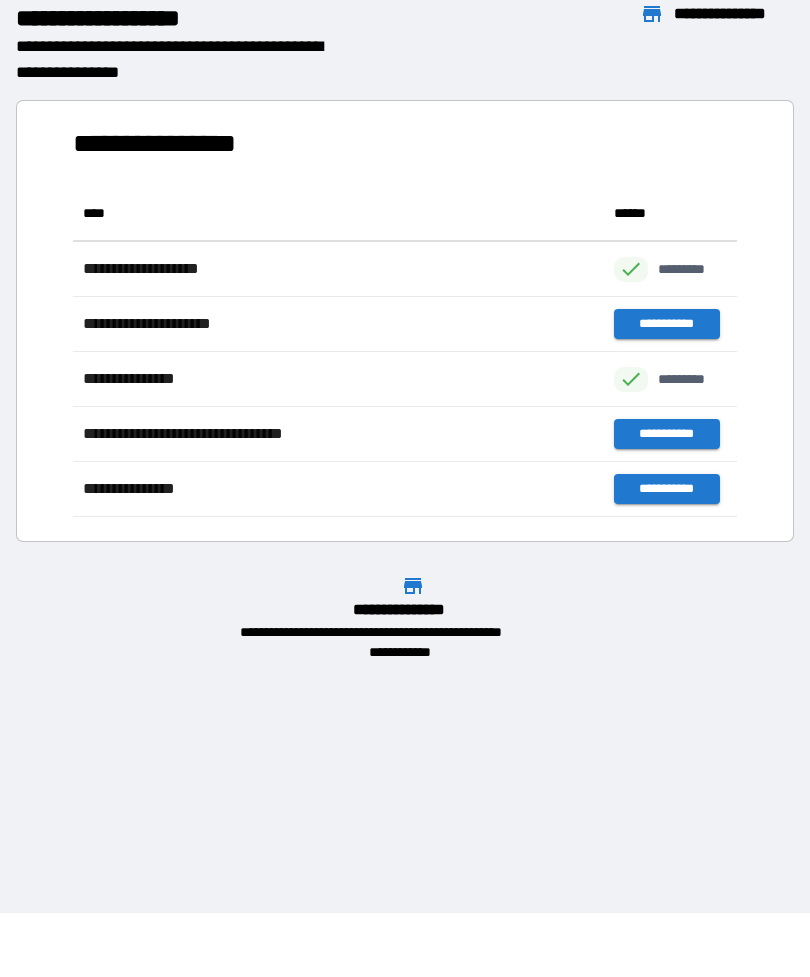 scroll, scrollTop: 331, scrollLeft: 664, axis: both 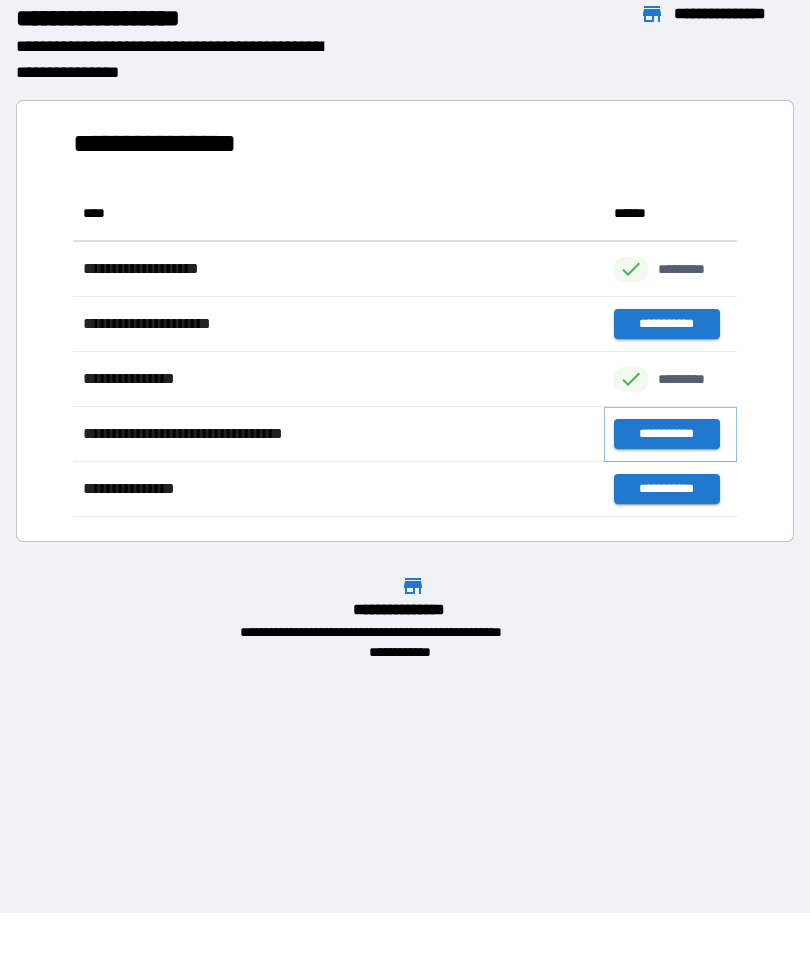 click on "**********" at bounding box center [666, 434] 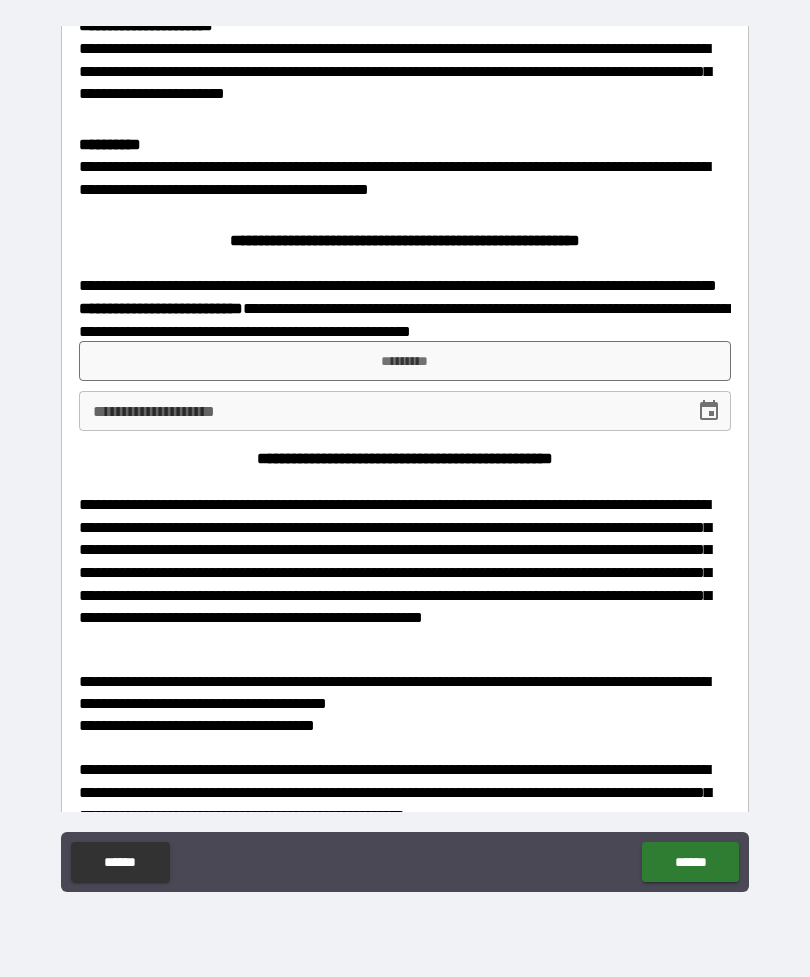 scroll, scrollTop: 1621, scrollLeft: 0, axis: vertical 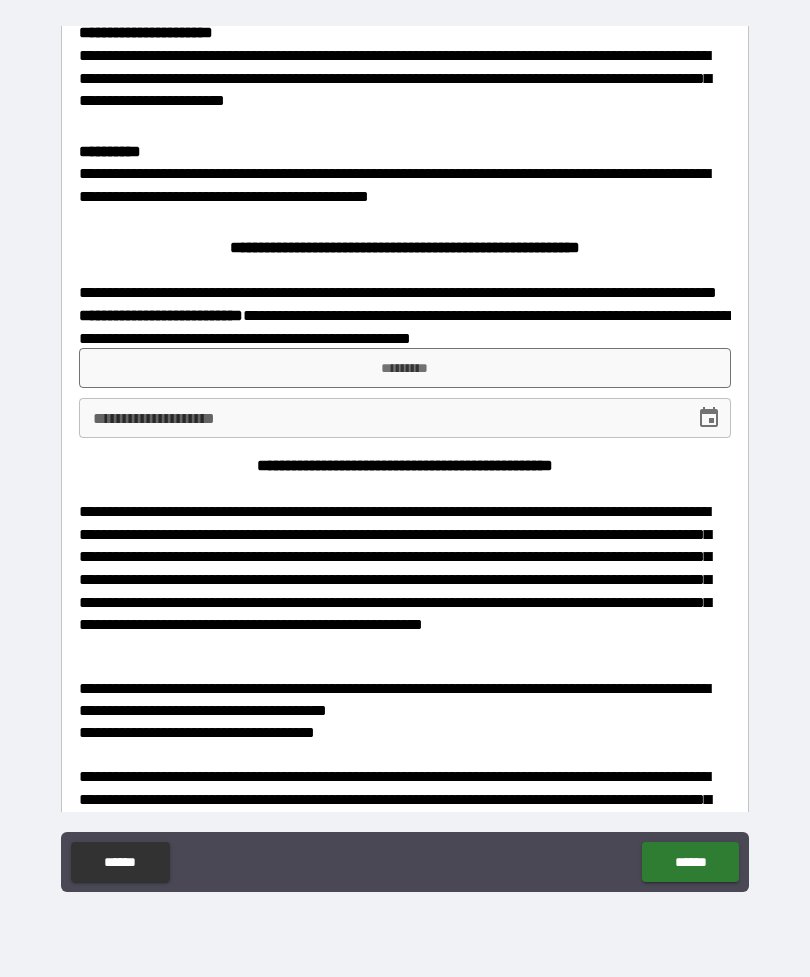 click on "*********" at bounding box center (405, 368) 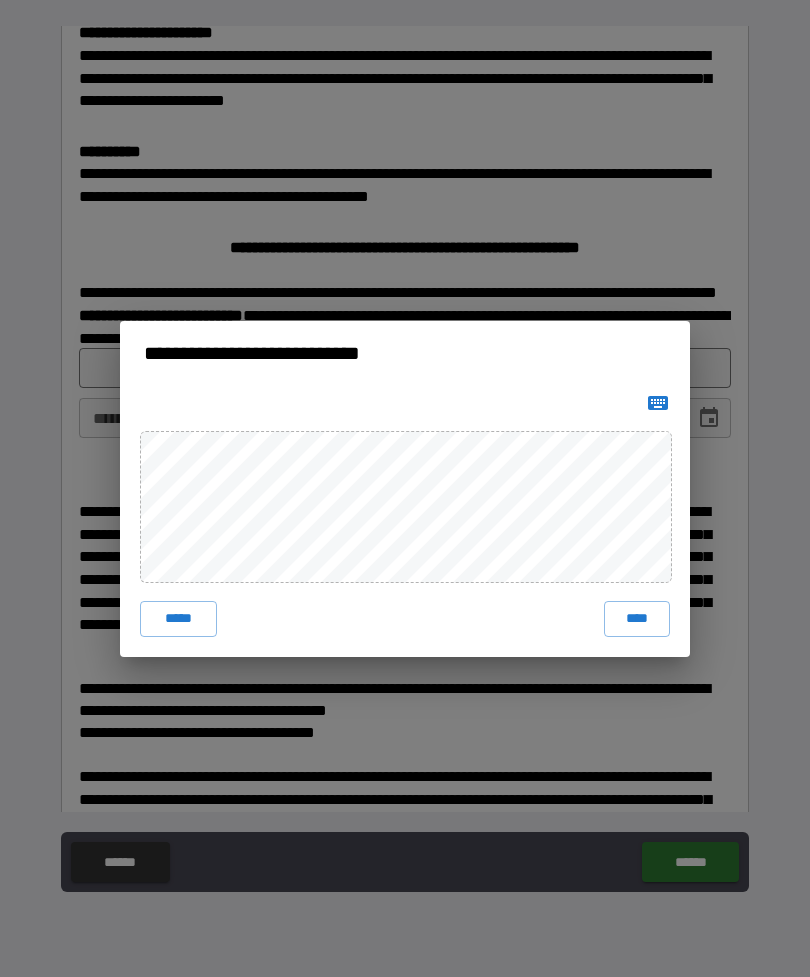 click on "****" at bounding box center [637, 619] 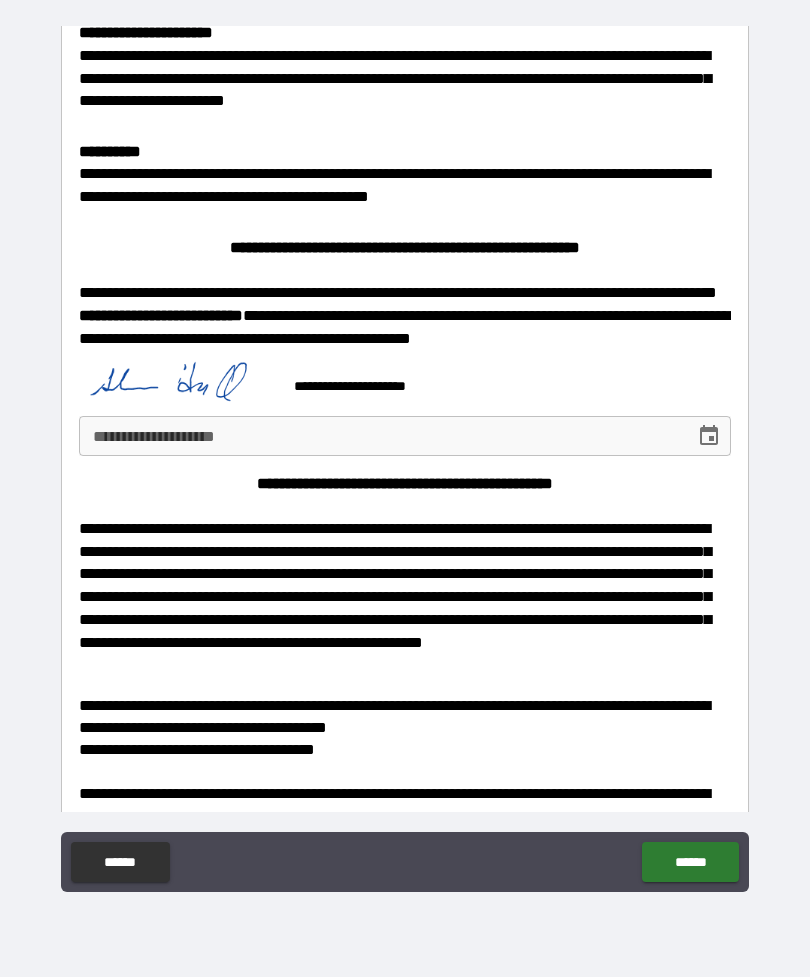 click on "**********" at bounding box center [380, 436] 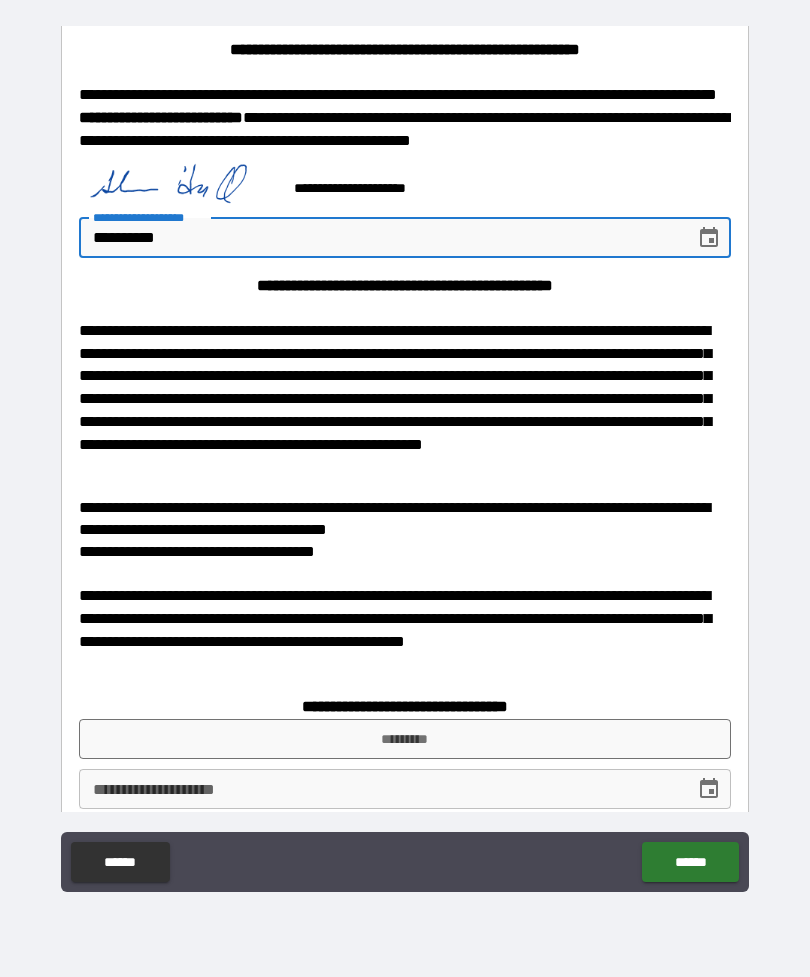 scroll, scrollTop: 1818, scrollLeft: 0, axis: vertical 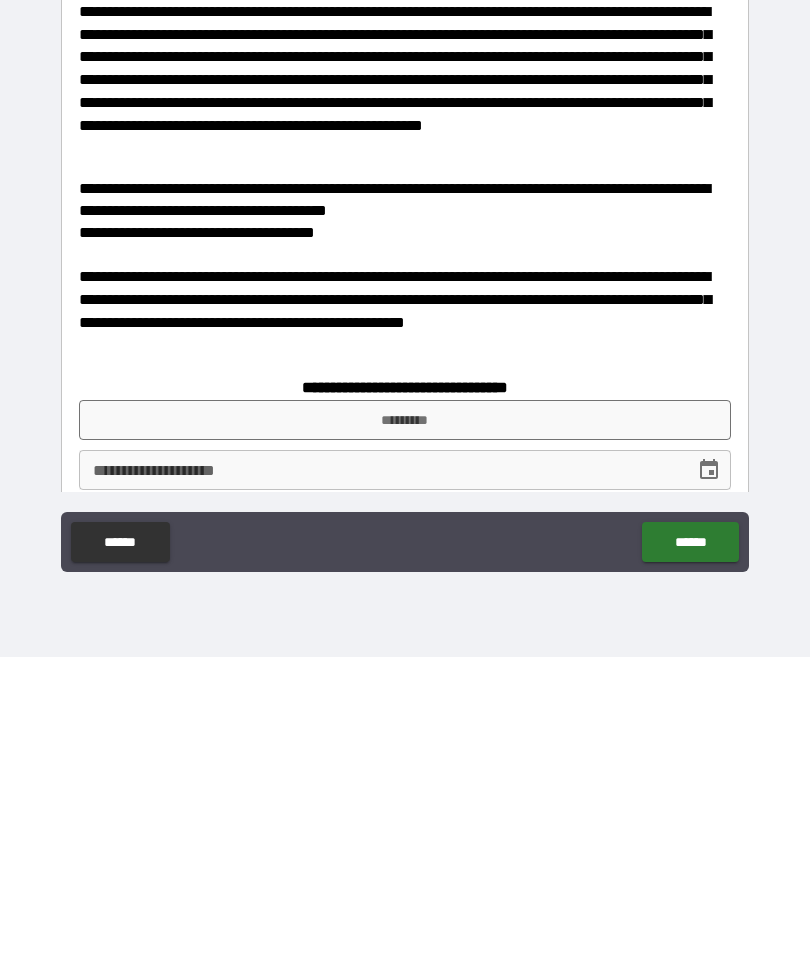 type on "**********" 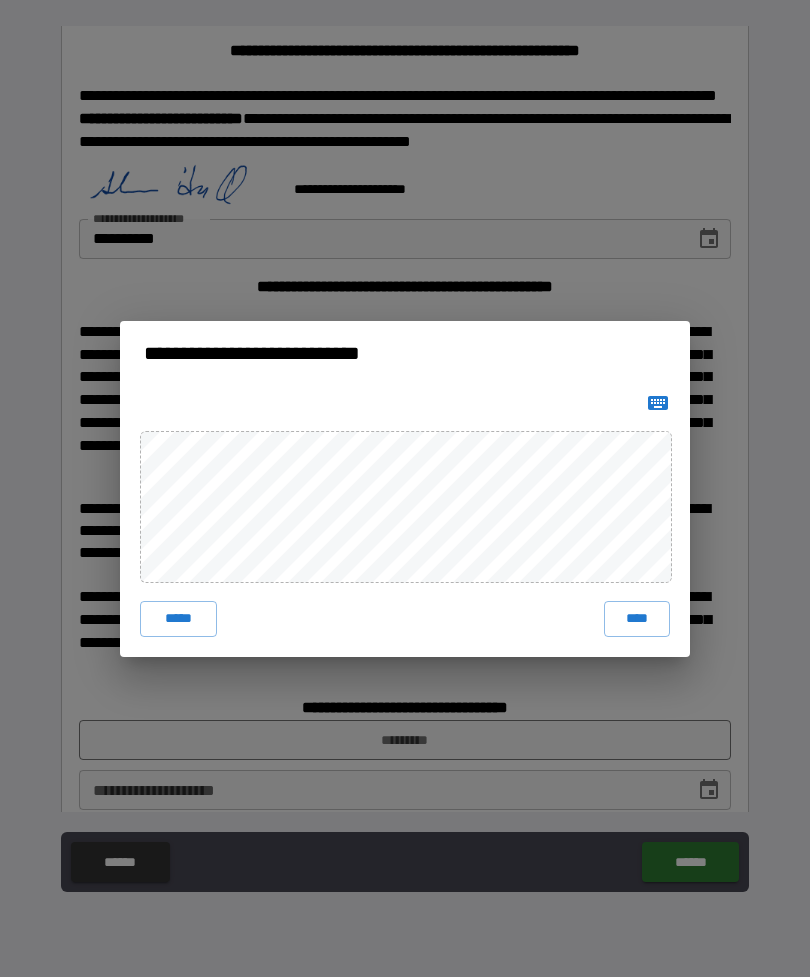 click on "****" at bounding box center (637, 619) 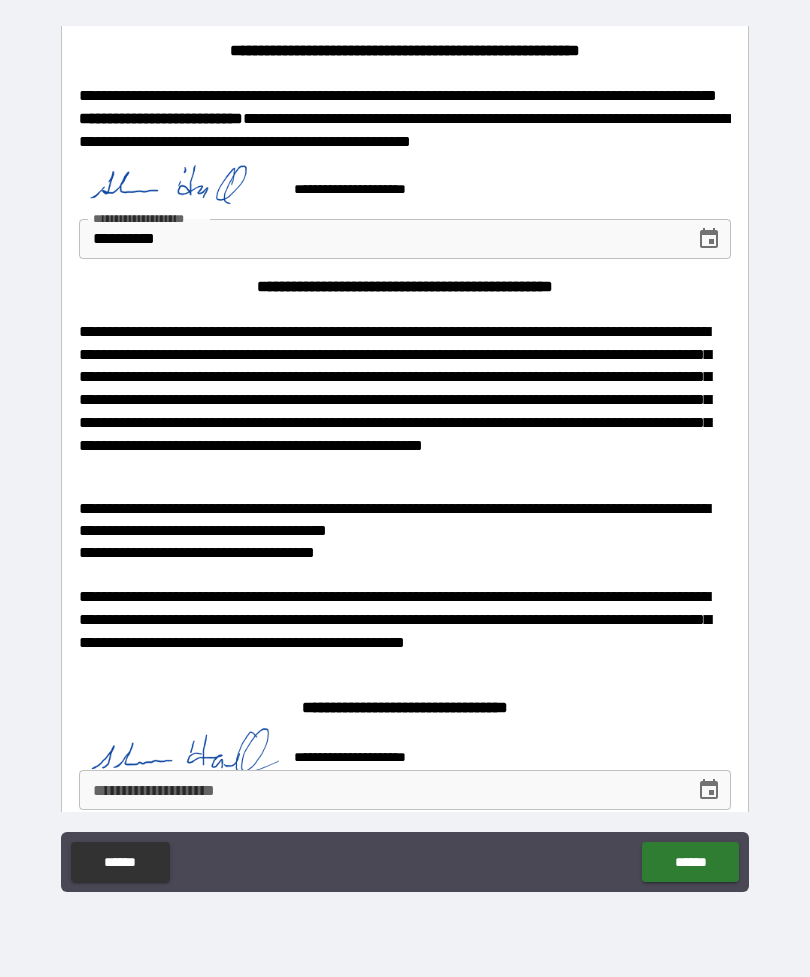 scroll, scrollTop: 1808, scrollLeft: 0, axis: vertical 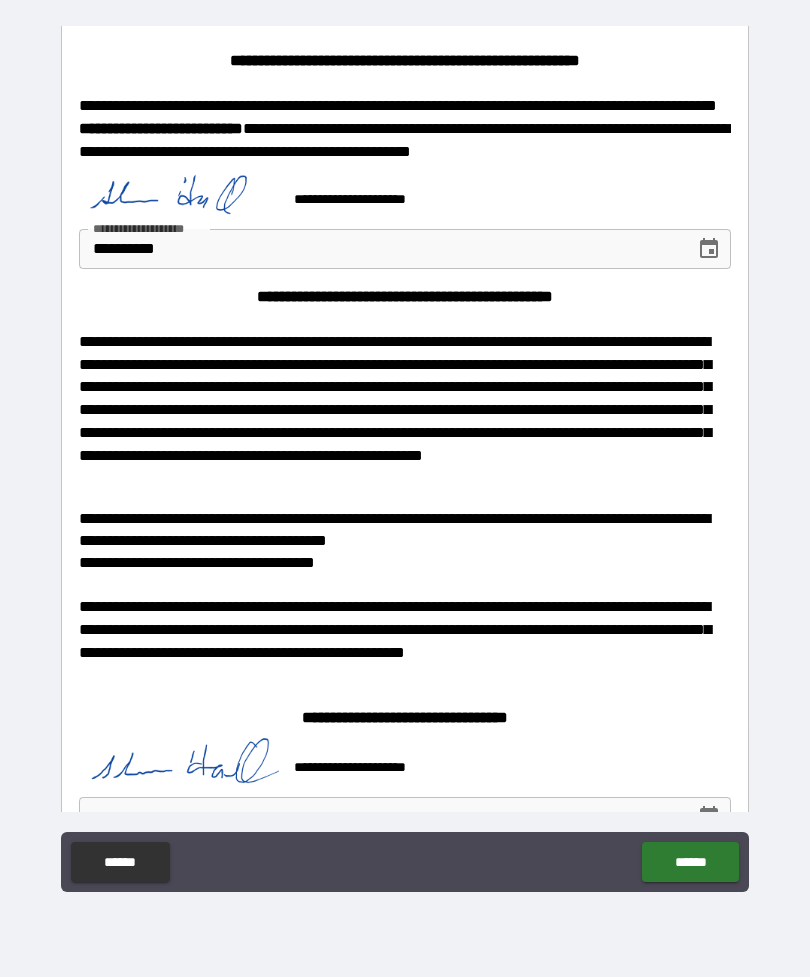 click on "**********" at bounding box center [380, 817] 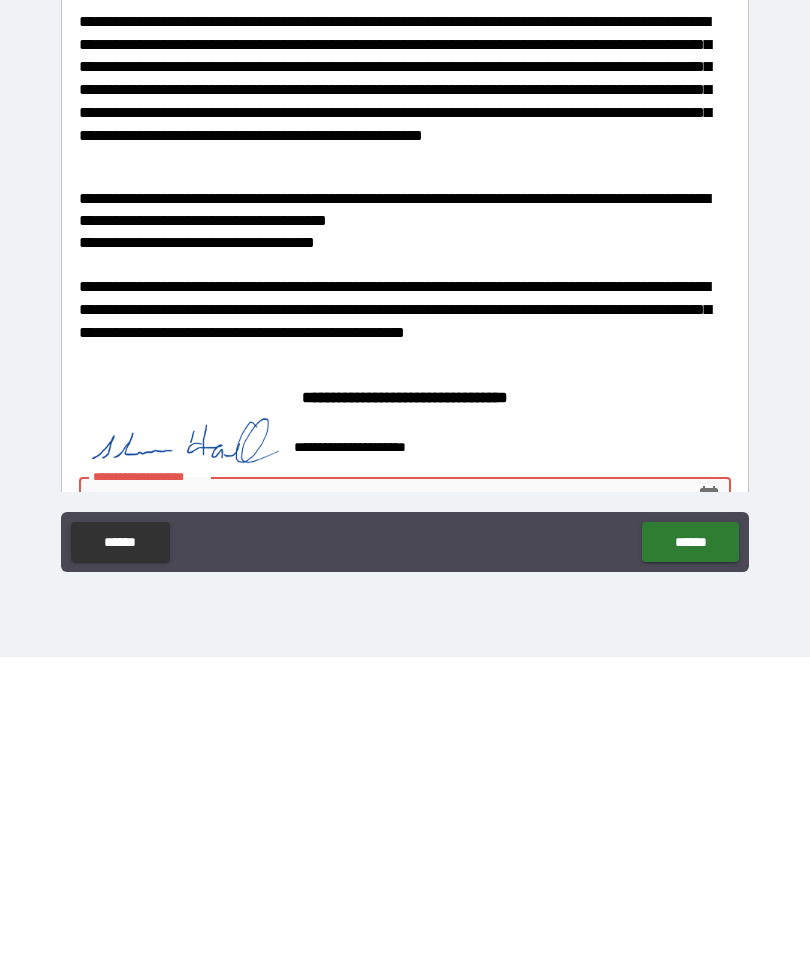 type on "**********" 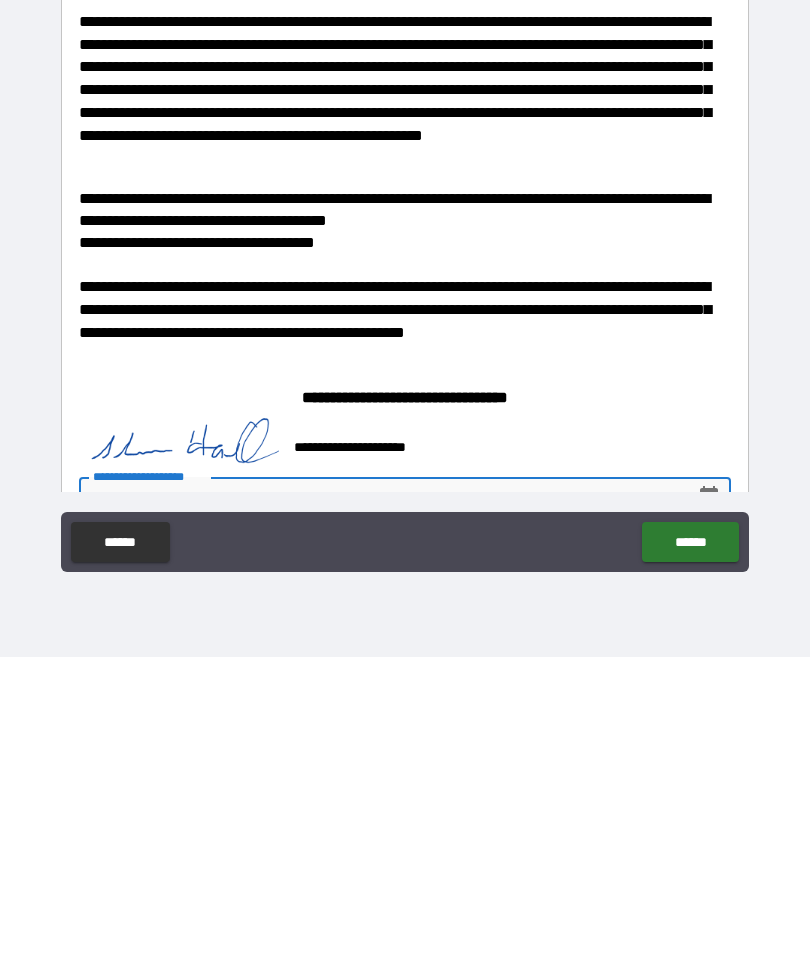 click on "******" at bounding box center [690, 862] 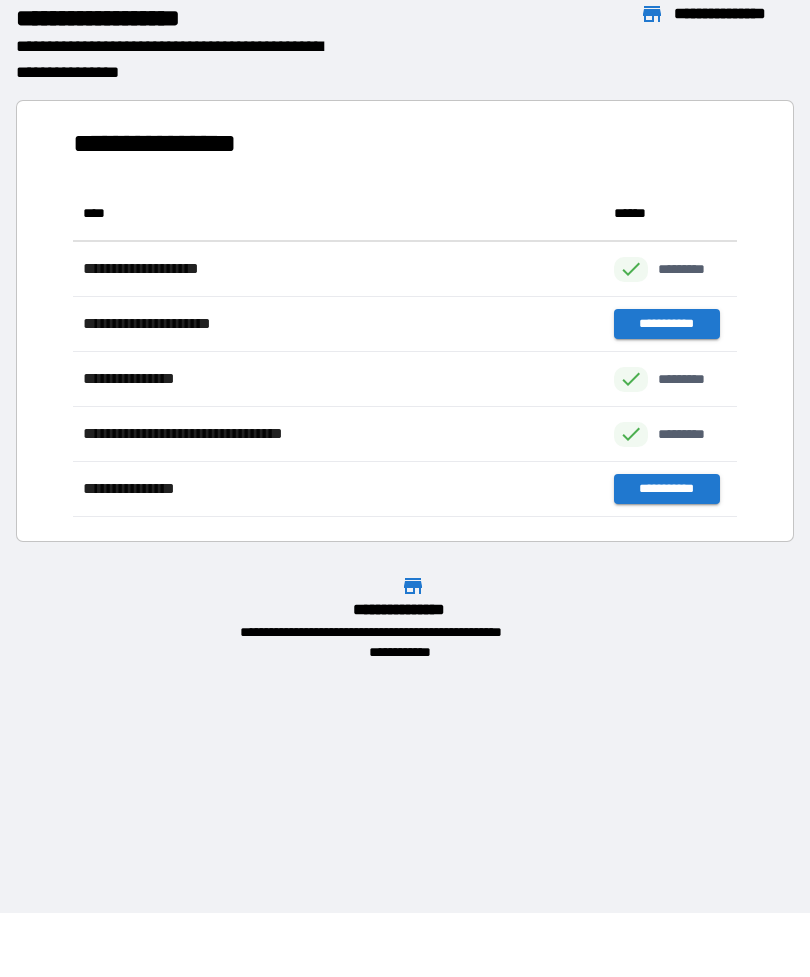 scroll, scrollTop: 331, scrollLeft: 664, axis: both 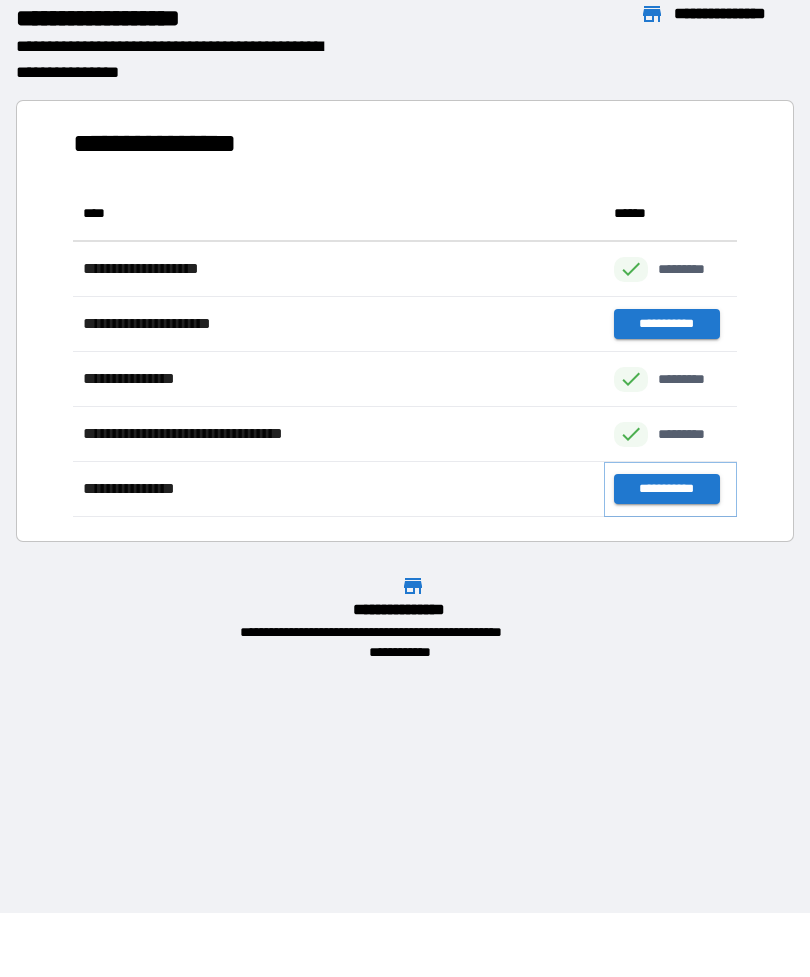 click on "**********" at bounding box center [666, 489] 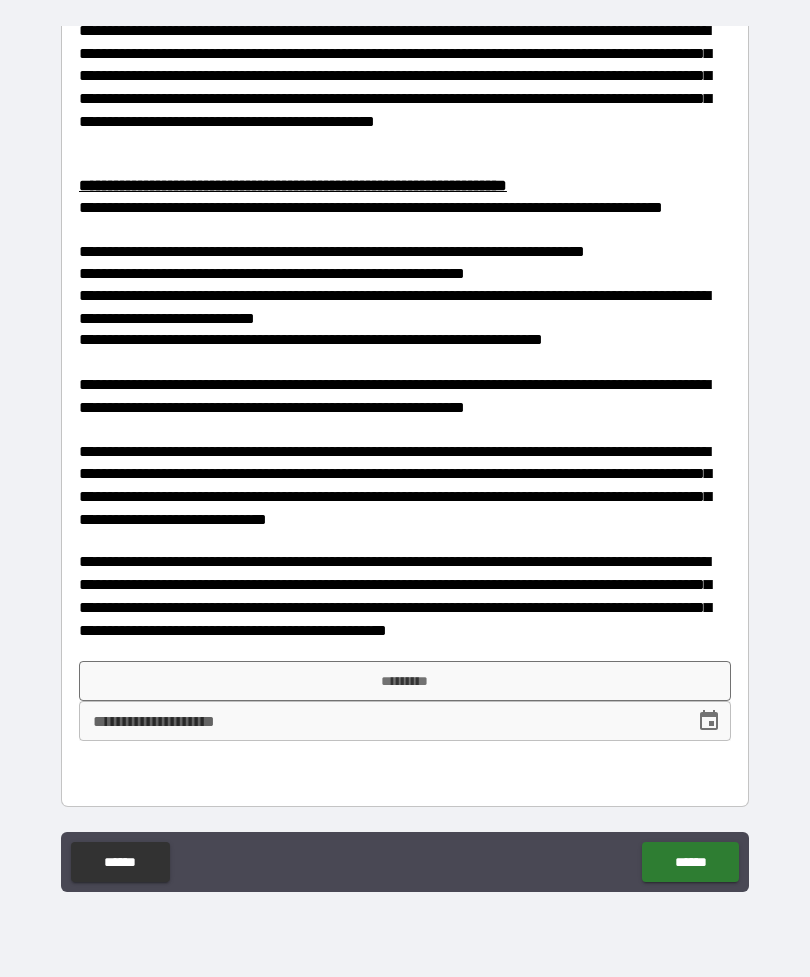 scroll, scrollTop: 736, scrollLeft: 0, axis: vertical 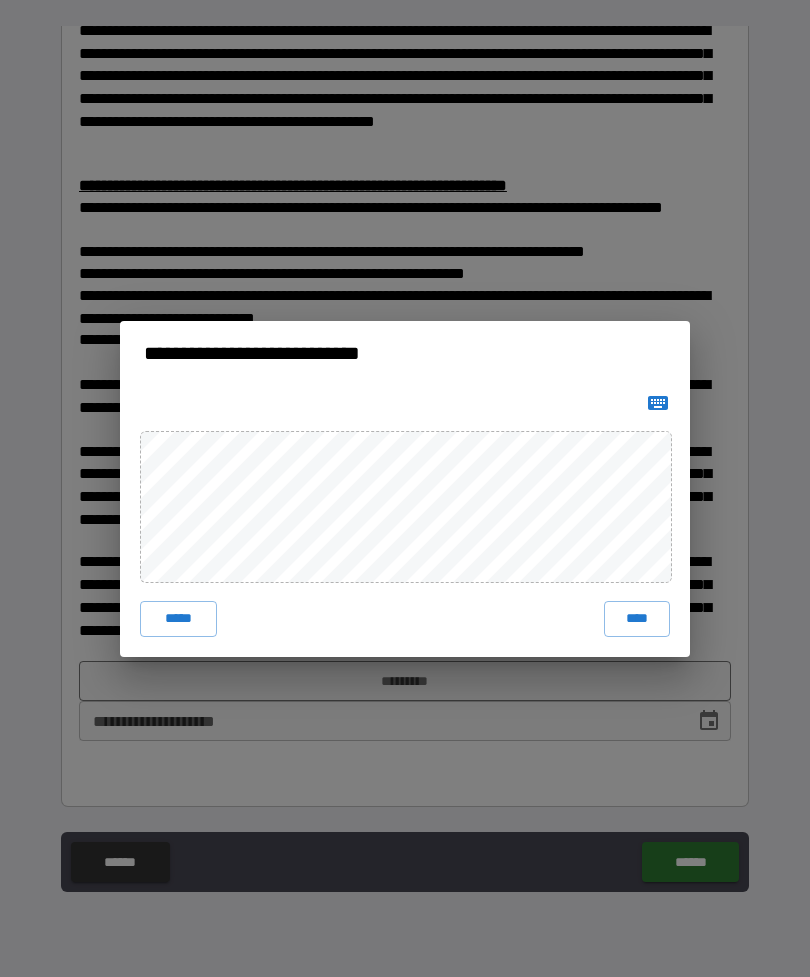 click on "*****" at bounding box center [178, 619] 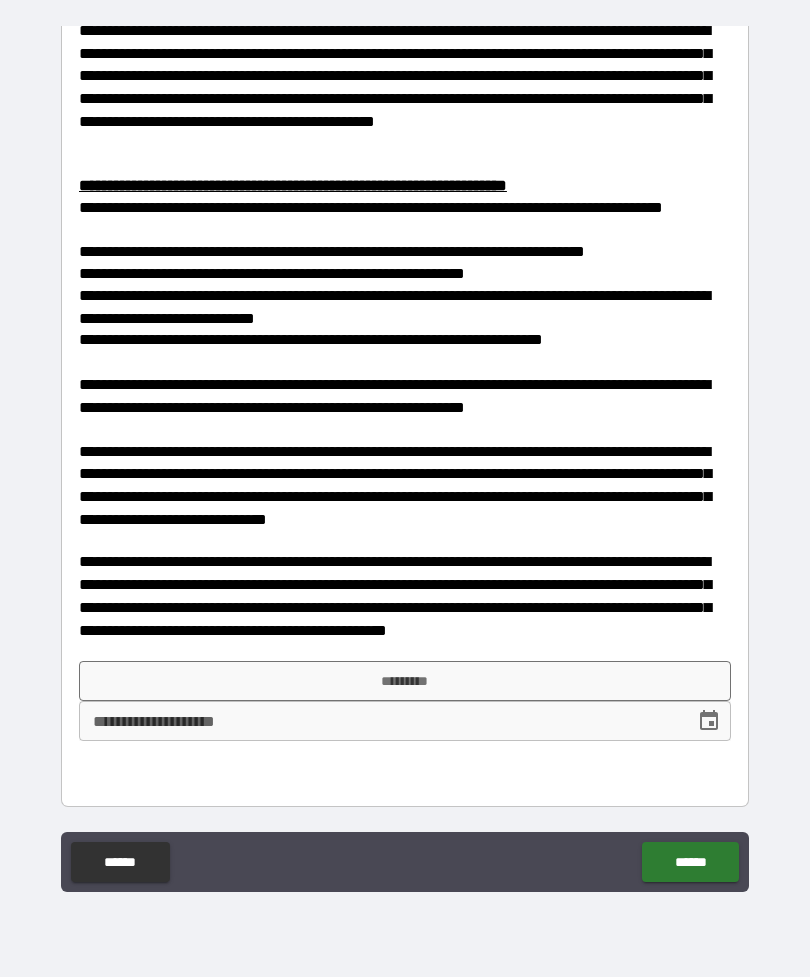 click on "*********" at bounding box center (405, 681) 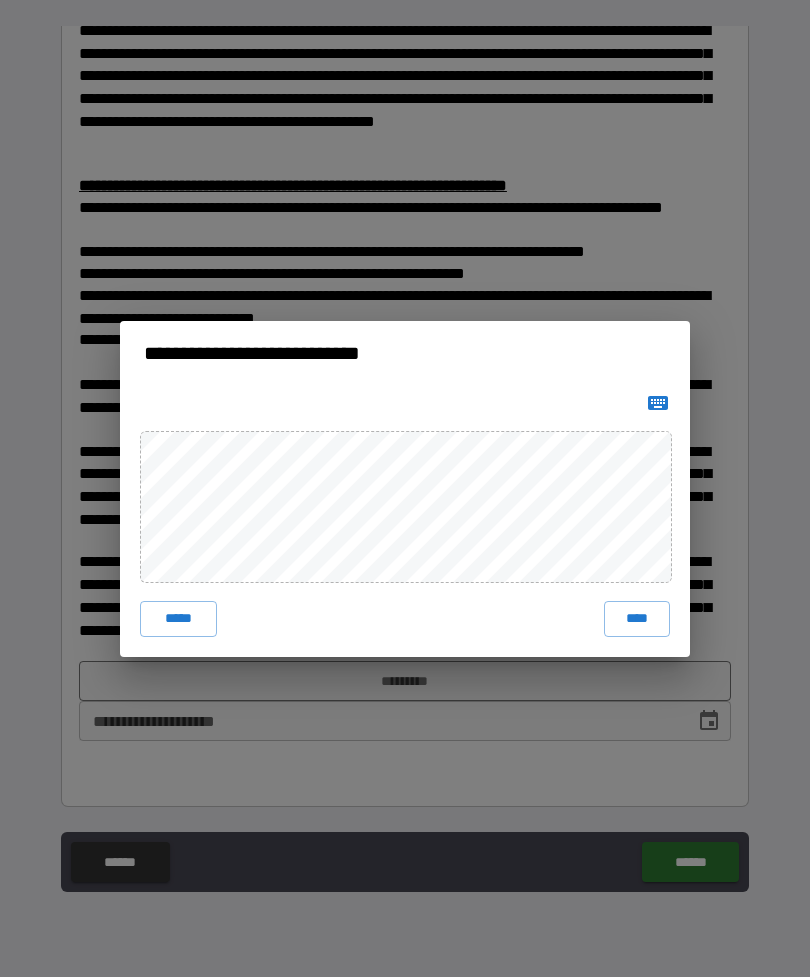 click on "****" at bounding box center [637, 619] 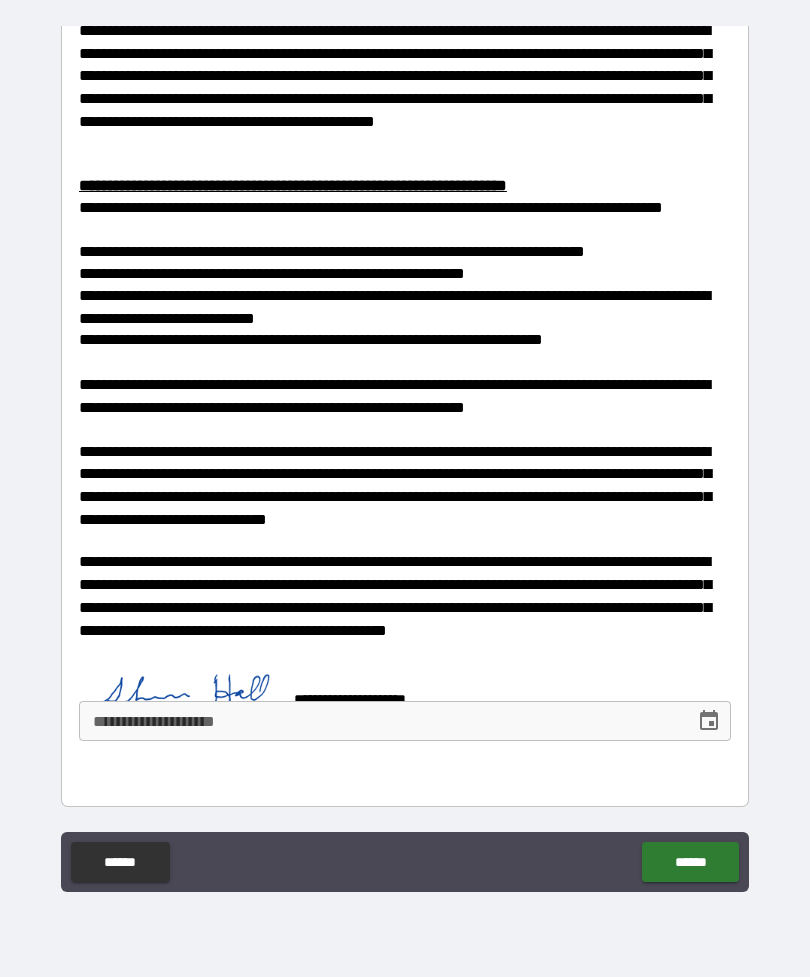 scroll, scrollTop: 726, scrollLeft: 0, axis: vertical 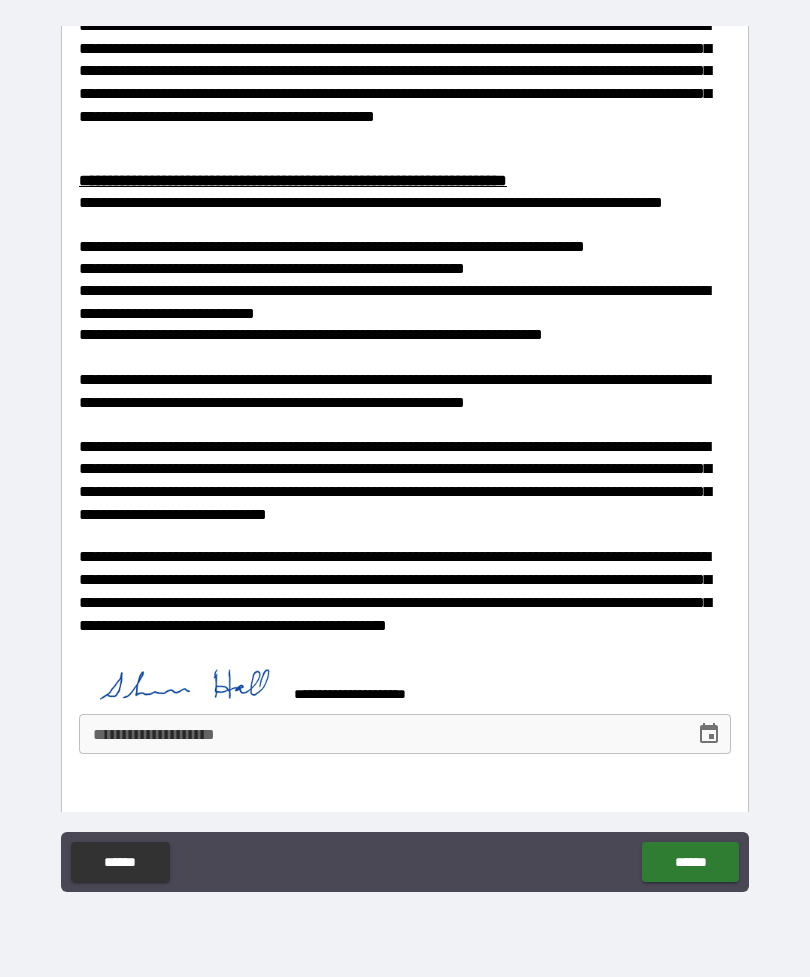 click on "**********" at bounding box center [380, 734] 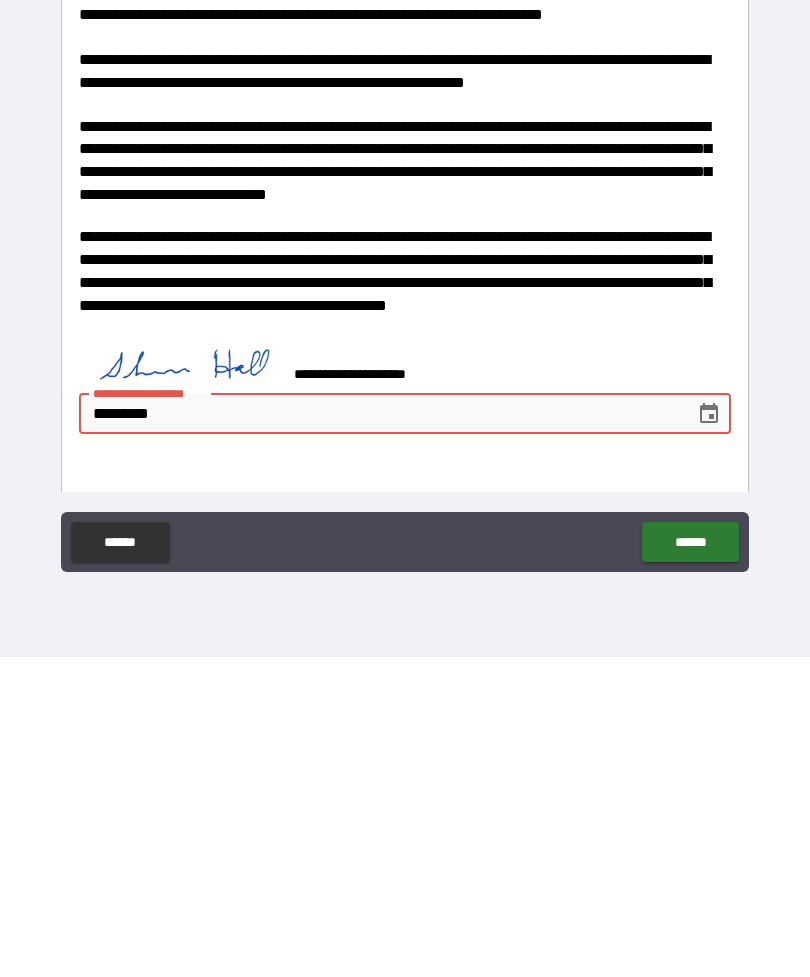 type on "**********" 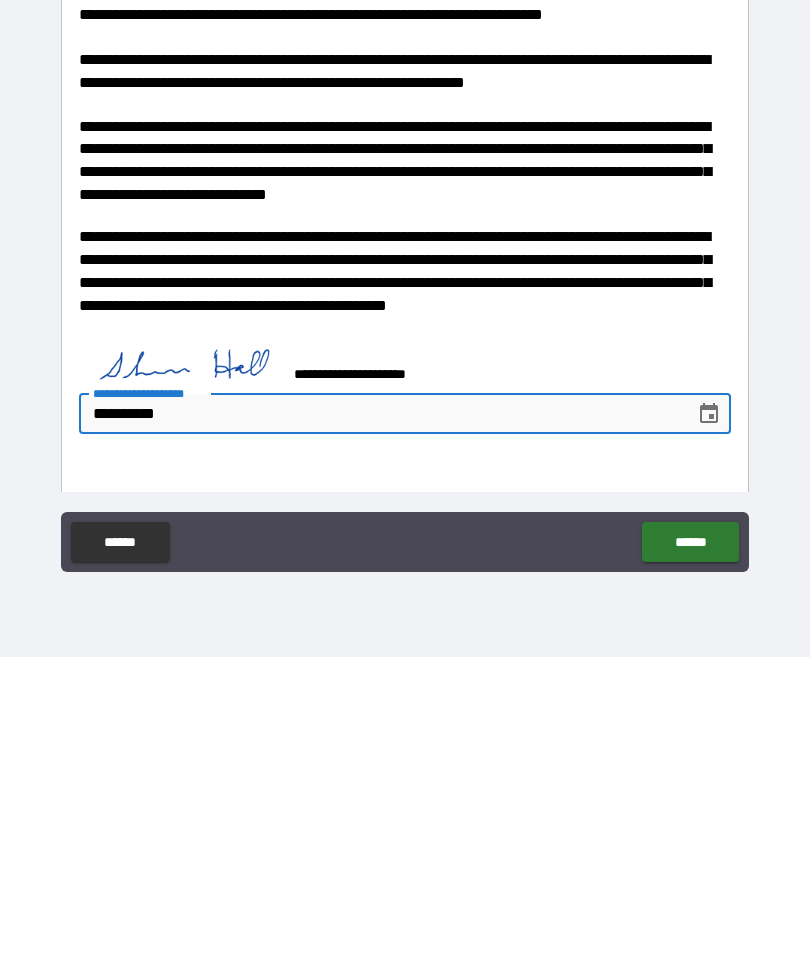 click on "******" at bounding box center (690, 862) 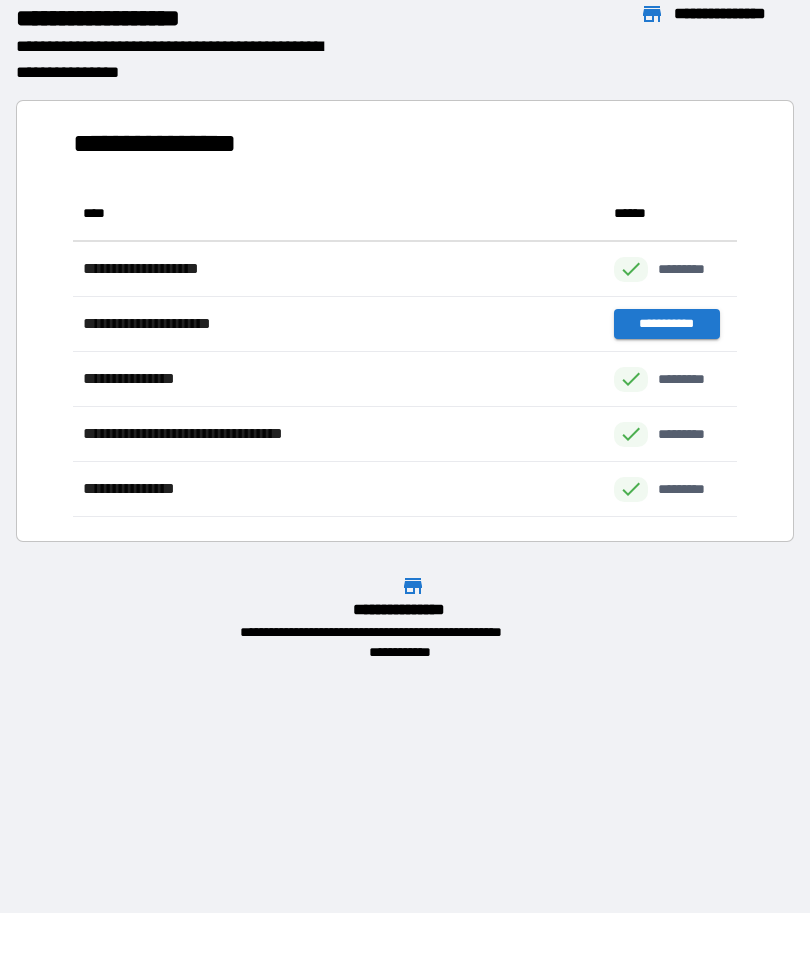 scroll, scrollTop: 1, scrollLeft: 1, axis: both 